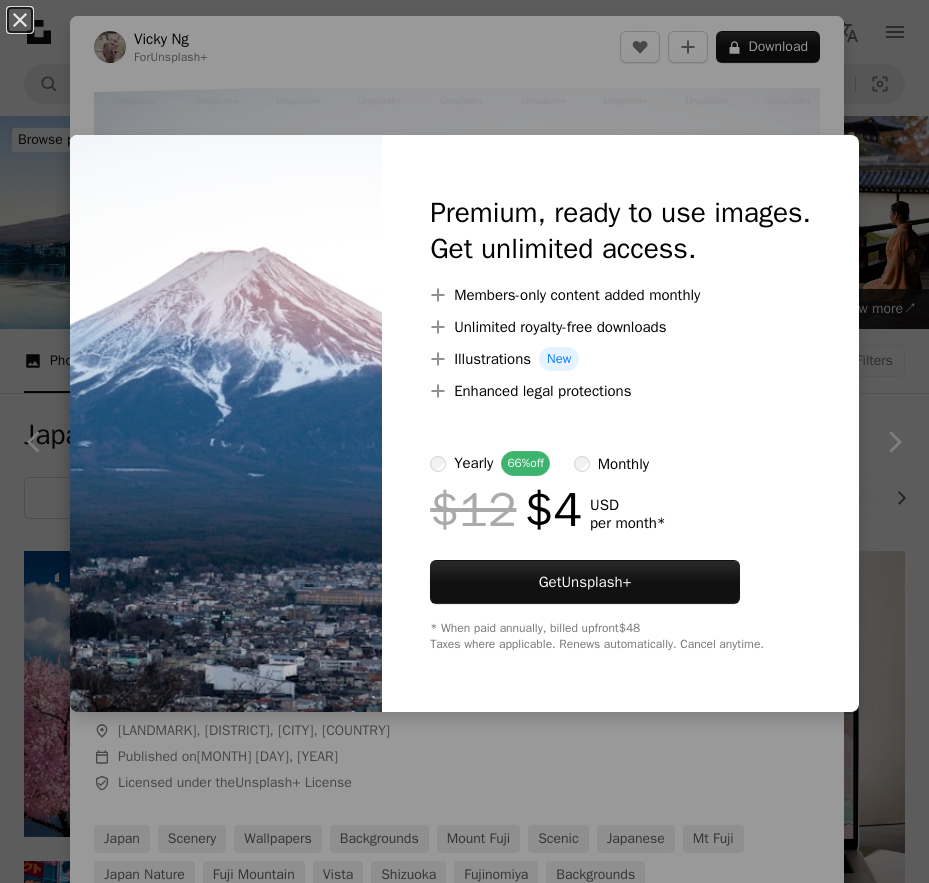 scroll, scrollTop: 3100, scrollLeft: 0, axis: vertical 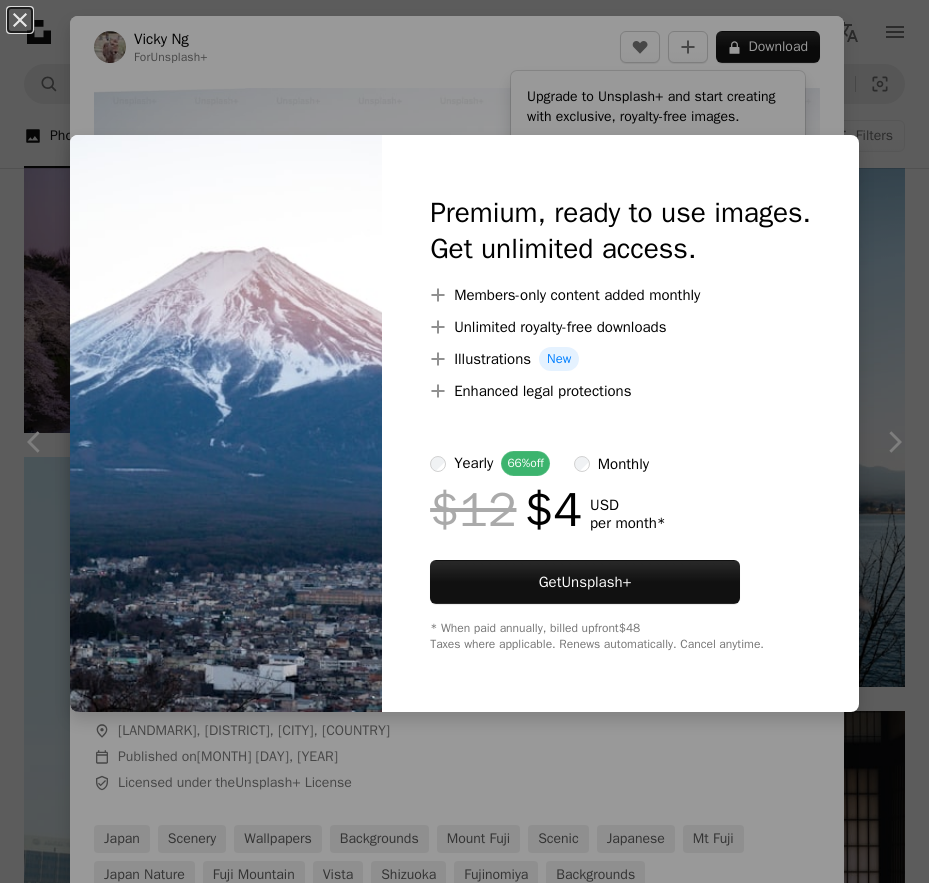 click on "An X shape Premium, ready to use images. Get unlimited access. A plus sign Members-only content added monthly A plus sign Unlimited royalty-free downloads A plus sign Illustrations  New A plus sign Enhanced legal protections yearly 66%  off monthly $12   $4 USD per month * Get  Unsplash+ * When paid annually, billed upfront  $48 Taxes where applicable. Renews automatically. Cancel anytime." at bounding box center (464, 441) 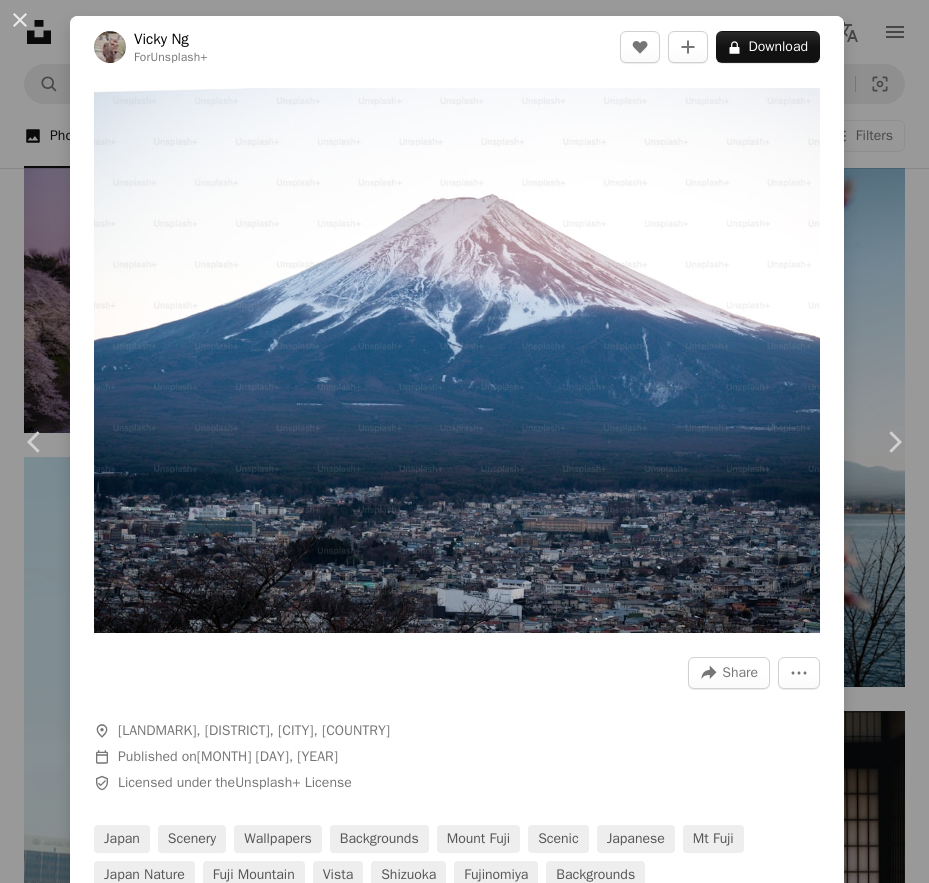 click on "Mount Fuji, [DISTRICT], [CITY], [COUNTRY] Calendar outlined Published on [MONTH] [DAY], [YEAR] Safety Licensed under the Unsplash+ License japan scenery wallpapers backgrounds mount fuji scenic japanese mt fuji japan nature fuji mountain vista shizuoka fujinomiya Backgrounds From this series Plus sign for Unsplash+ Related images Plus sign for Unsplash+ A heart A plus sign [FIRST] [LAST] For Unsplash+ A lock Download Plus sign for Unsplash+ A heart A plus sign Getty Images For Unsplash+ A lock Download Plus sign for Unsplash+ A heart A plus sign [FIRST] [LAST] For Unsplash+ A lock Download Plus sign for Unsplash+ A heart A plus sign Getty Images For Unsplash+ A lock Download Plus sign for Unsplash+ A heart A plus sign [FIRST] [LAST] For Unsplash+ A lock Download Plus sign for Unsplash+ A heart A plus sign Getty Images For Unsplash+ A lock Download For" at bounding box center [464, 441] 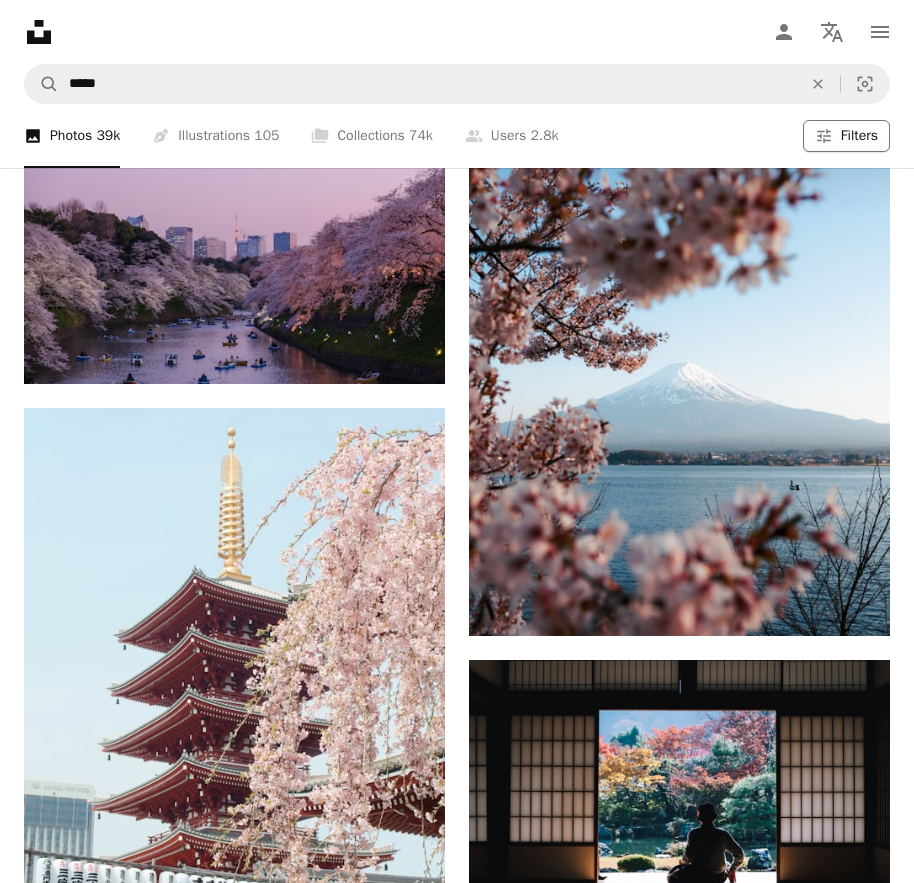 click 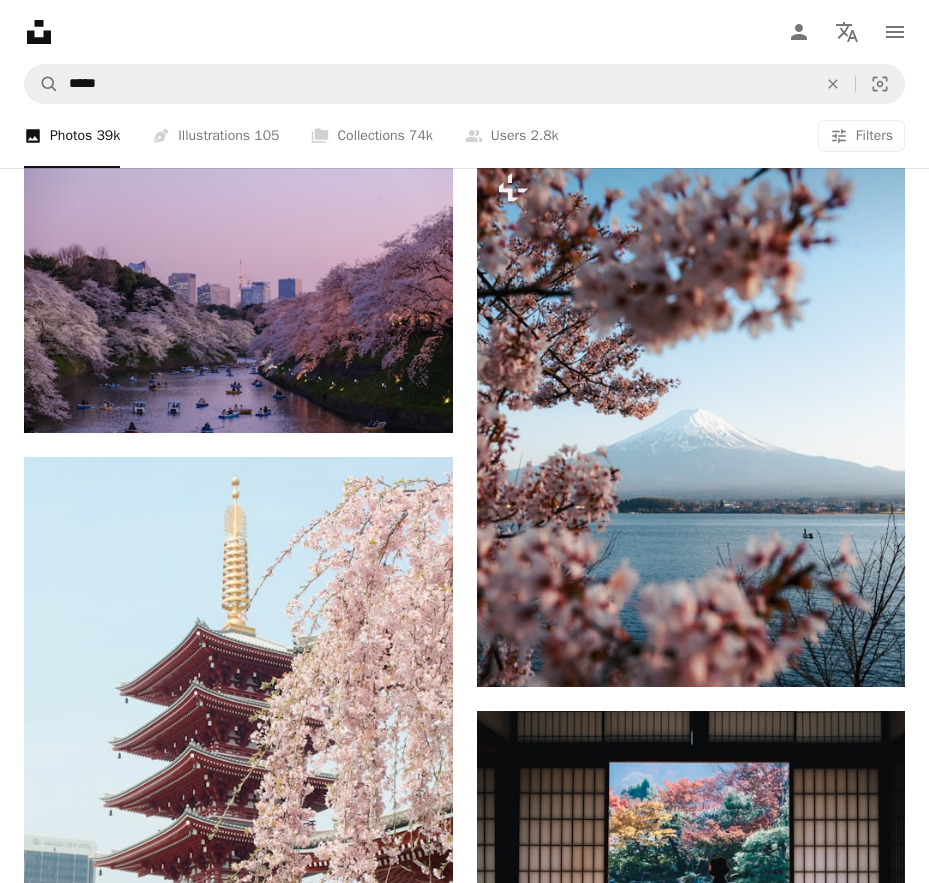 click on "Free" at bounding box center (464, 7833) 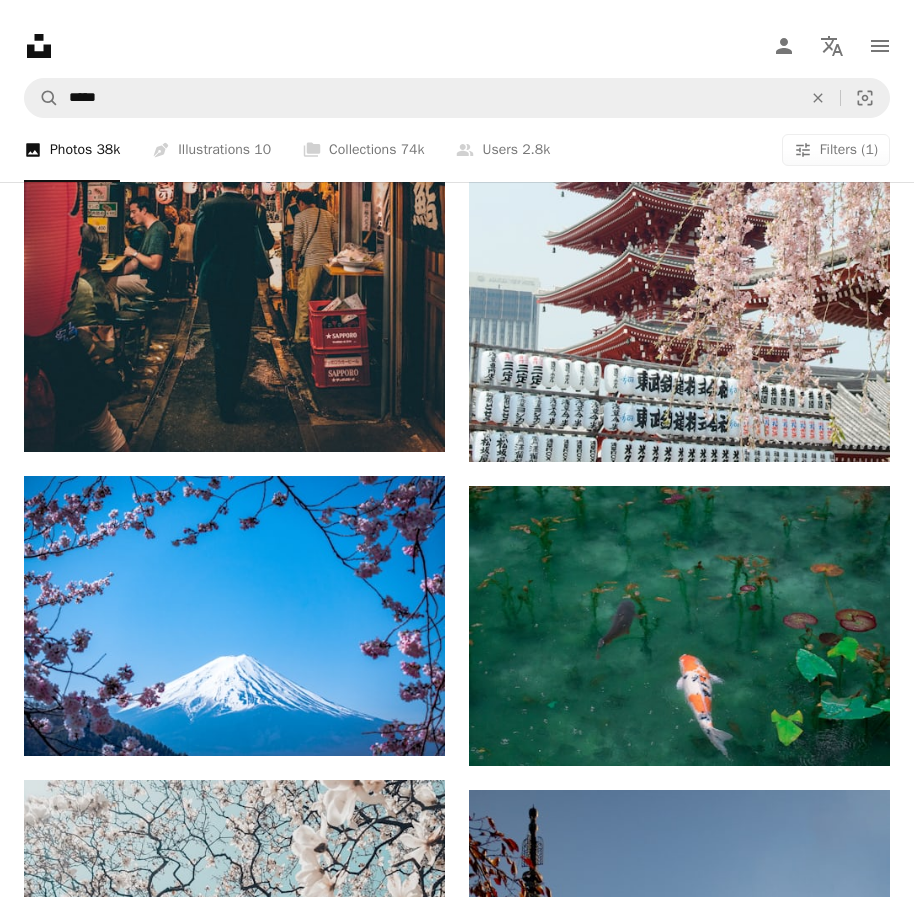 scroll, scrollTop: 3400, scrollLeft: 0, axis: vertical 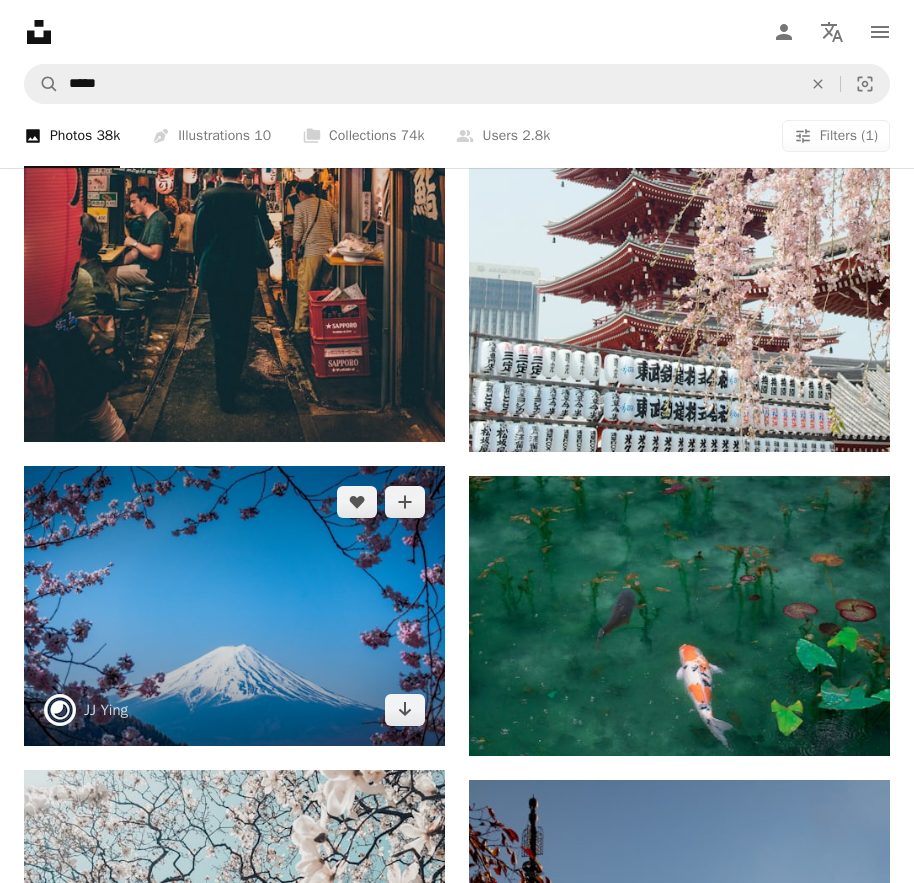 click at bounding box center (234, 606) 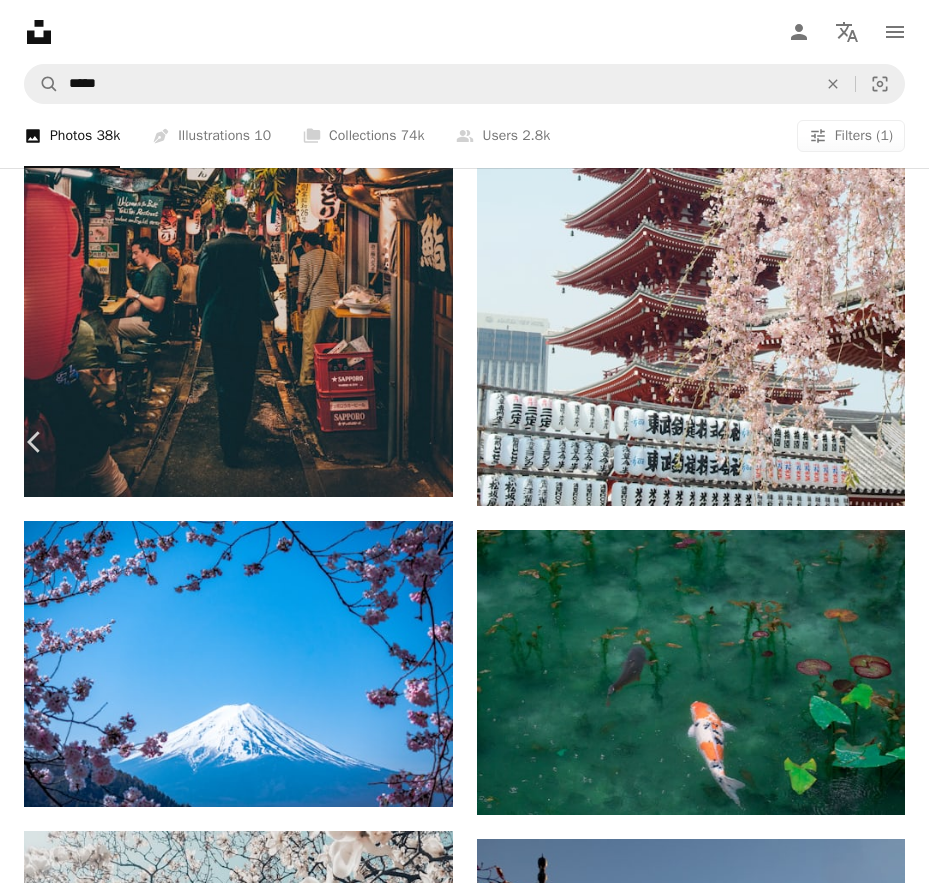 click on "Download free" at bounding box center [730, 3028] 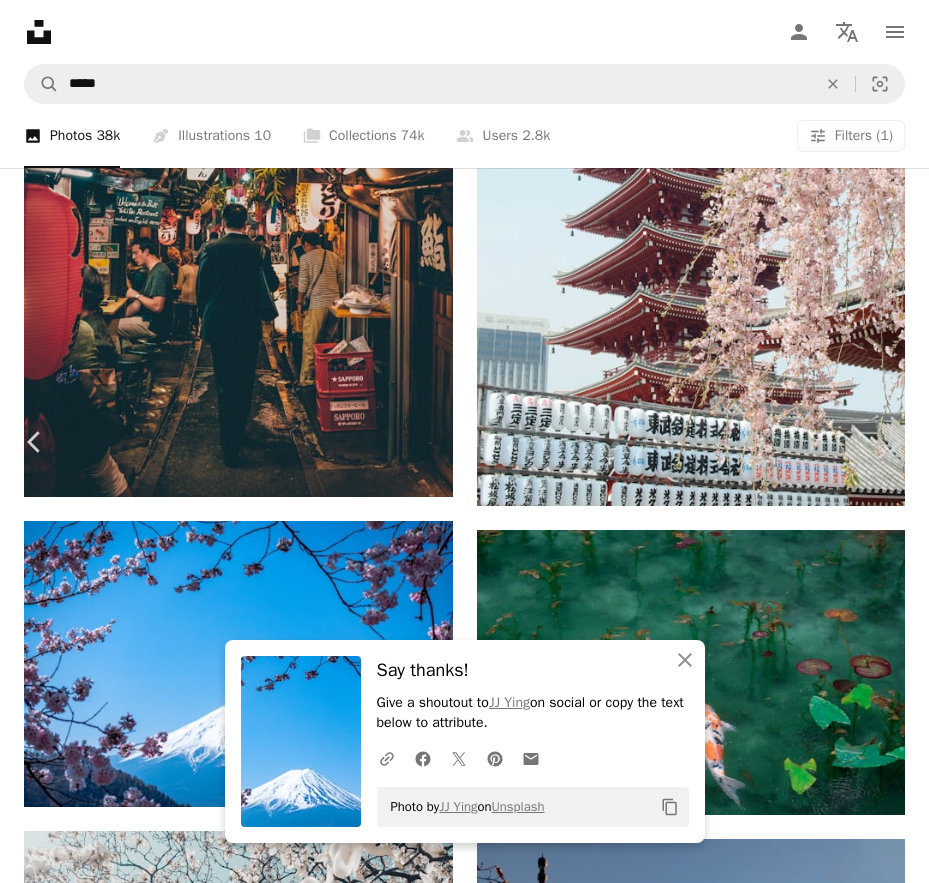 click on "Download free" at bounding box center (730, 6913) 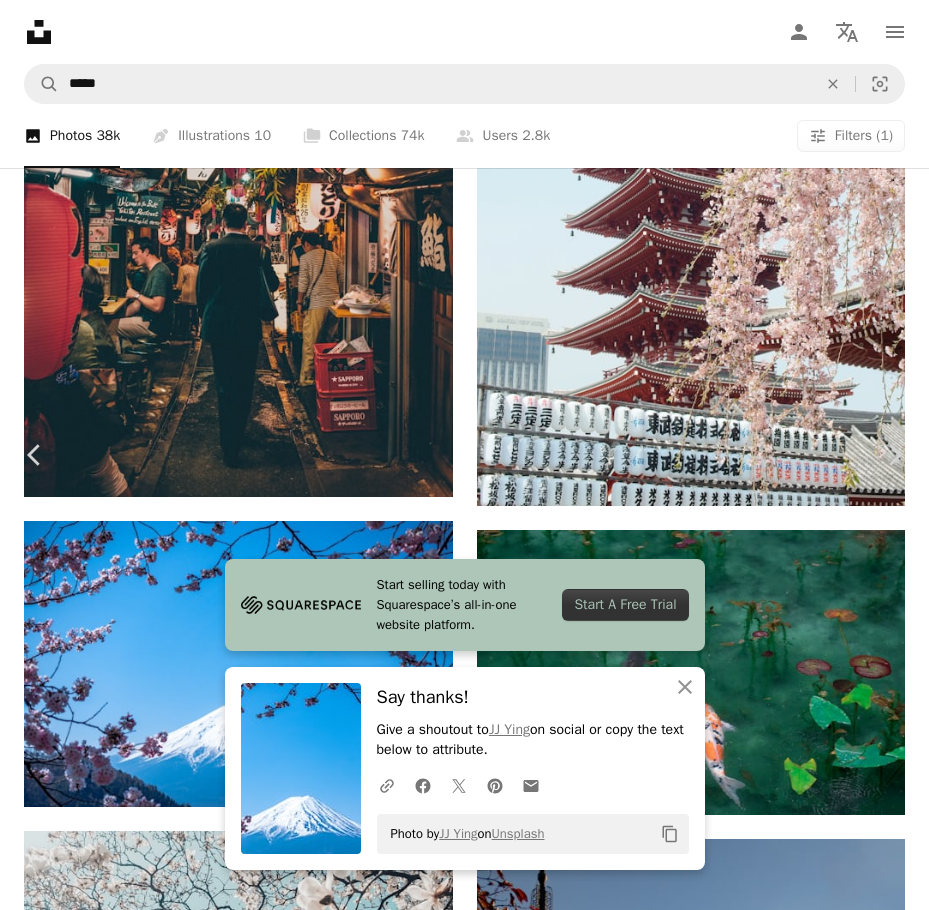 click on "Photo by [FIRST] [LAST] on Unsplash Copy content [FIRST] [LAST] [FIRST] [LAST] Calendar outlined Published on [MONTH] [DAY], [YEAR] Camera SONY, DSC-RX100M4 Safety Free to use under the Unsplash License flower japan spring blue sky cherry blossom blossom sakura asian view mount fuji asia fuji cherry tree fuji mountain fujiyama framed wallpaper background travel blue Free stock photos Browse premium related images on iStock | Save 20% with code UNSPLASH20 View more on iStock ↗ Related images A heart A plus sign A heart" at bounding box center [464, 7321] 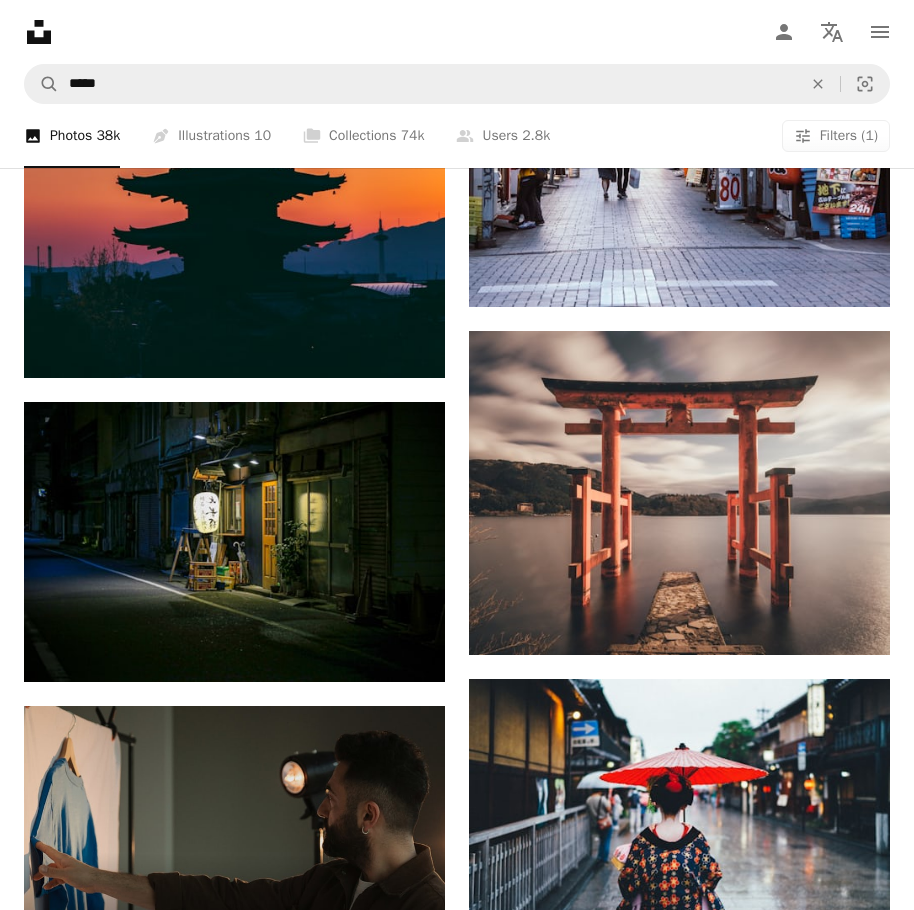 scroll, scrollTop: 5400, scrollLeft: 0, axis: vertical 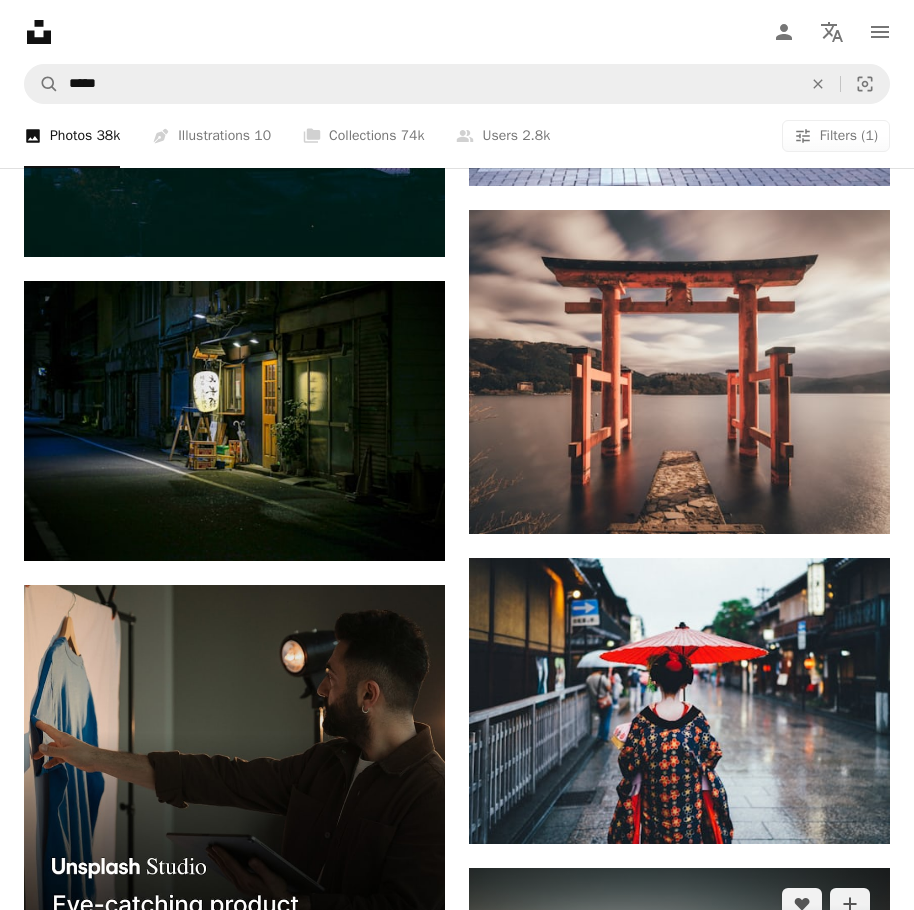 click at bounding box center [679, 1008] 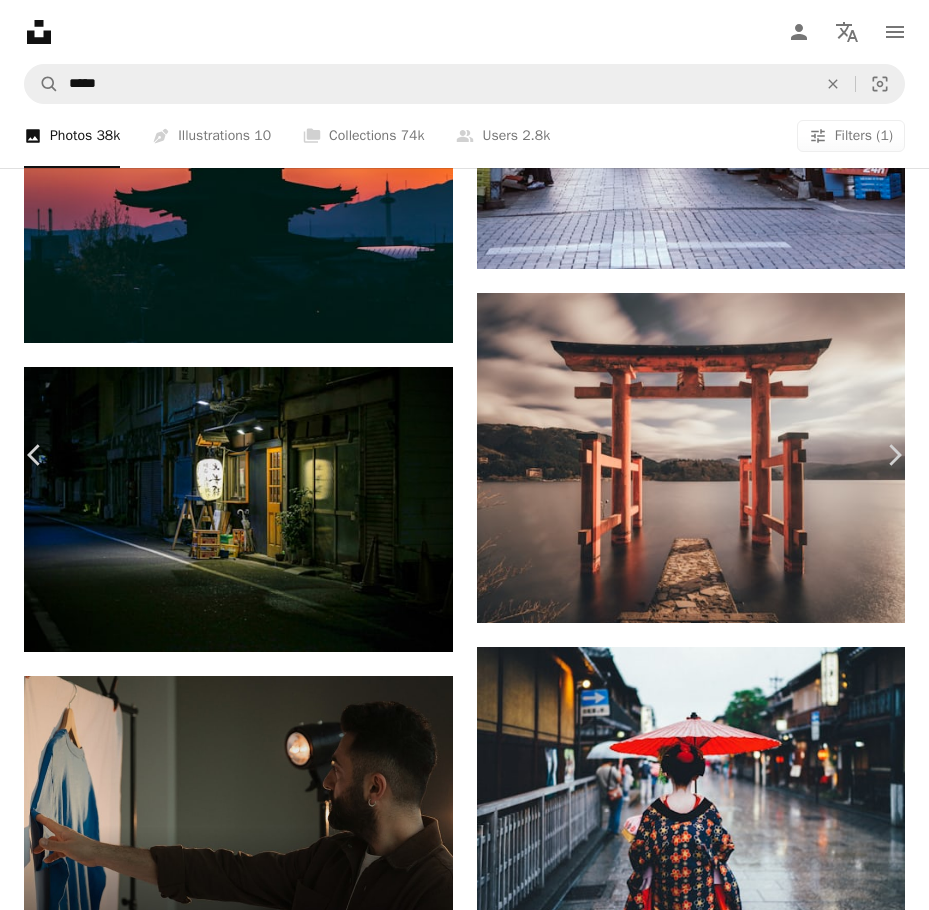 drag, startPoint x: 541, startPoint y: 325, endPoint x: 702, endPoint y: 37, distance: 329.94696 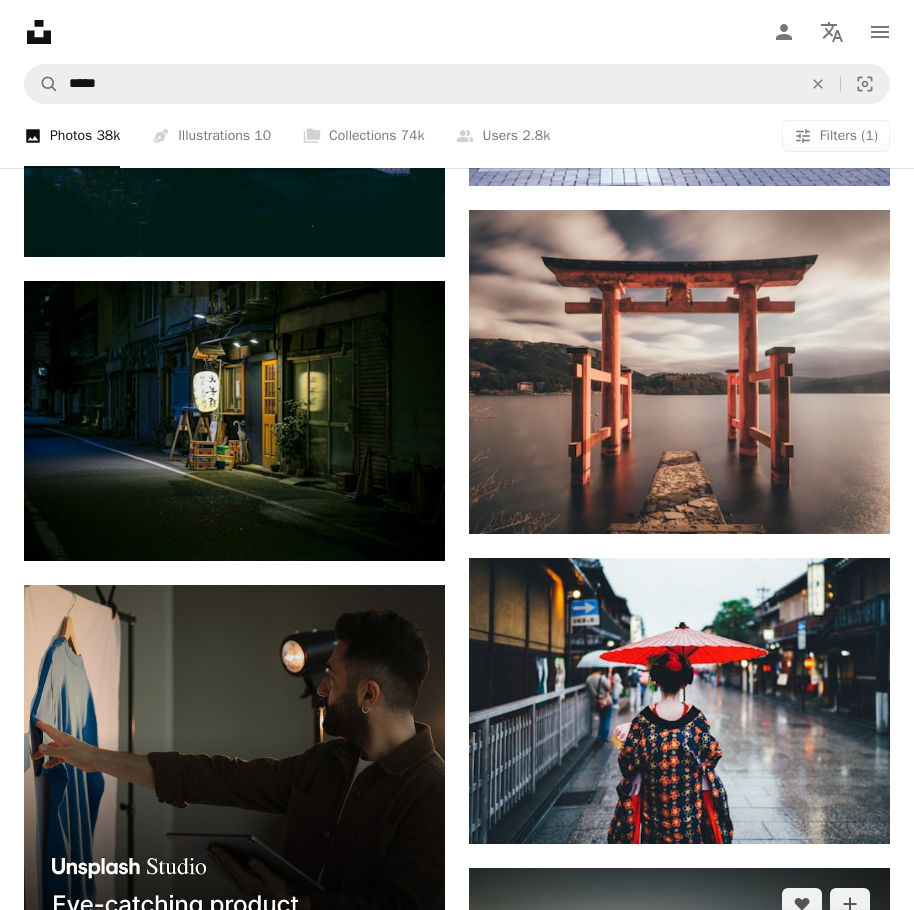 click at bounding box center (679, 1008) 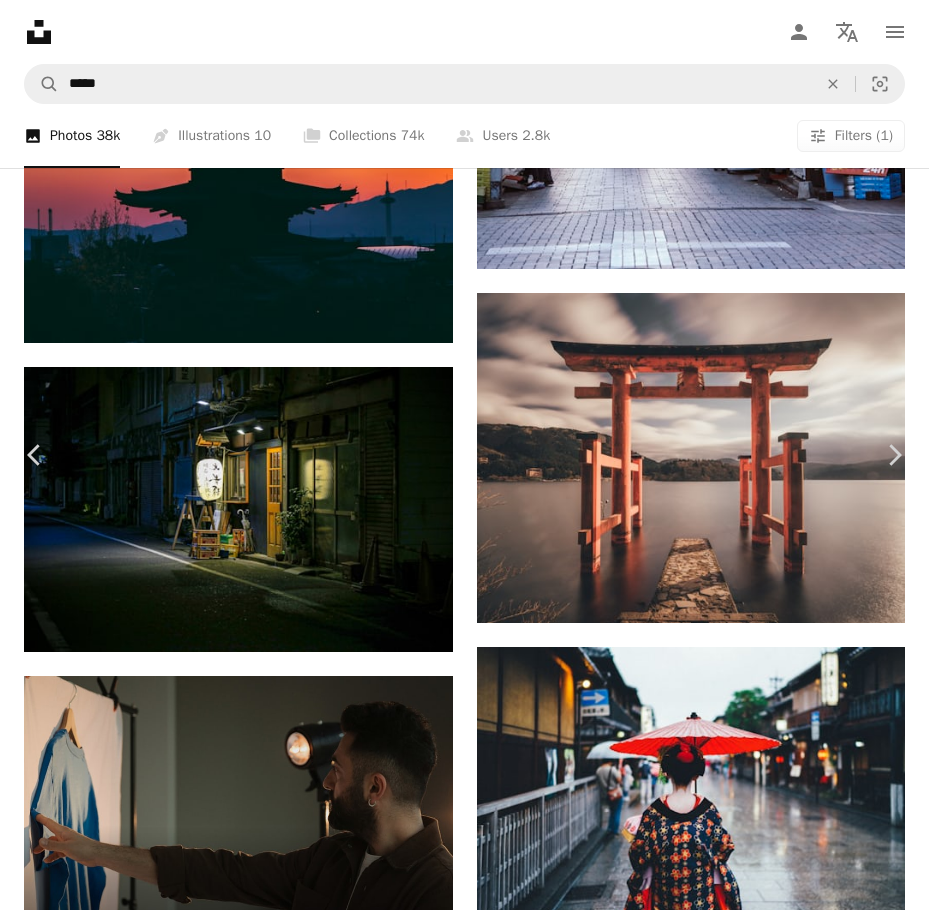 click on "Download free" at bounding box center (730, 4912) 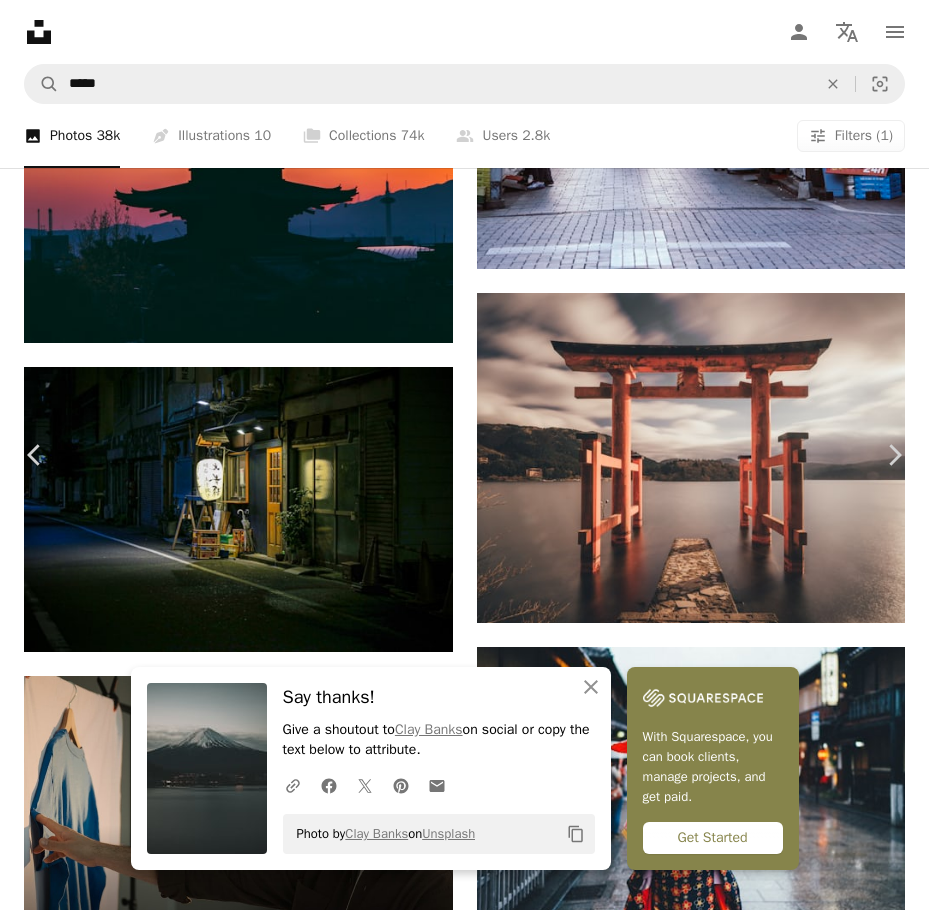 click on "An X shape Chevron left Chevron right An X shape Close Say thanks! Give a shoutout to  [FIRST] [LAST]  on social or copy the text below to attribute. A URL sharing icon (chains) Facebook icon X (formerly Twitter) icon Pinterest icon An envelope Photo by  [FIRST] [LAST]  on  Unsplash
Copy content With Squarespace, you can book clients, manage projects, and get paid. Get Started [FIRST] [LAST] Available for hire A checkmark inside of a circle A heart A plus sign Download free Chevron down Zoom in Views 29,892,899 Downloads 609,675 Featured in Photos ,  Wallpapers A forward-right arrow Share Info icon Info More Actions Mount Fuji - My favorite shot A map marker Mount Fuji, Fujinomiya, Japan Calendar outlined Published on  [MONTH] [DAY], [YEAR] Camera NIKON CORPORATION, NIKON D810 Safety Free to use under the  Unsplash License japan dark mountains dark wallpaper night dark background lake morning mount fuji japanese dawn mt fuji dusk peak mountain peak nightscape peaks wallpaper background sunset Free pictures  |   ↗" at bounding box center [464, 5320] 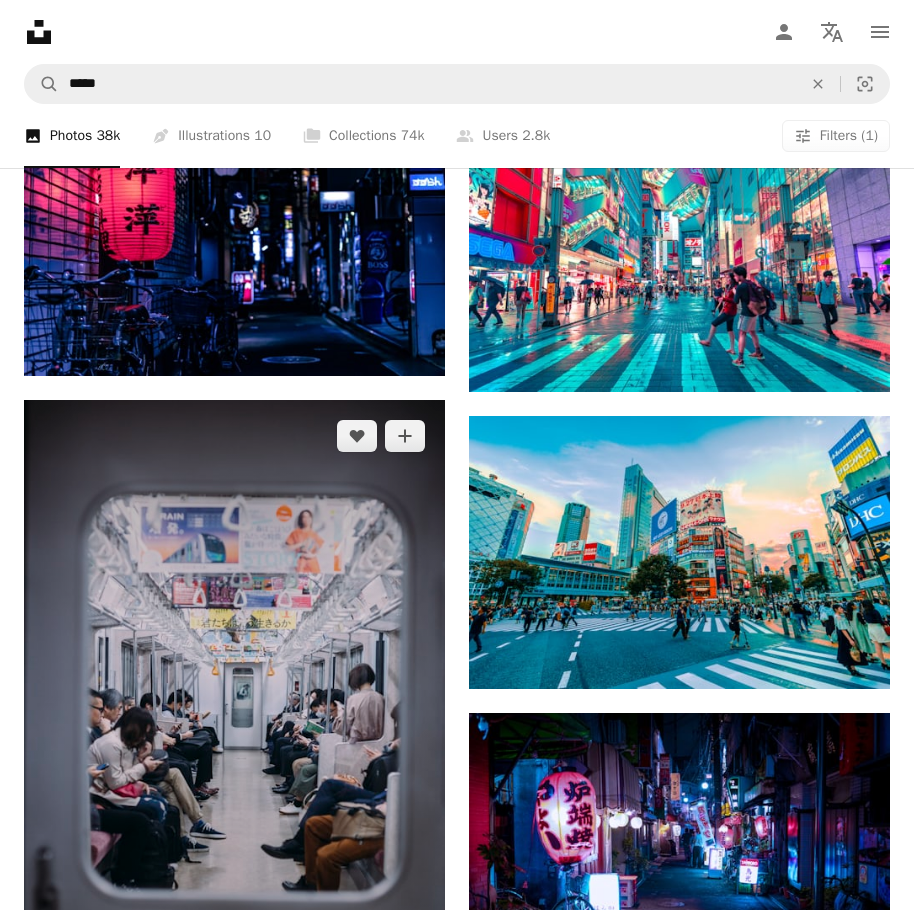 scroll, scrollTop: 7900, scrollLeft: 0, axis: vertical 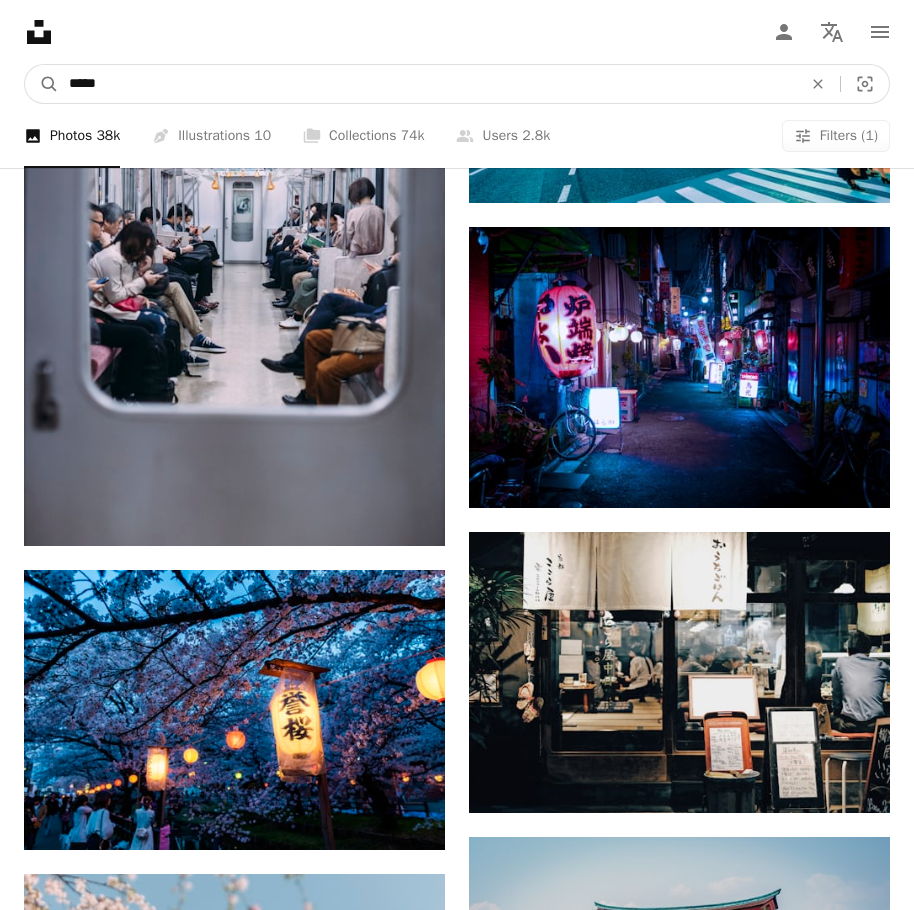 click on "*****" at bounding box center (427, 84) 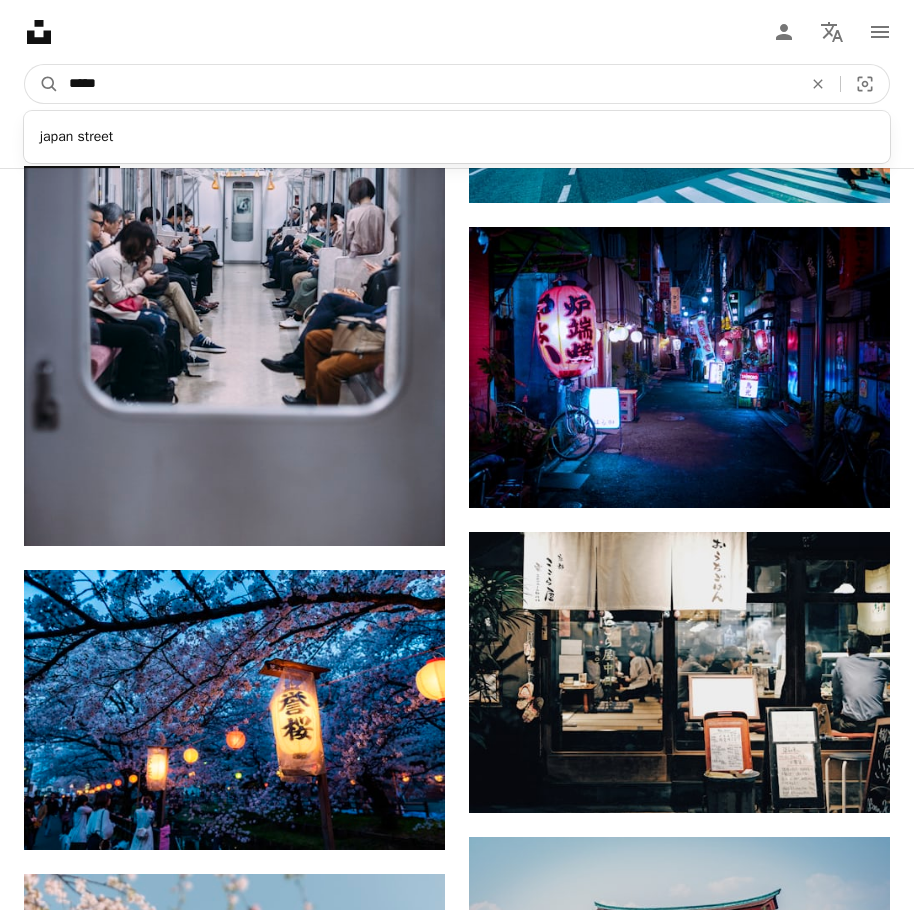 click on "*****" at bounding box center (427, 84) 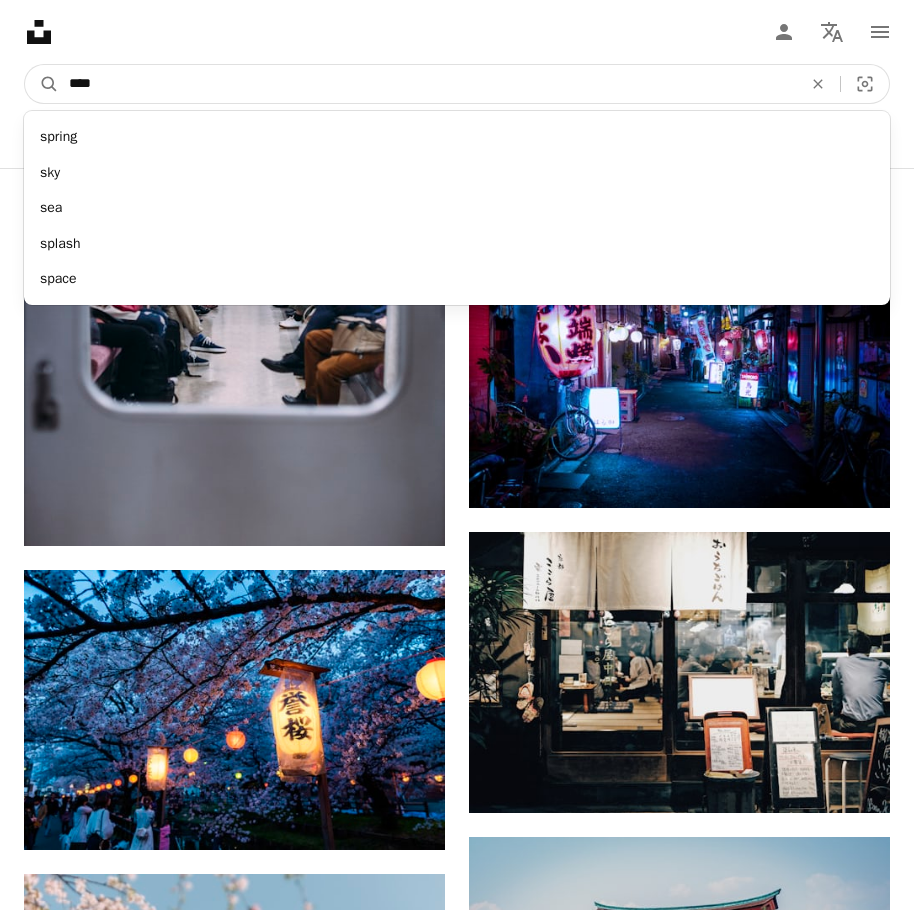 type on "*****" 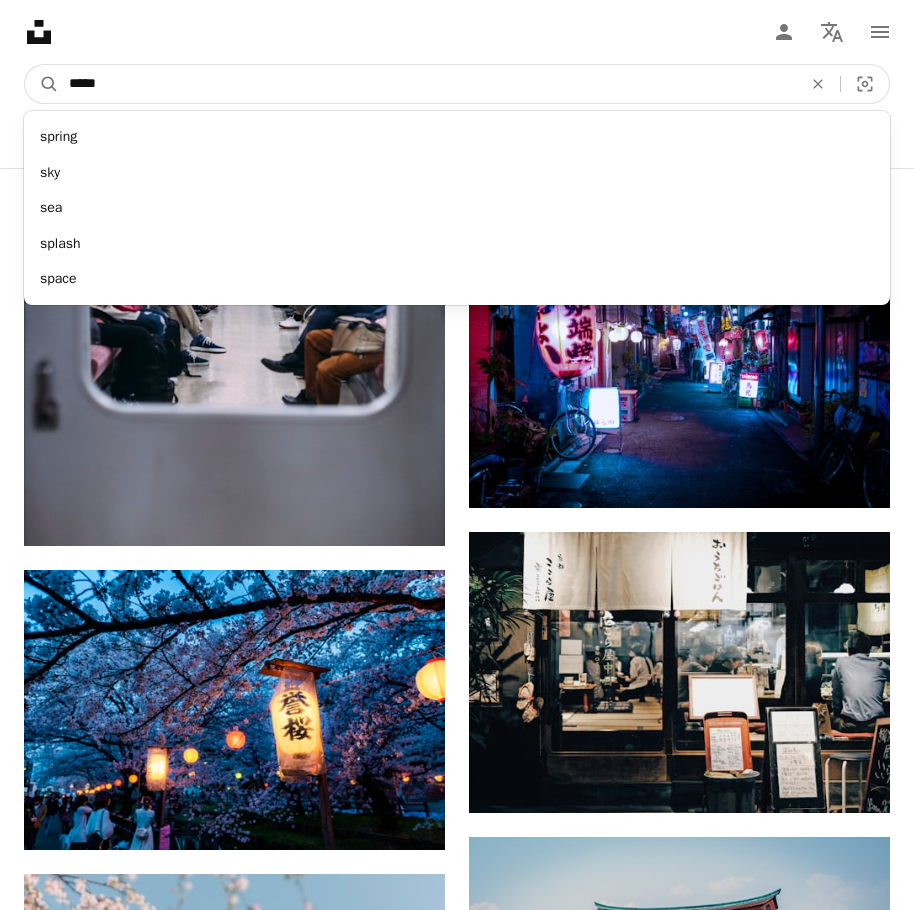 click on "A magnifying glass" at bounding box center (42, 84) 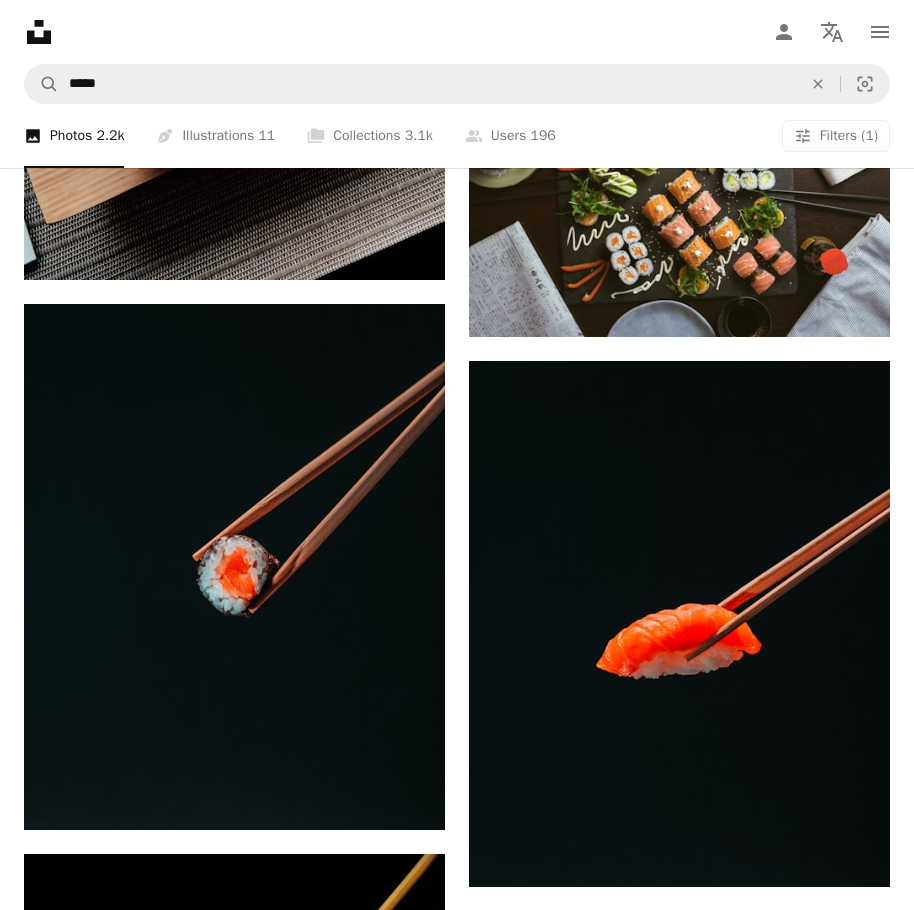 scroll, scrollTop: 1200, scrollLeft: 0, axis: vertical 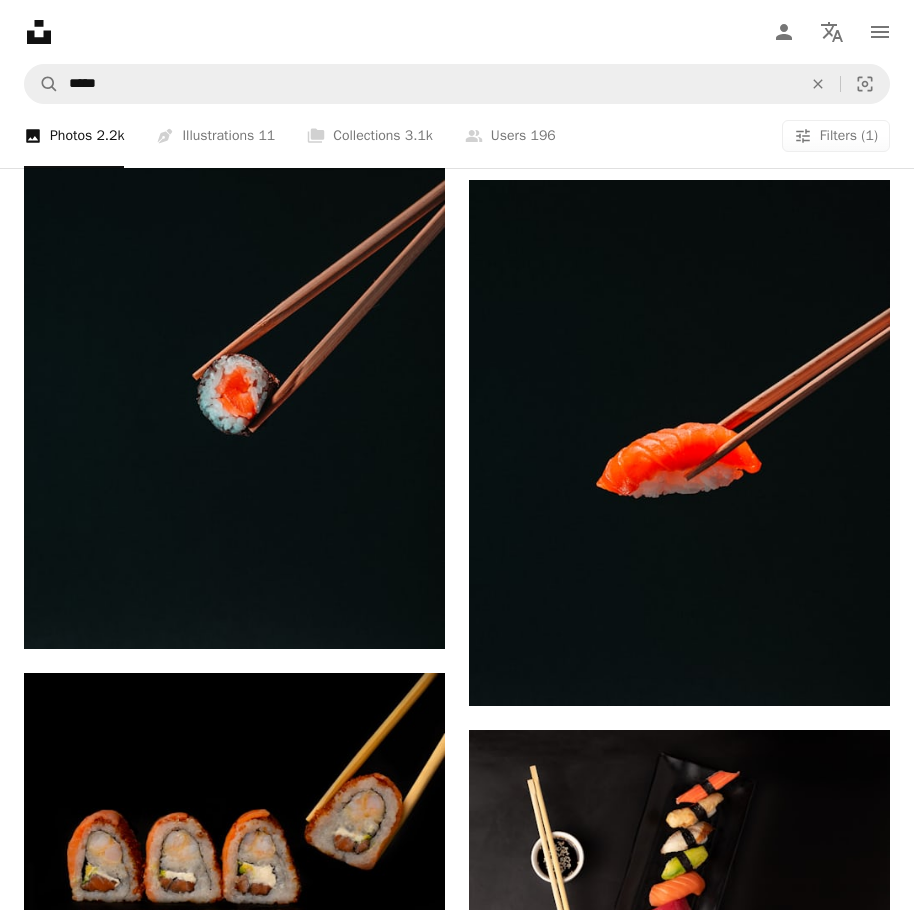 click at bounding box center [679, 1174] 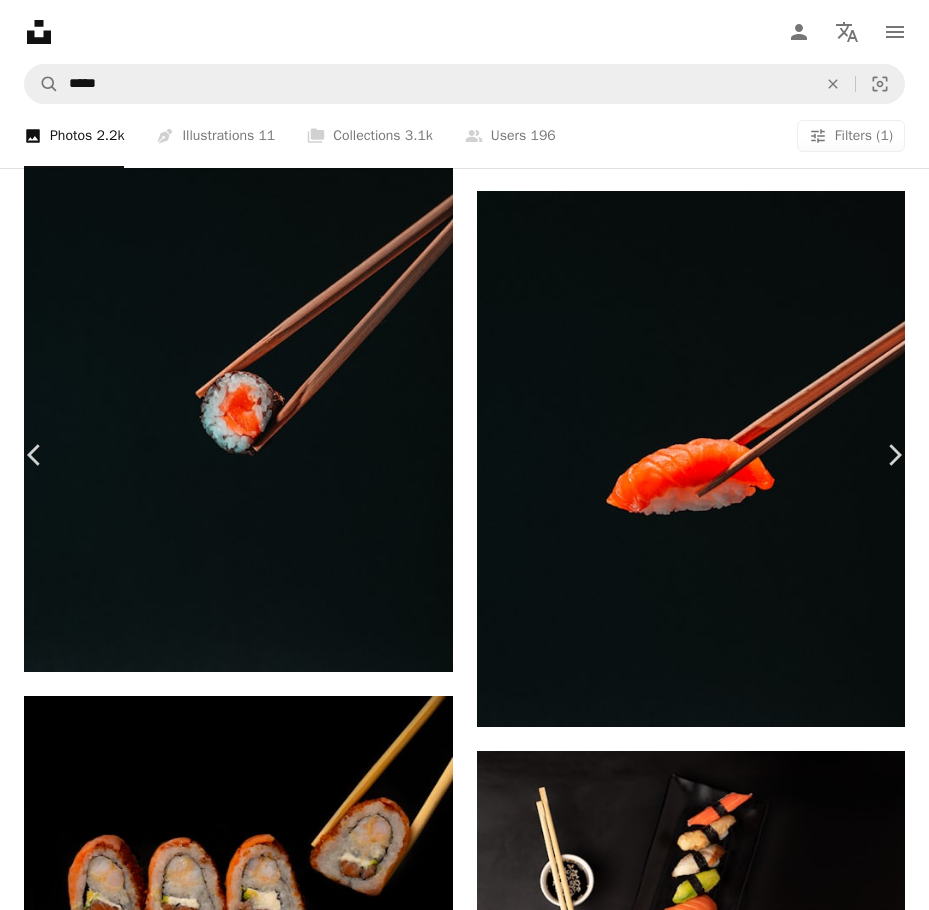click on "Download free" at bounding box center (730, 5058) 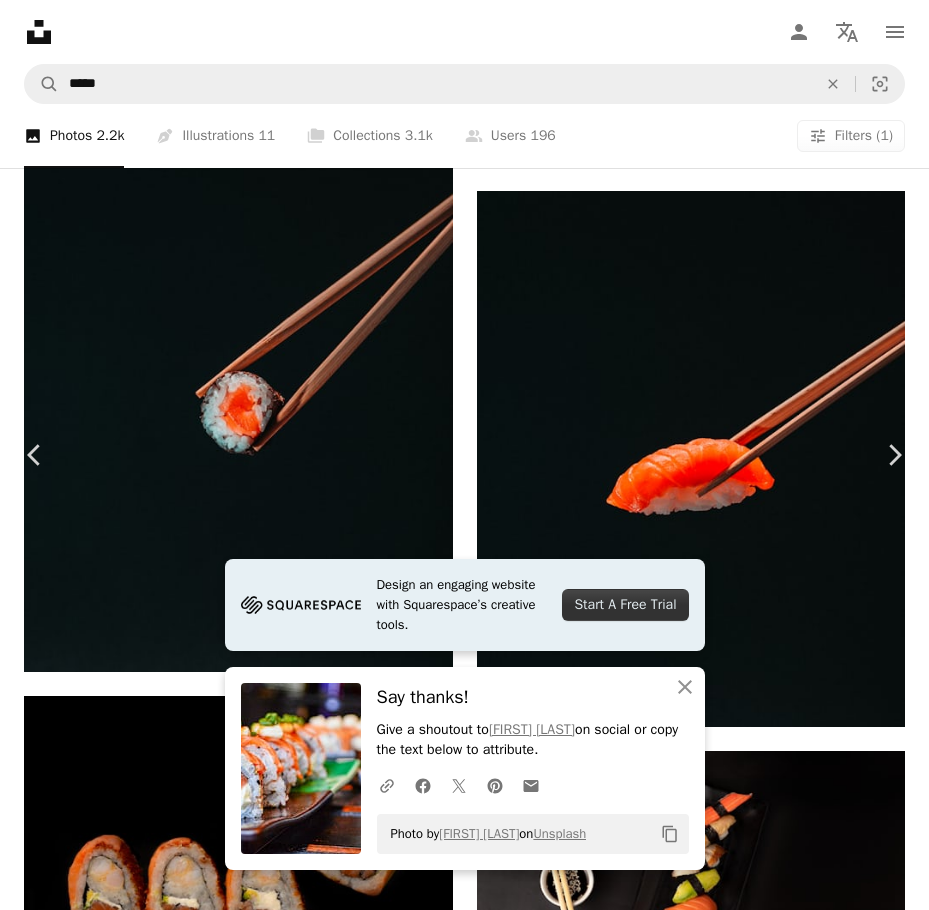 click on "Photo by [FIRST] [LAST] on Unsplash Copy content [FIRST] [LAST] Available for hire A checkmark inside of a circle A heart A plus sign Download free Chevron down Zoom in Views 26,680,056 Downloads 60,958 A forward-right arrow Share Info icon Info More Actions Special sushi presentation. A map marker [CITY], [STATE], [COUNTRY] Calendar outlined Published on [MONTH] [DAY], [YEAR] Camera NIKON CORPORATION, NIKON D3100 Safety Free to use under the Unsplash License food burger sushi brasil sinop Free pictures Browse premium related images on iStock | Save 20% with code UNSPLASH20 View more on iStock ↗ Related images A heart A plus sign [FIRST] [LAST] Arrow pointing down A heart A heart" at bounding box center (464, 5466) 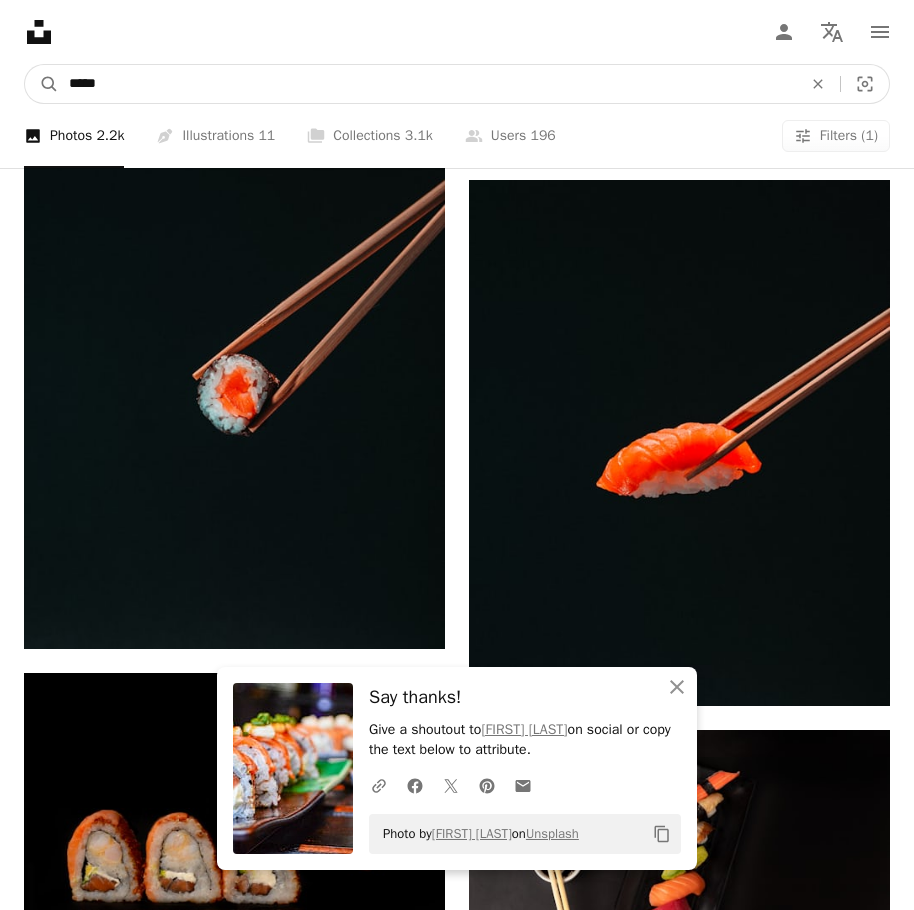 click on "*****" at bounding box center (427, 84) 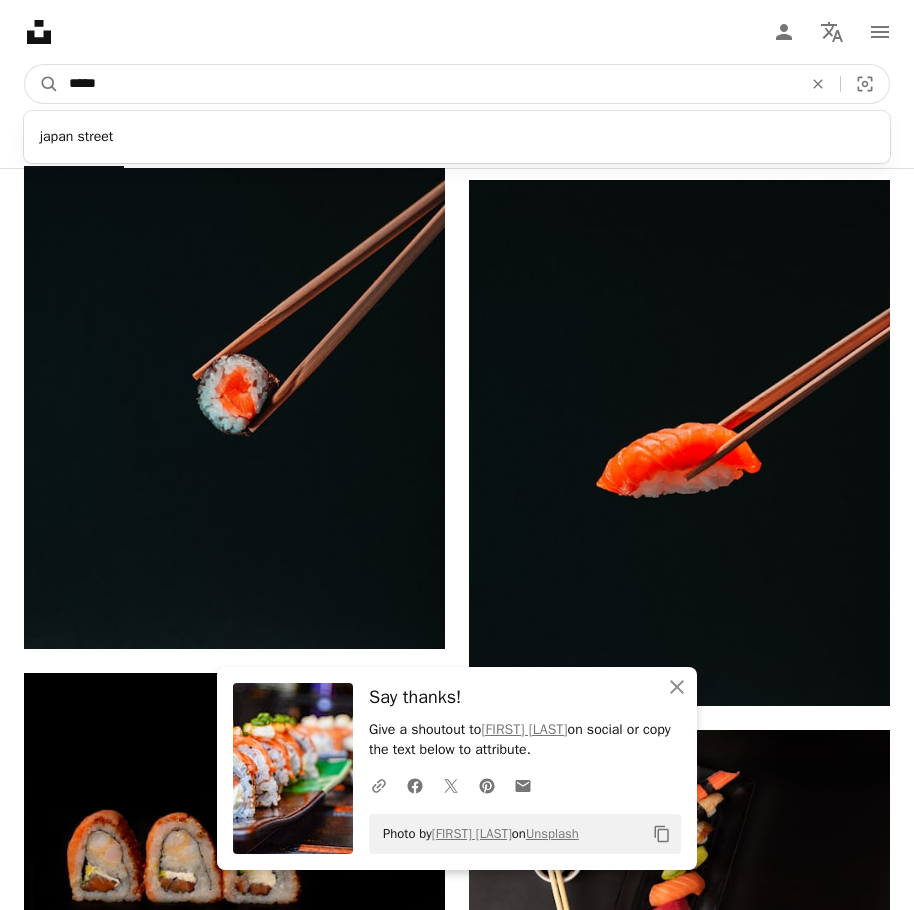 type on "*****" 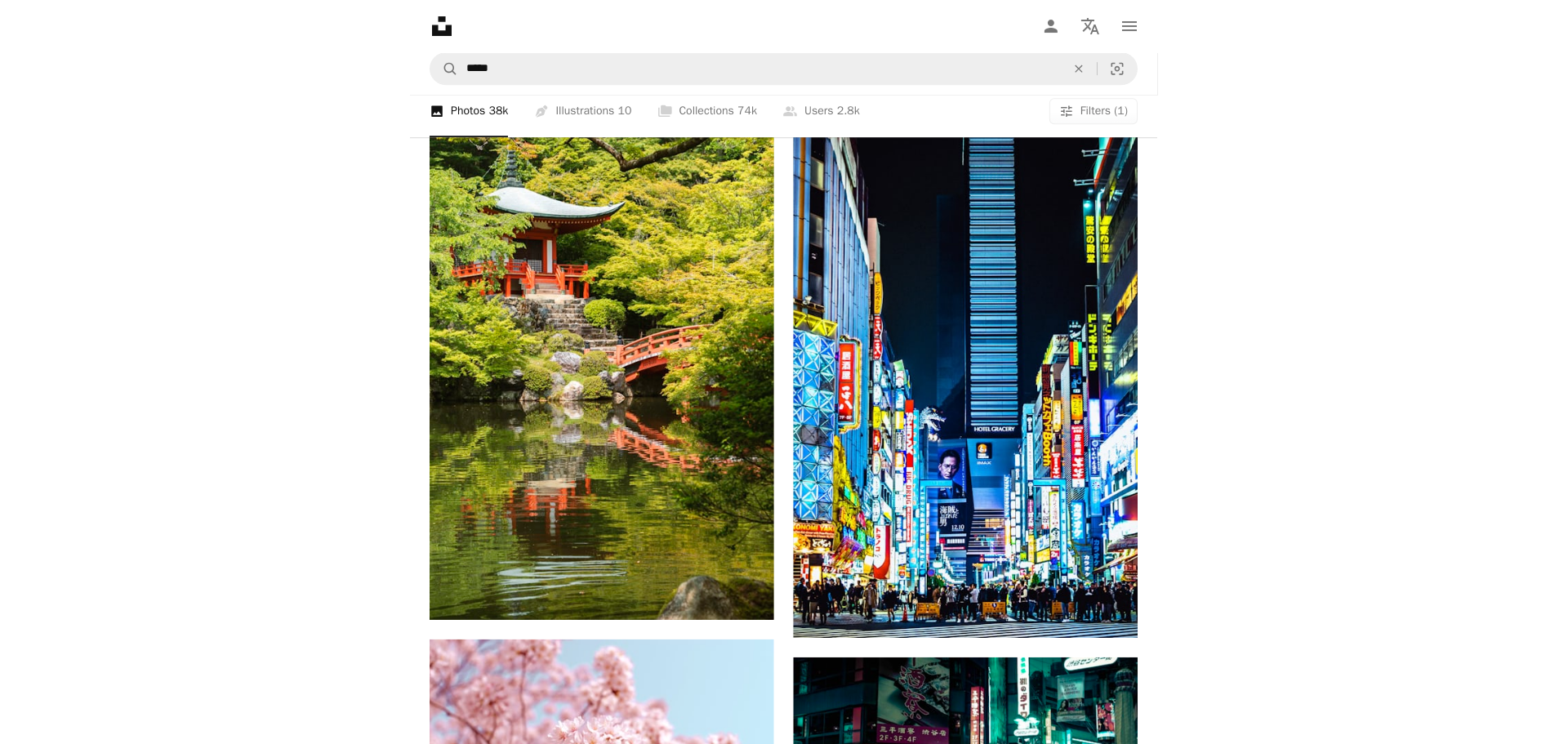 scroll, scrollTop: 5390, scrollLeft: 0, axis: vertical 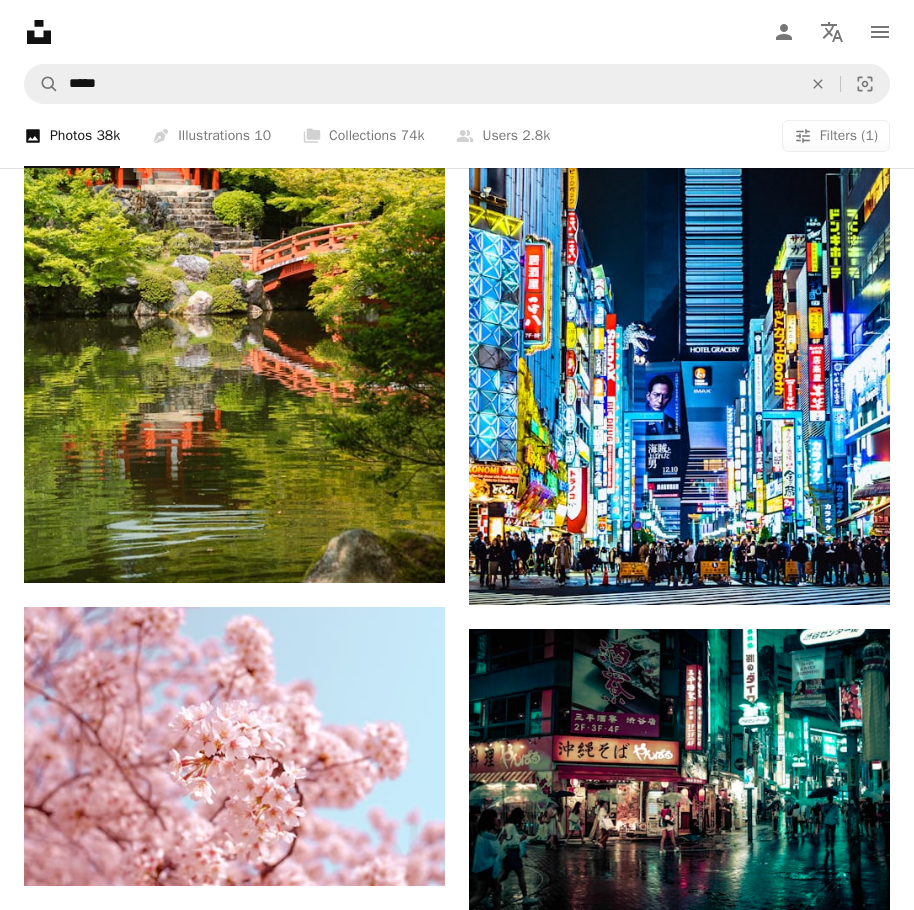 click at bounding box center (234, 1050) 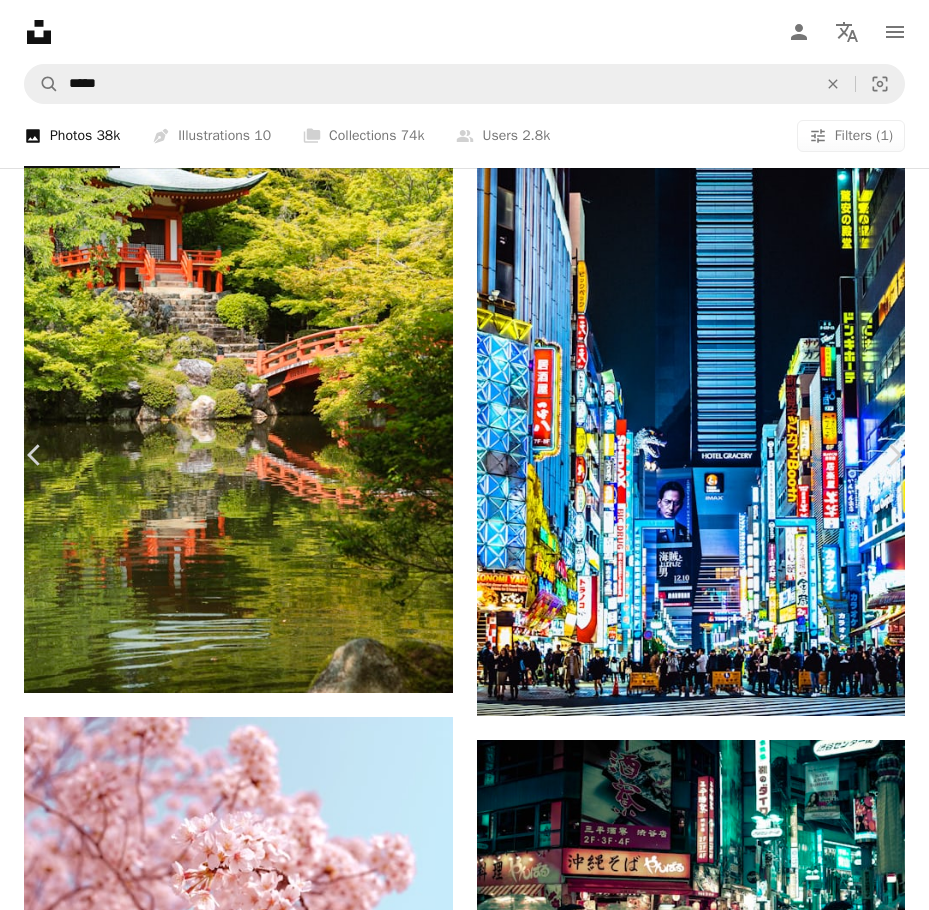 click on "Download free" at bounding box center [730, 3712] 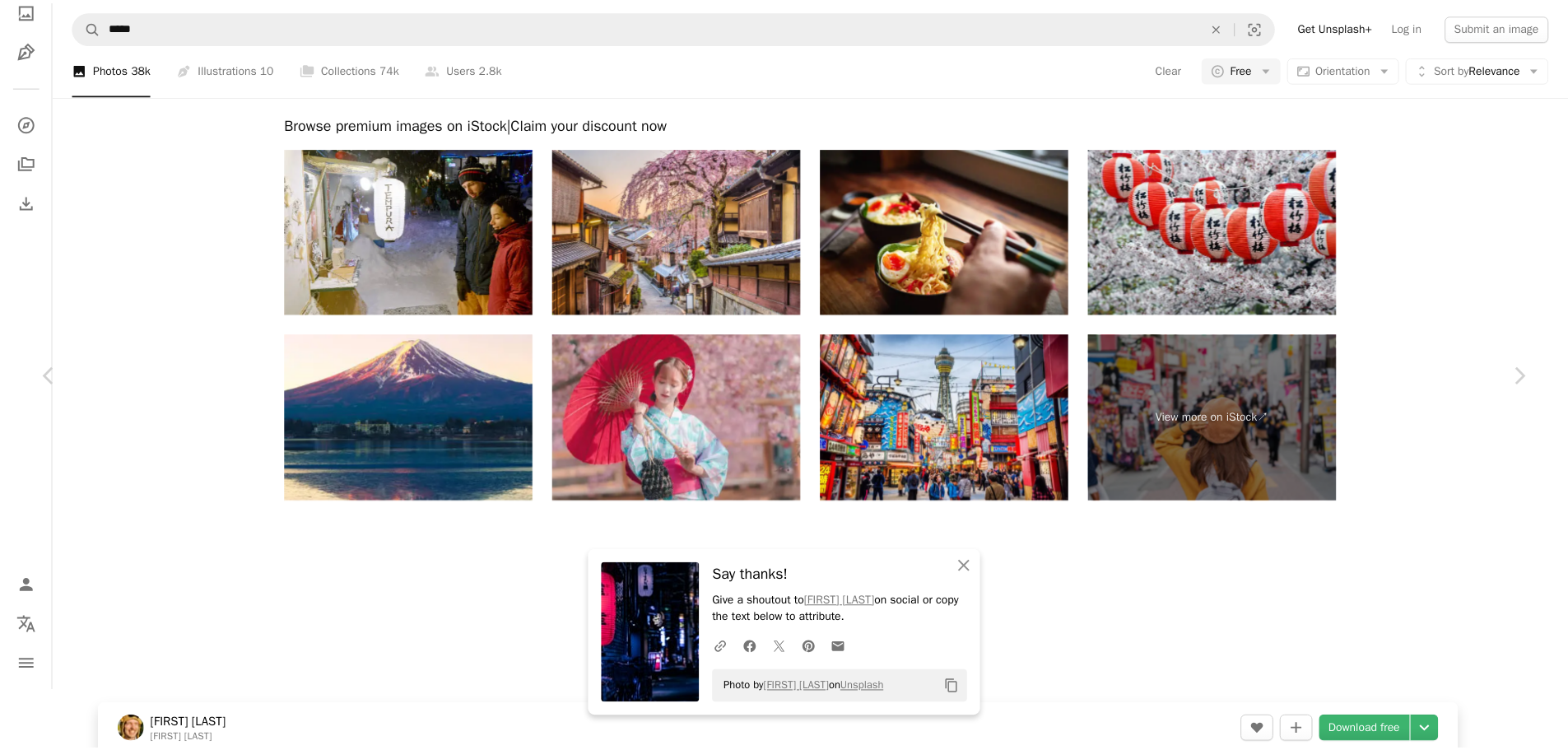 scroll, scrollTop: 4423, scrollLeft: 0, axis: vertical 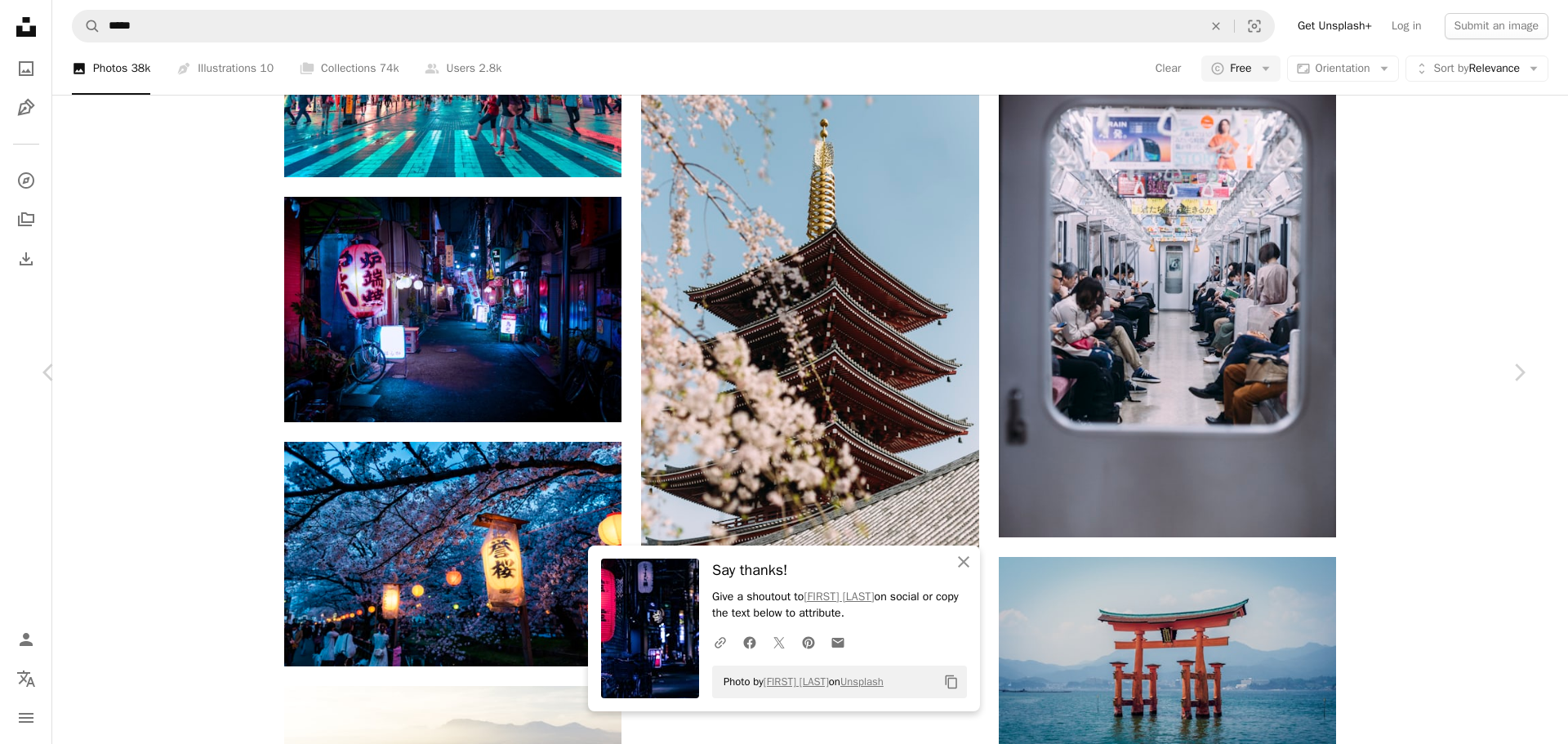 click on "Photo by [FIRST] [LAST] on Unsplash Copy content [FIRST] [LAST] [FIRST] [LAST] Lit up alleyway in [CITY], [COUNTRY] A map marker [CITY], [COUNTRY] Calendar outlined Published on [MONTH] [DAY], [YEAR] Camera NIKON CORPORATION, NIKON D3300 Safety Free to use under the Unsplash License background city japan dark blue night light pink urban neon bike bicycle reflection asian japanese bright asia lantern alley wallpaper Creative Commons images Browse premium related images on iStock | Save 20% with code UNSPLASH20 View more on iStock ↗ Related images A heart A plus sign [FIRST] [LAST] Arrow pointing down" at bounding box center (784, 2060) 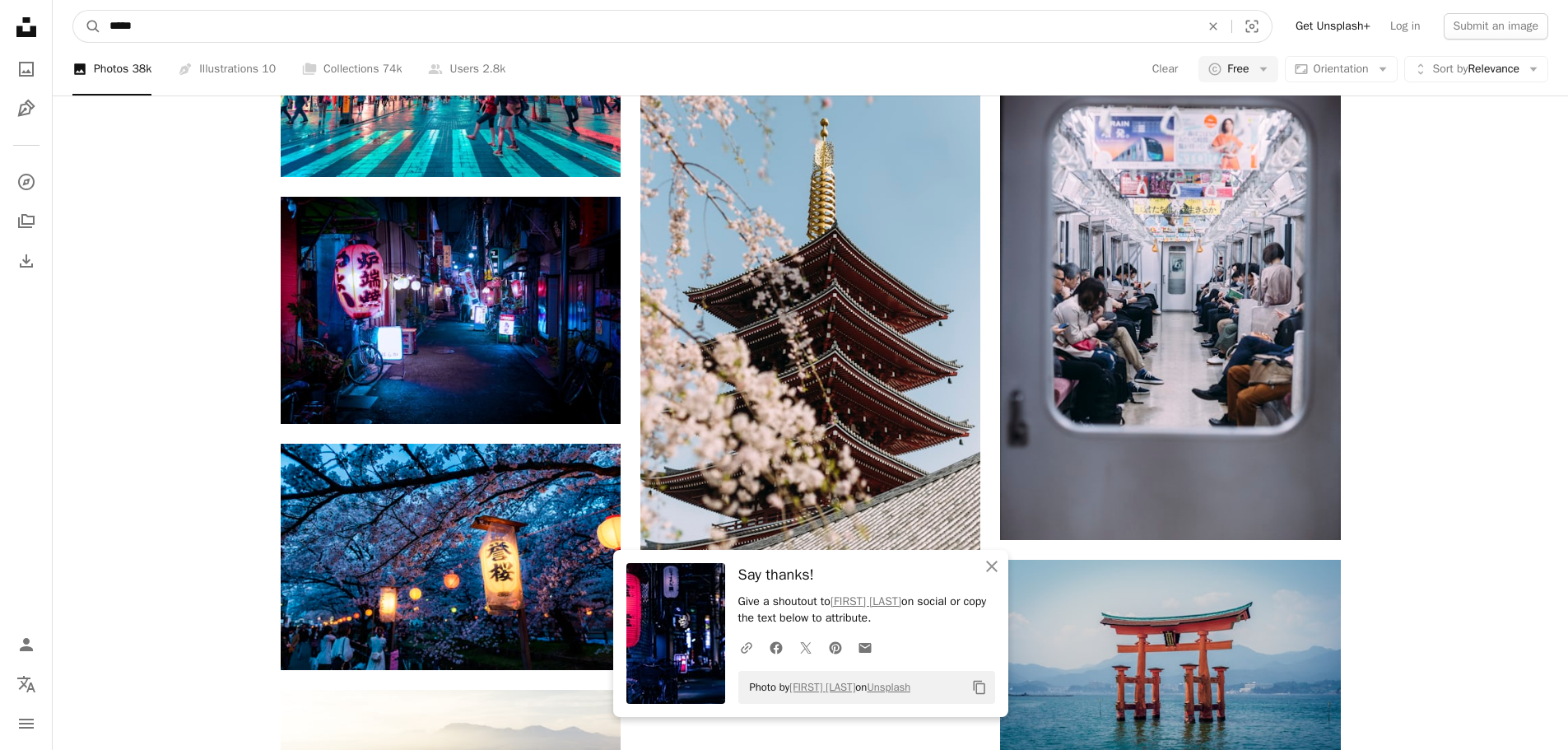 click on "*****" at bounding box center (648, 26) 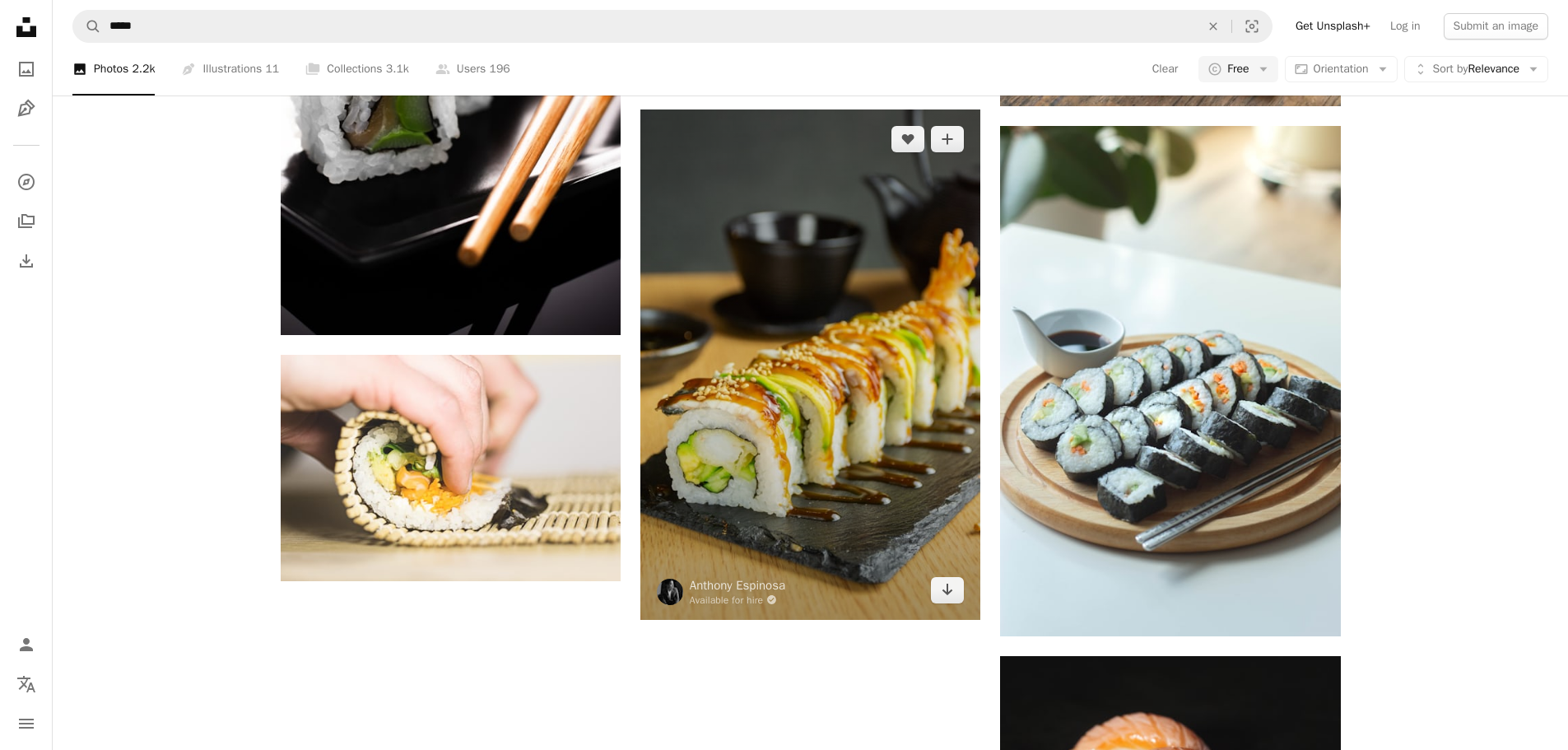 scroll, scrollTop: 2259, scrollLeft: 0, axis: vertical 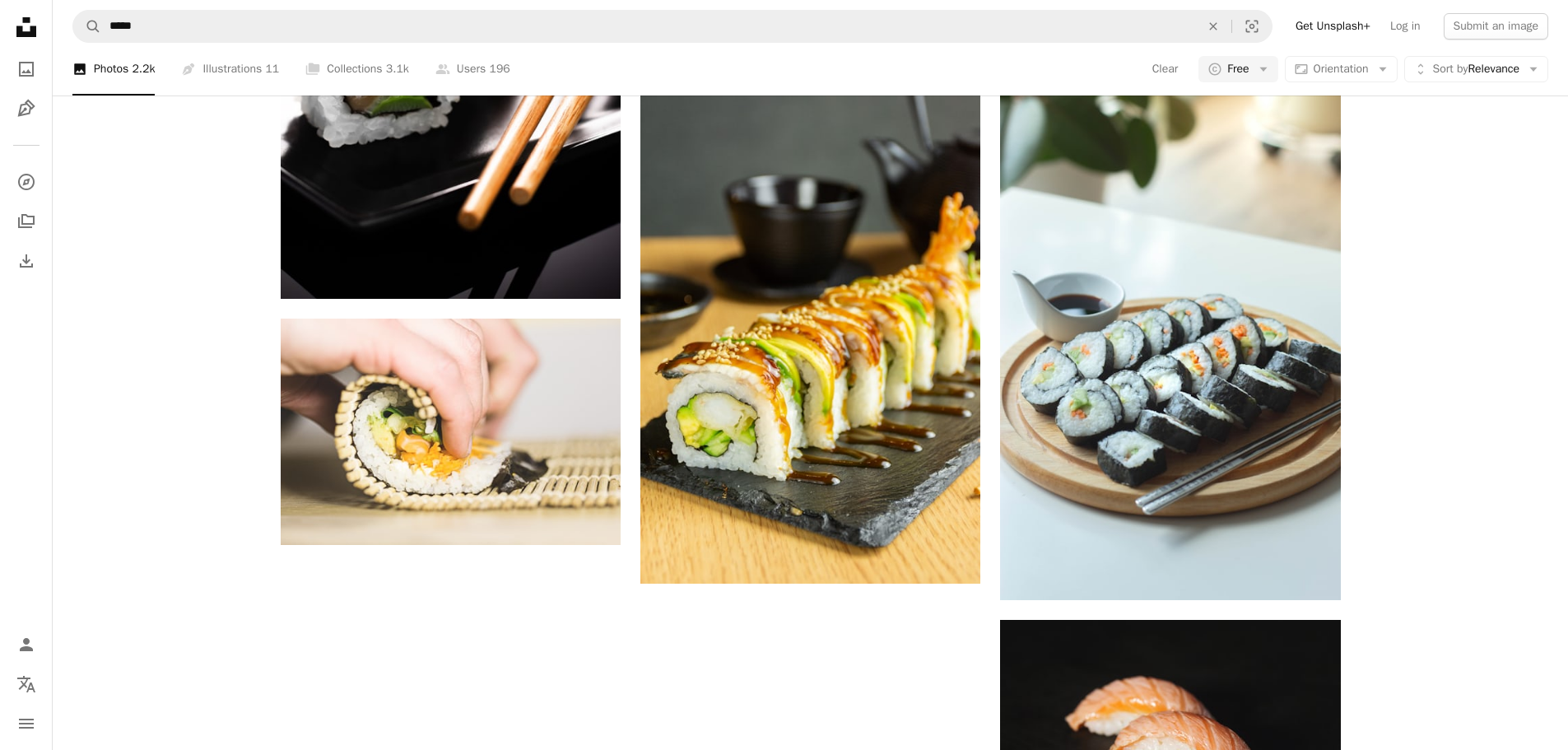 click on "Load more" at bounding box center [811, 912] 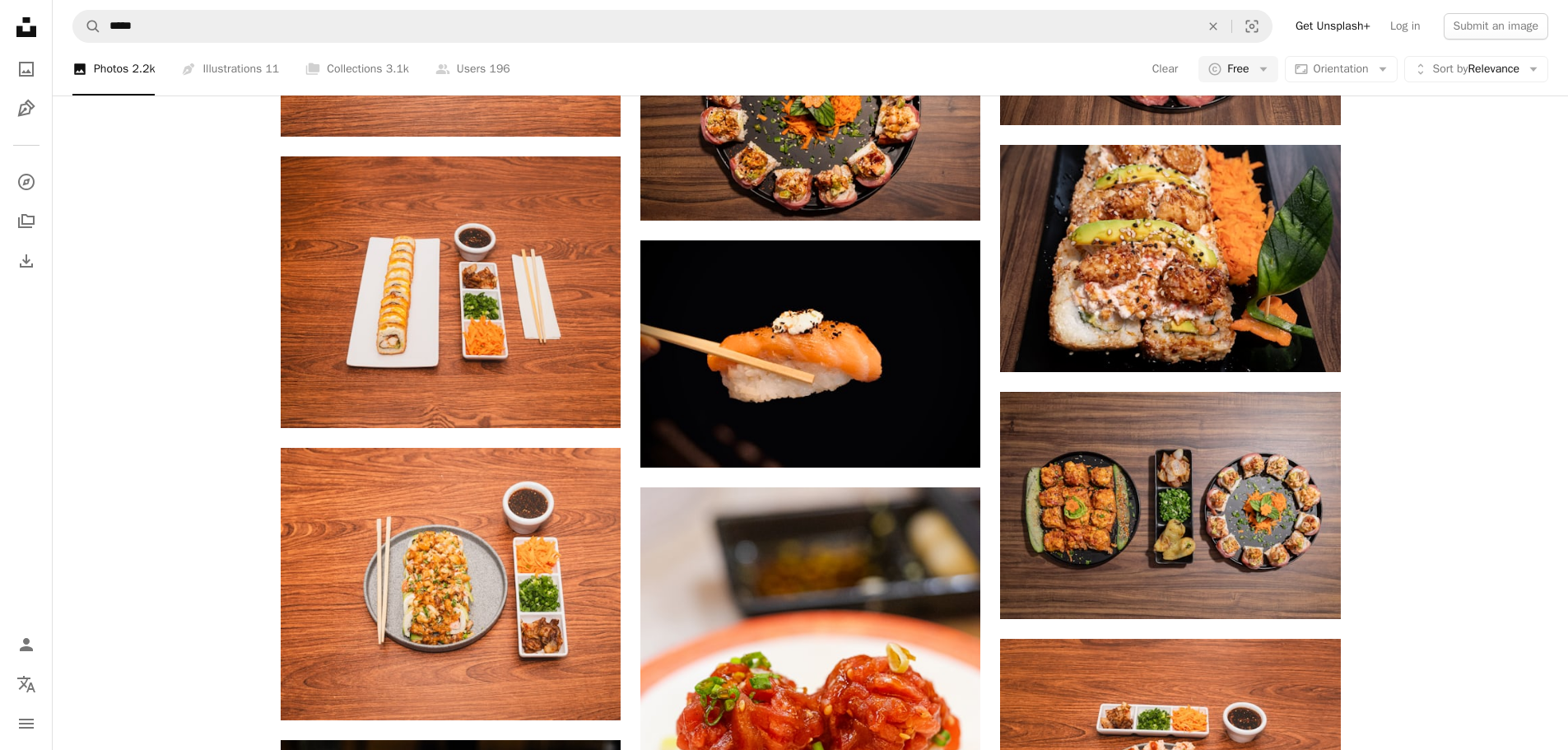 scroll, scrollTop: 15431, scrollLeft: 0, axis: vertical 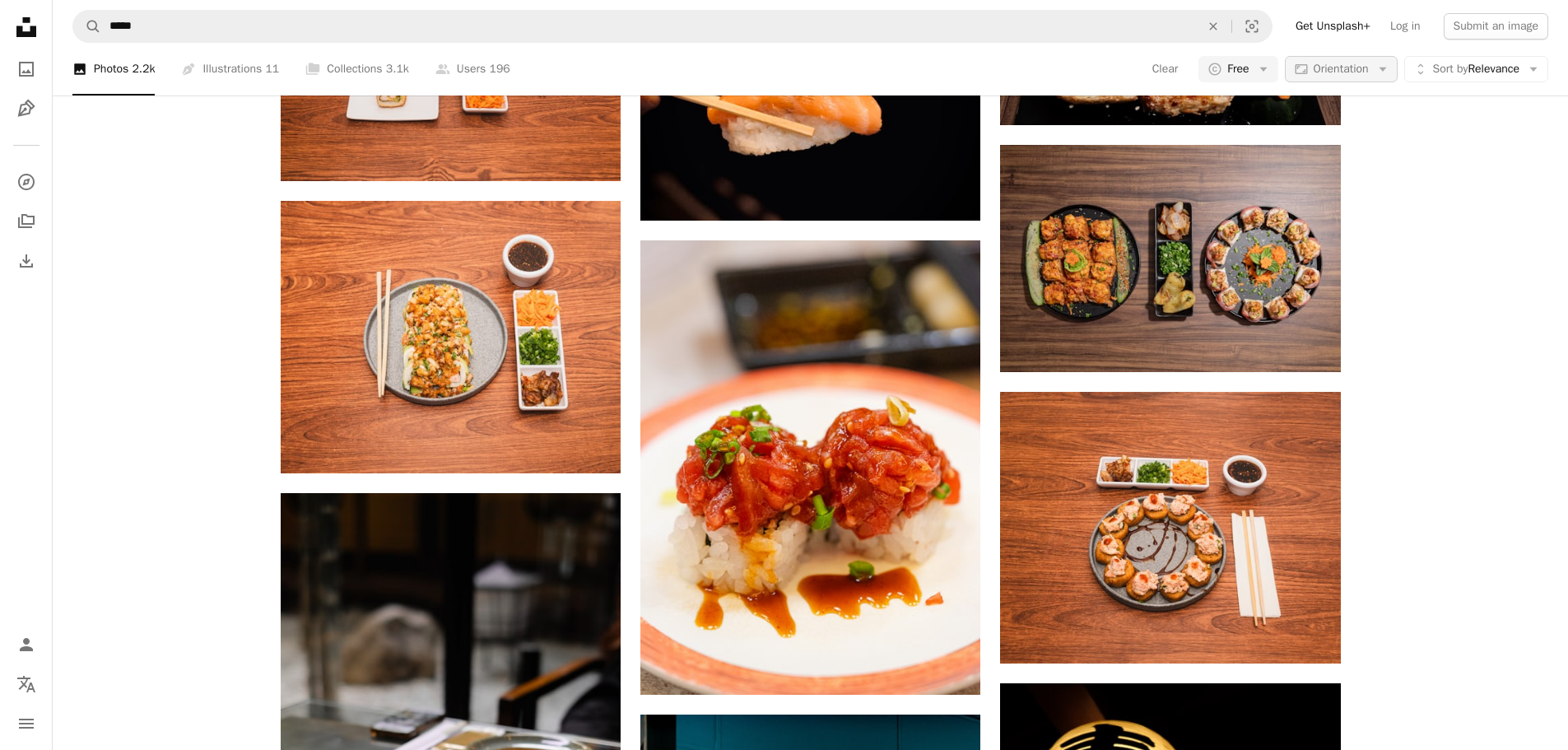 click on "Orientation" at bounding box center (1341, 68) 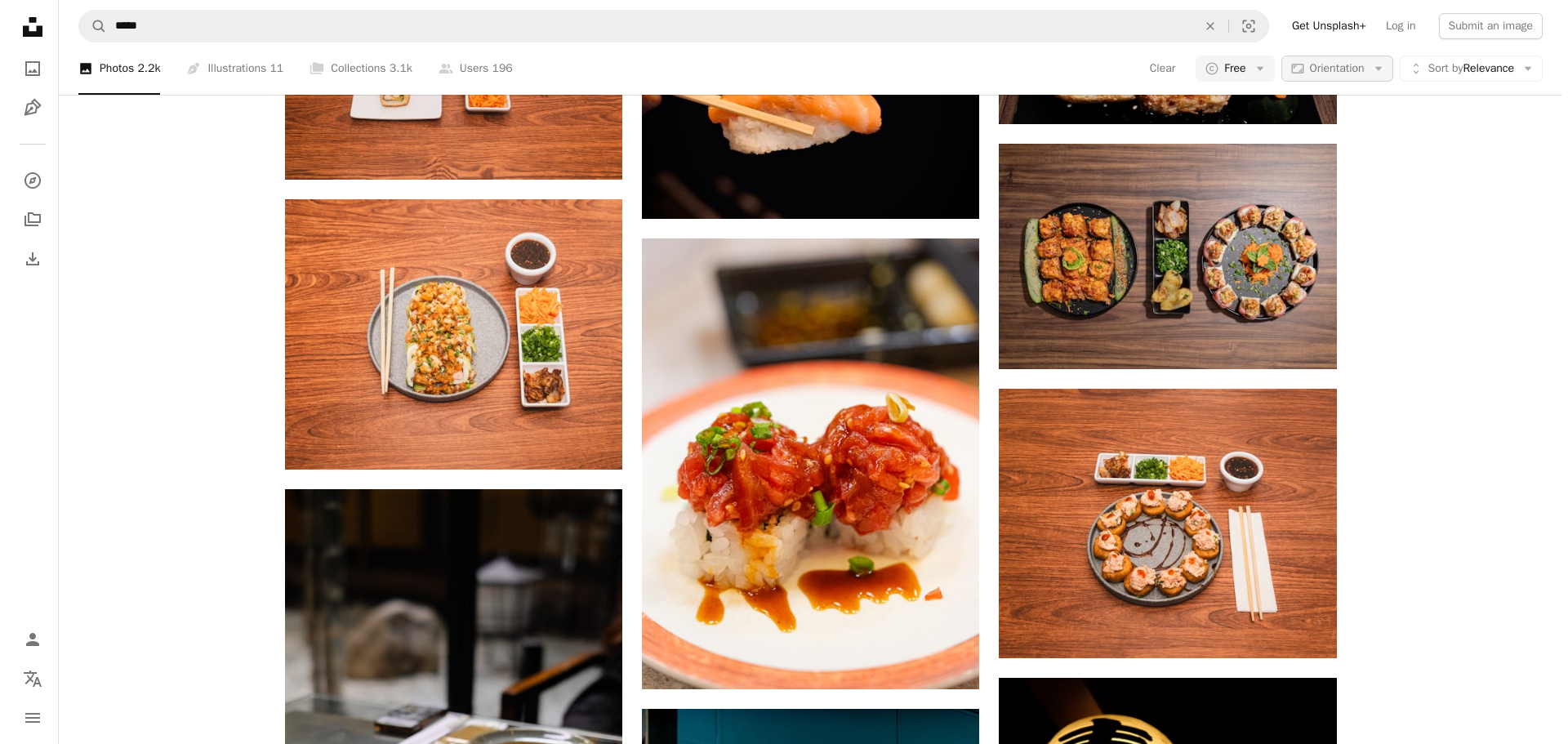 scroll, scrollTop: 0, scrollLeft: 0, axis: both 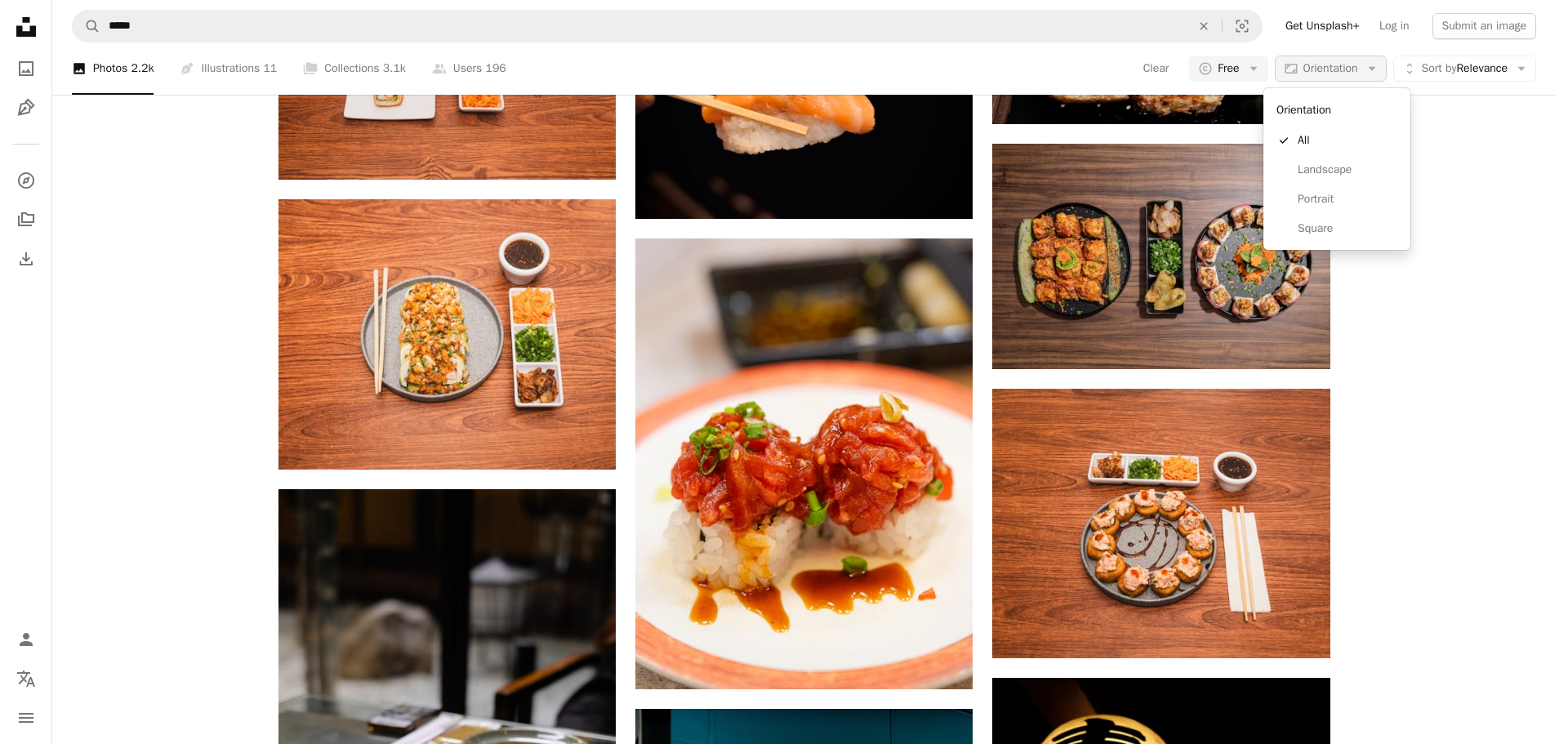 click on "Orientation" at bounding box center (1330, 68) 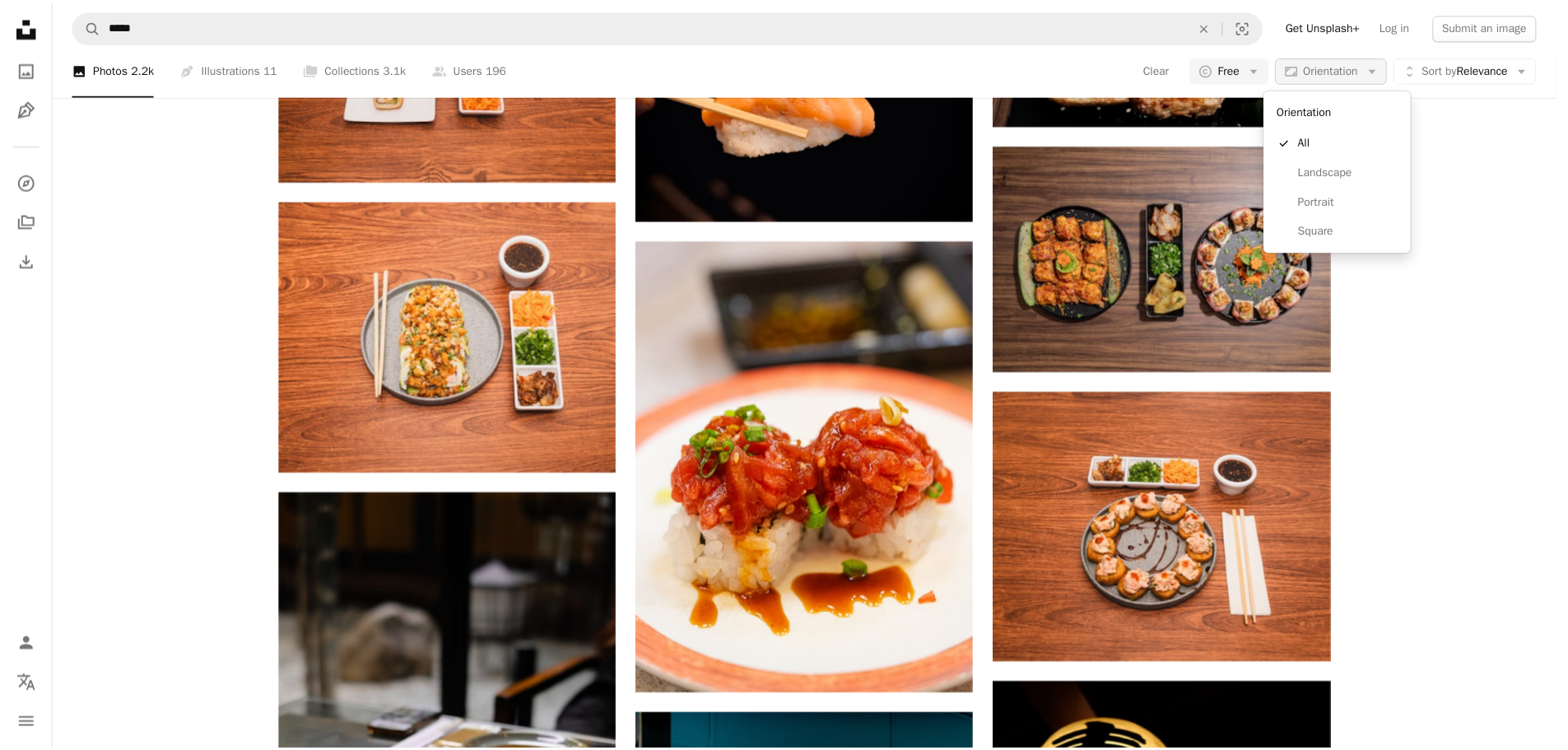 scroll, scrollTop: 15431, scrollLeft: 0, axis: vertical 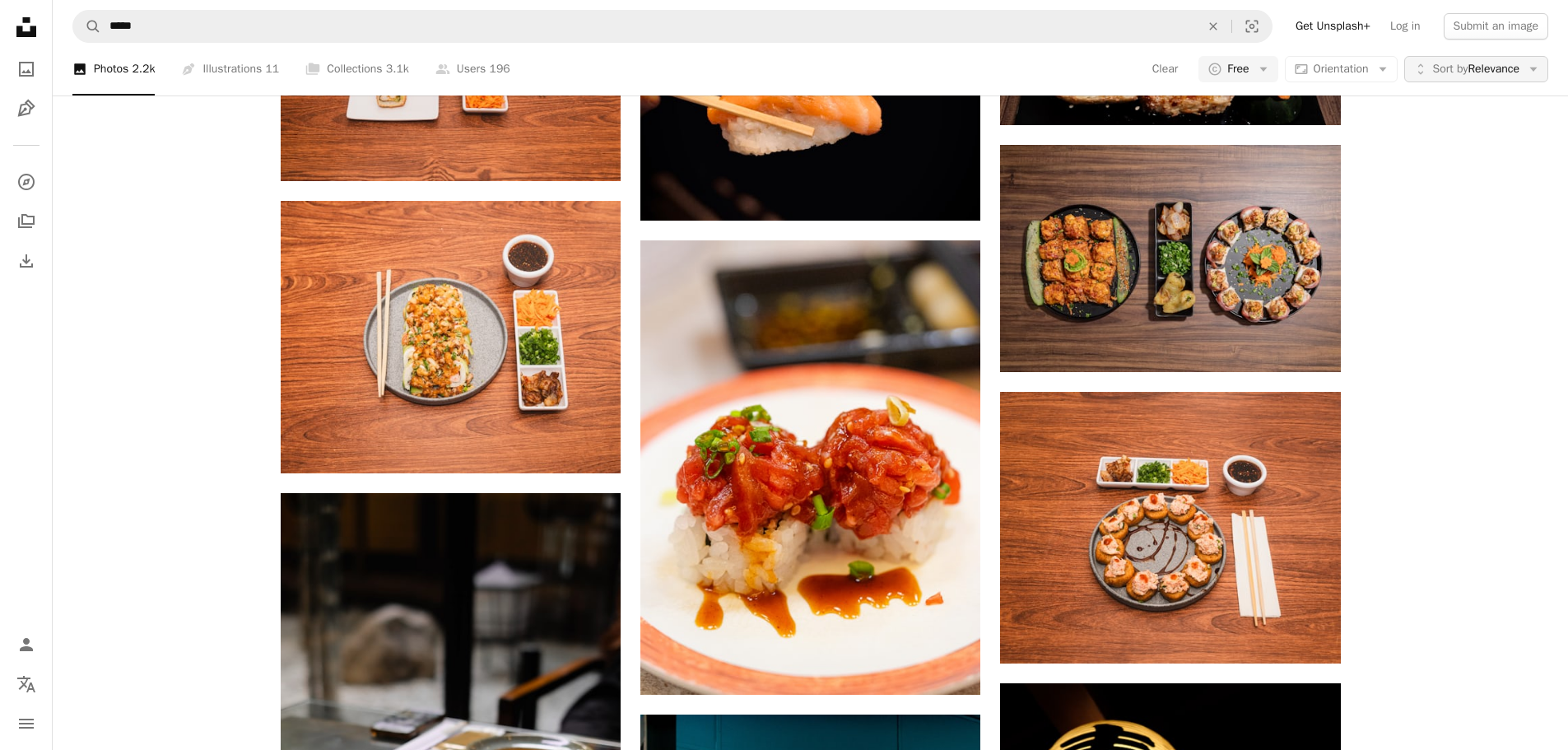 click on "Sort by  Relevance" at bounding box center [1476, 69] 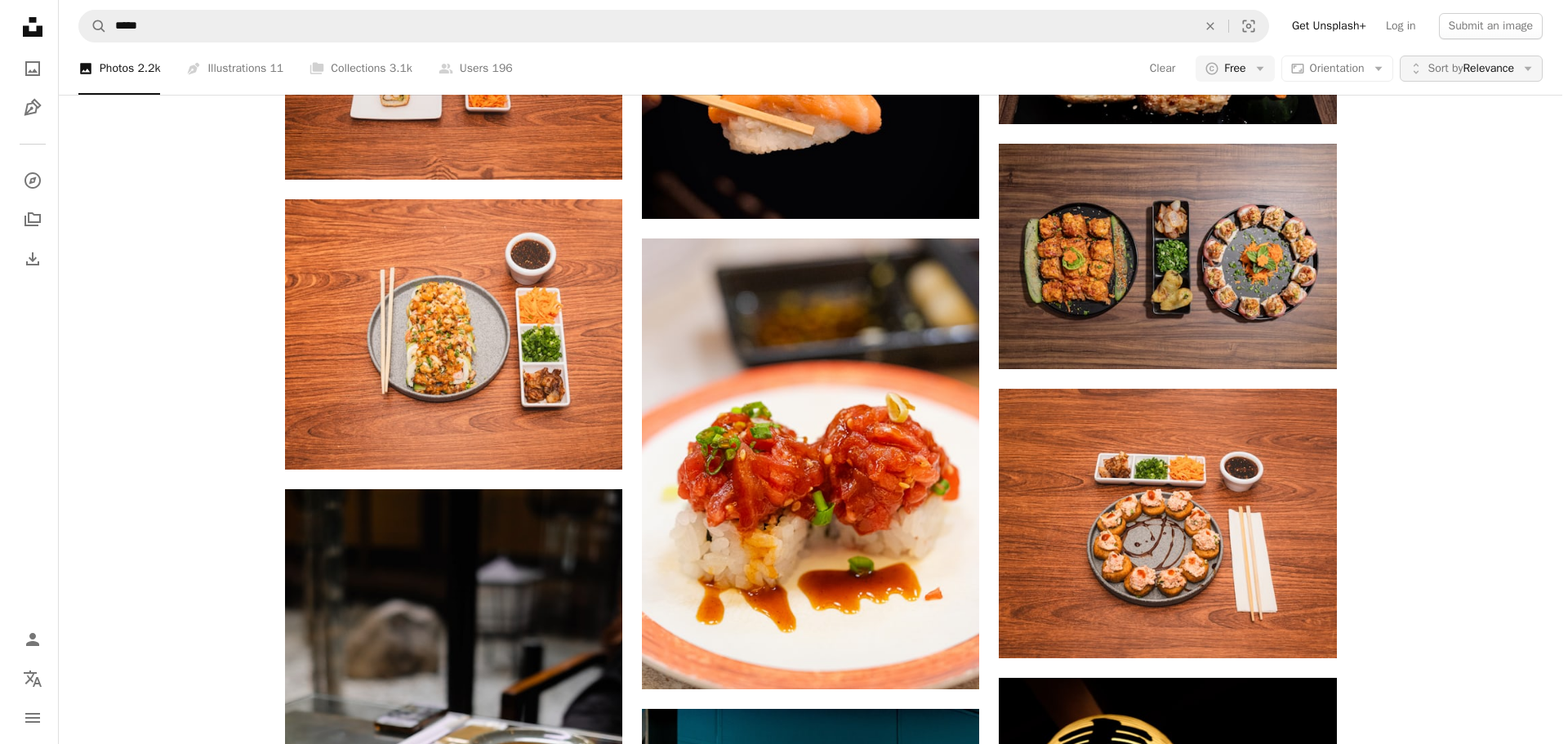 scroll, scrollTop: 0, scrollLeft: 0, axis: both 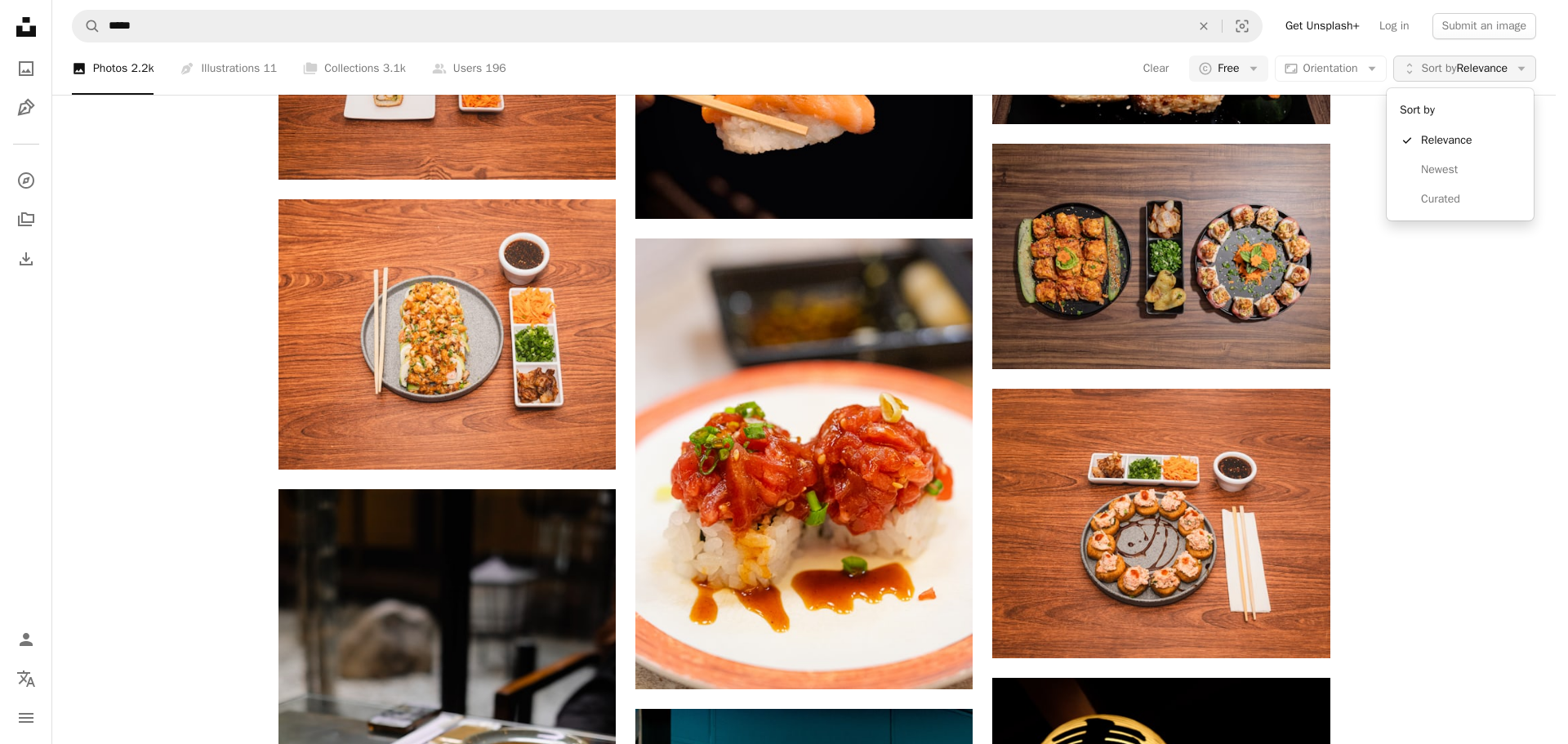 click on "Sort by  Relevance" at bounding box center (1464, 69) 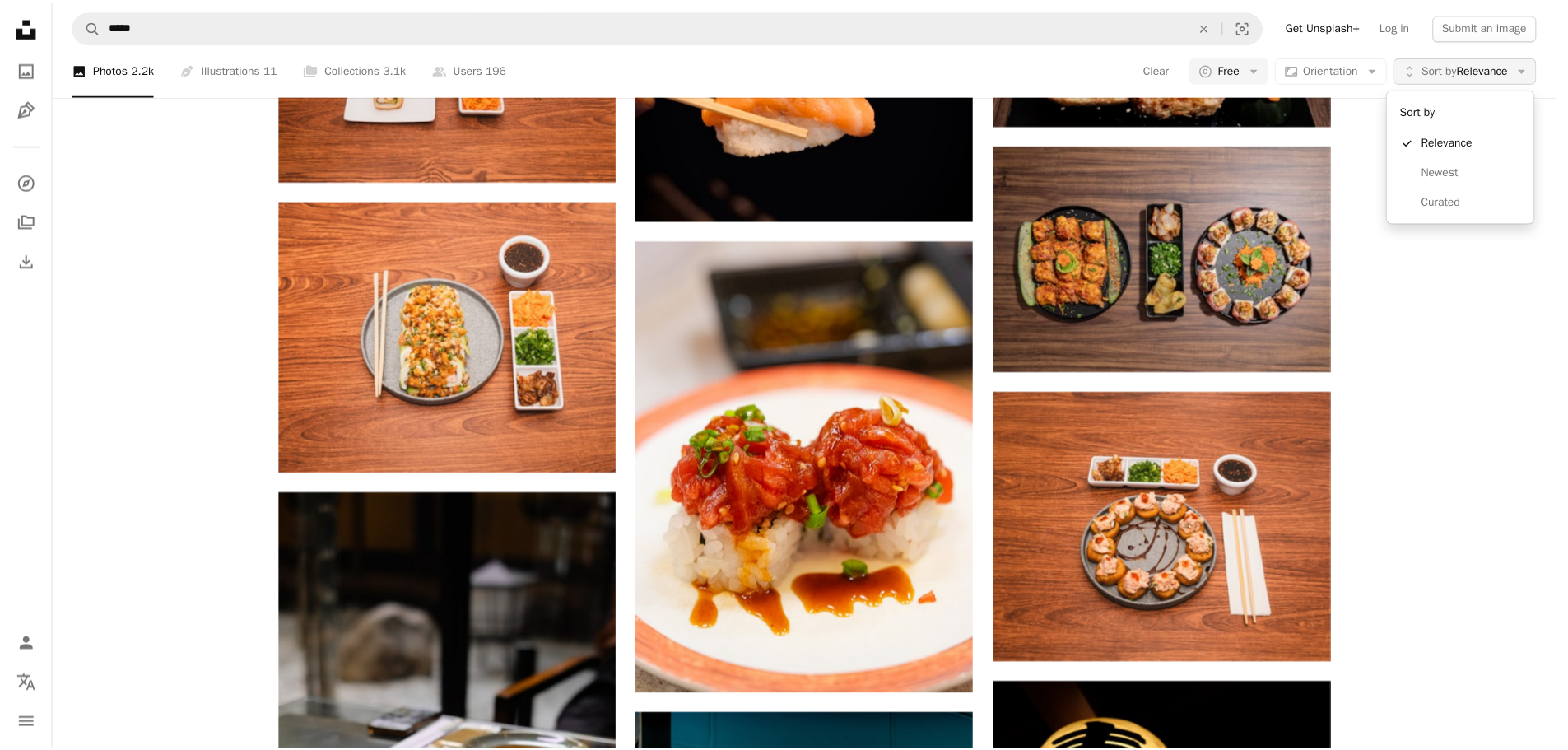 scroll, scrollTop: 15431, scrollLeft: 0, axis: vertical 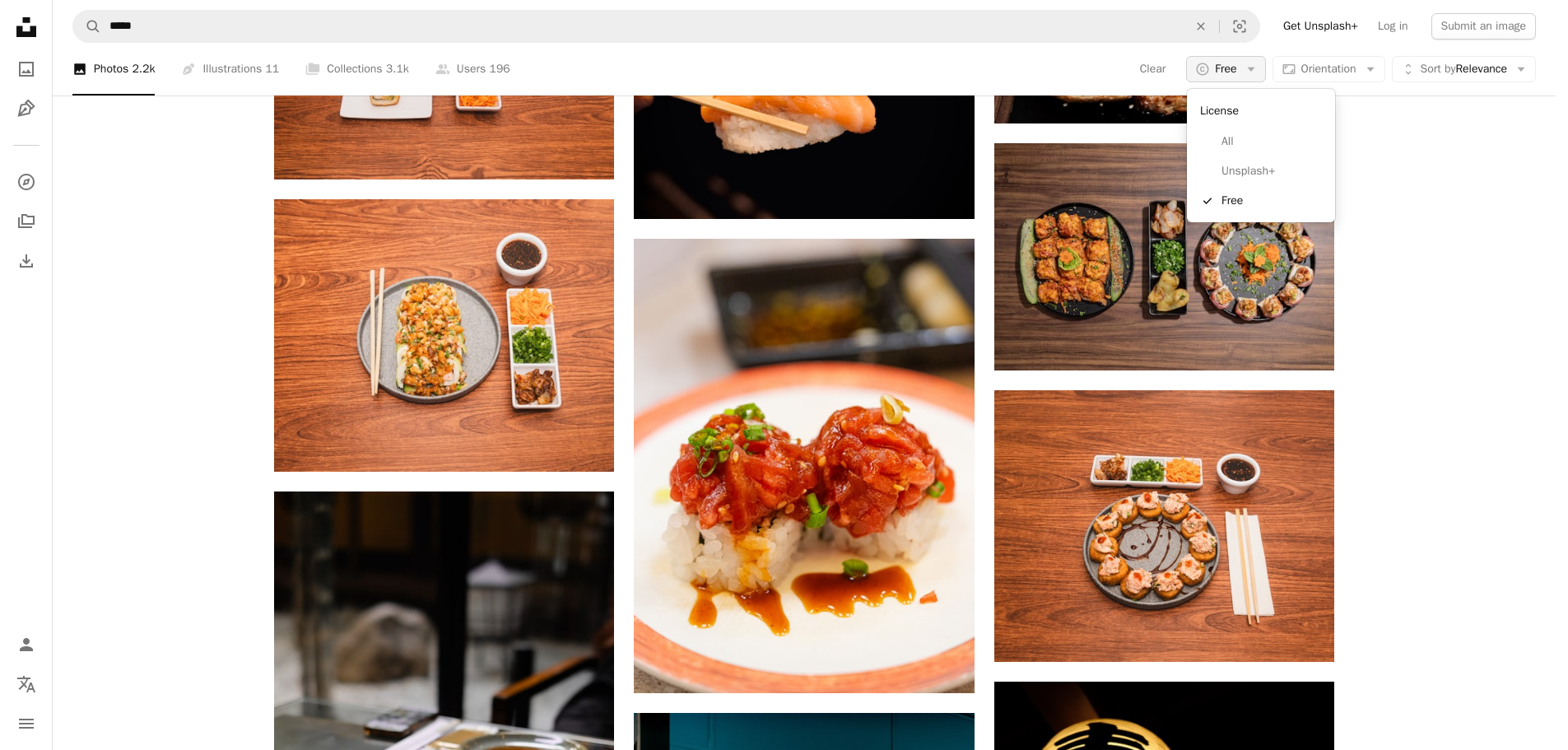 click on "Arrow down" 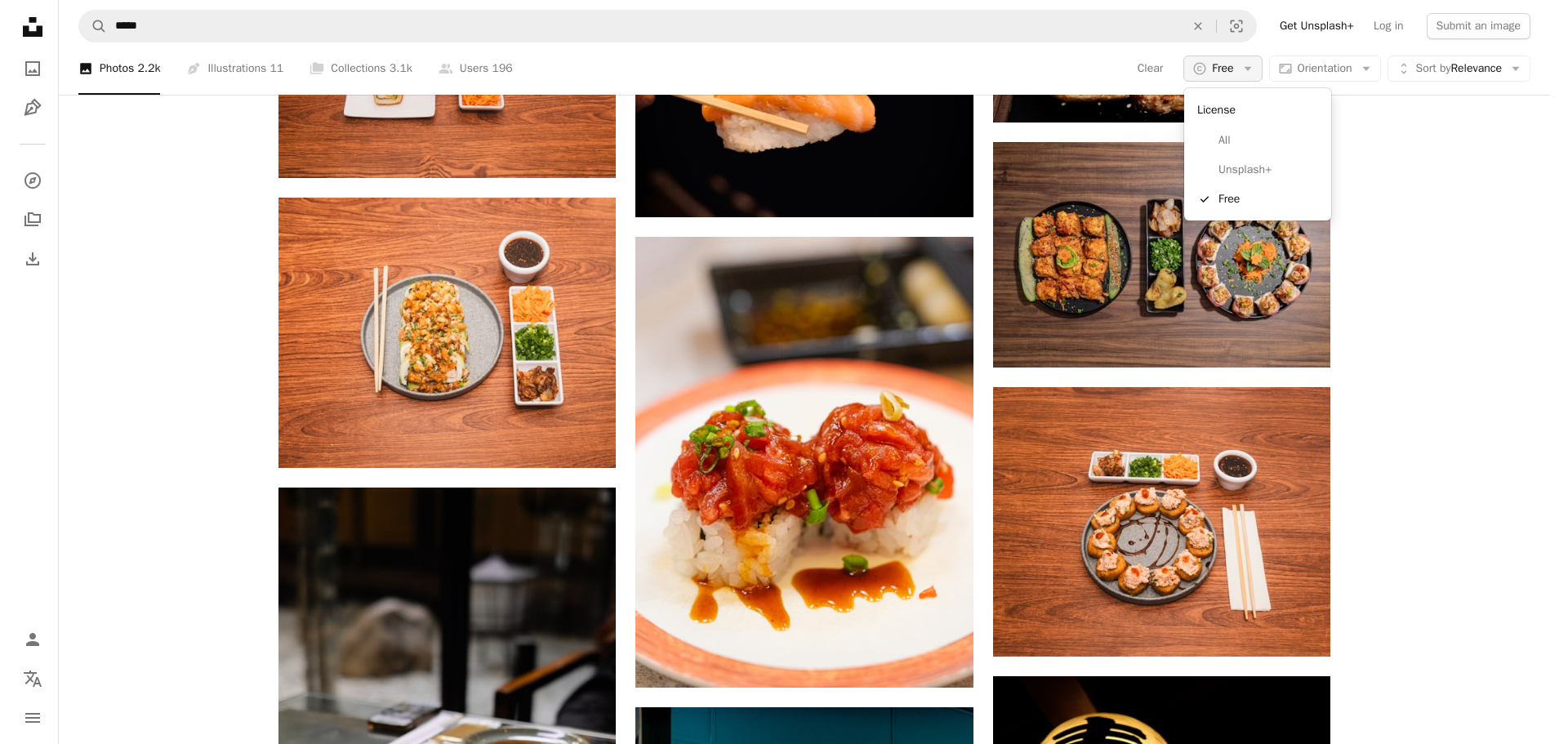 scroll, scrollTop: 0, scrollLeft: 0, axis: both 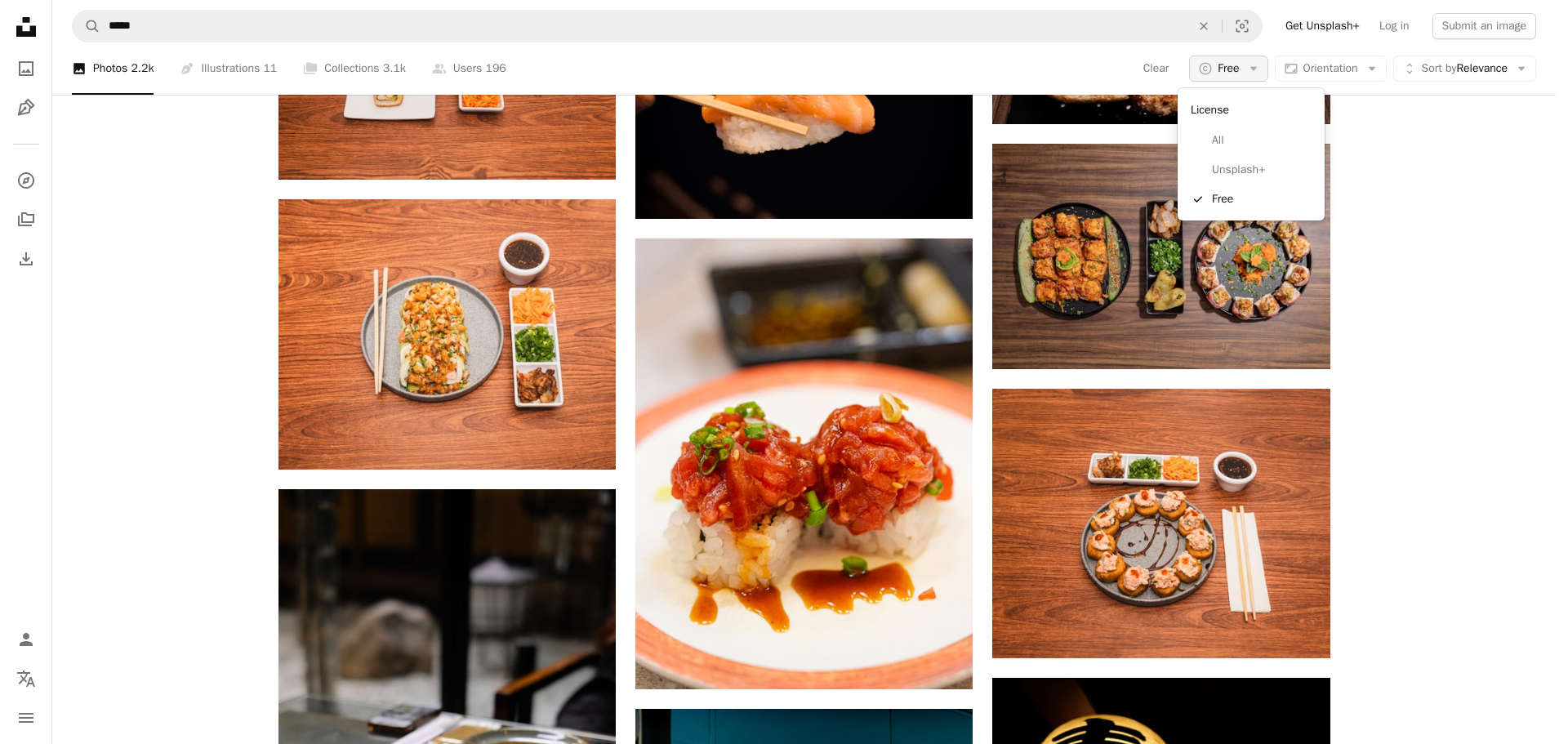click on "Arrow down" 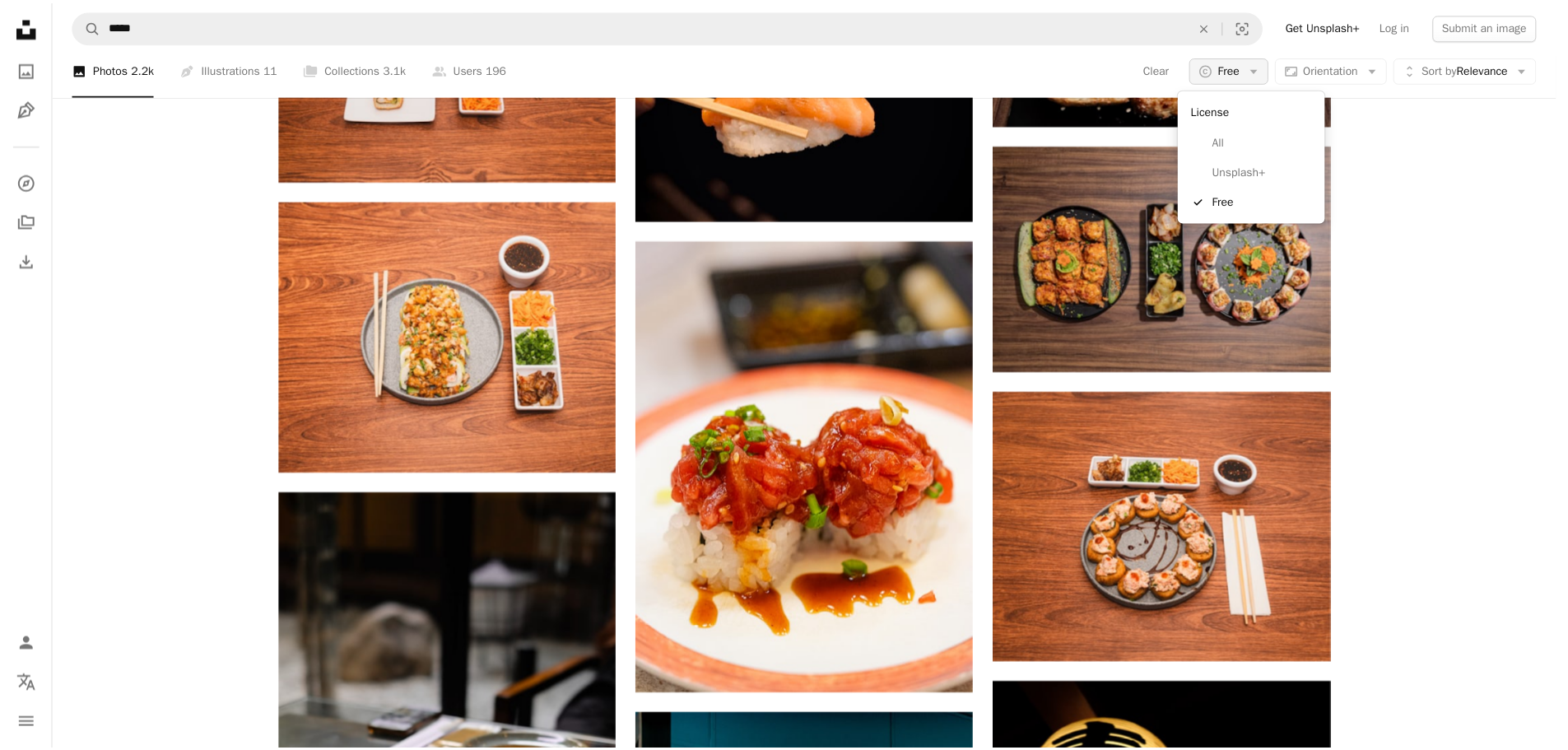 scroll, scrollTop: 15431, scrollLeft: 0, axis: vertical 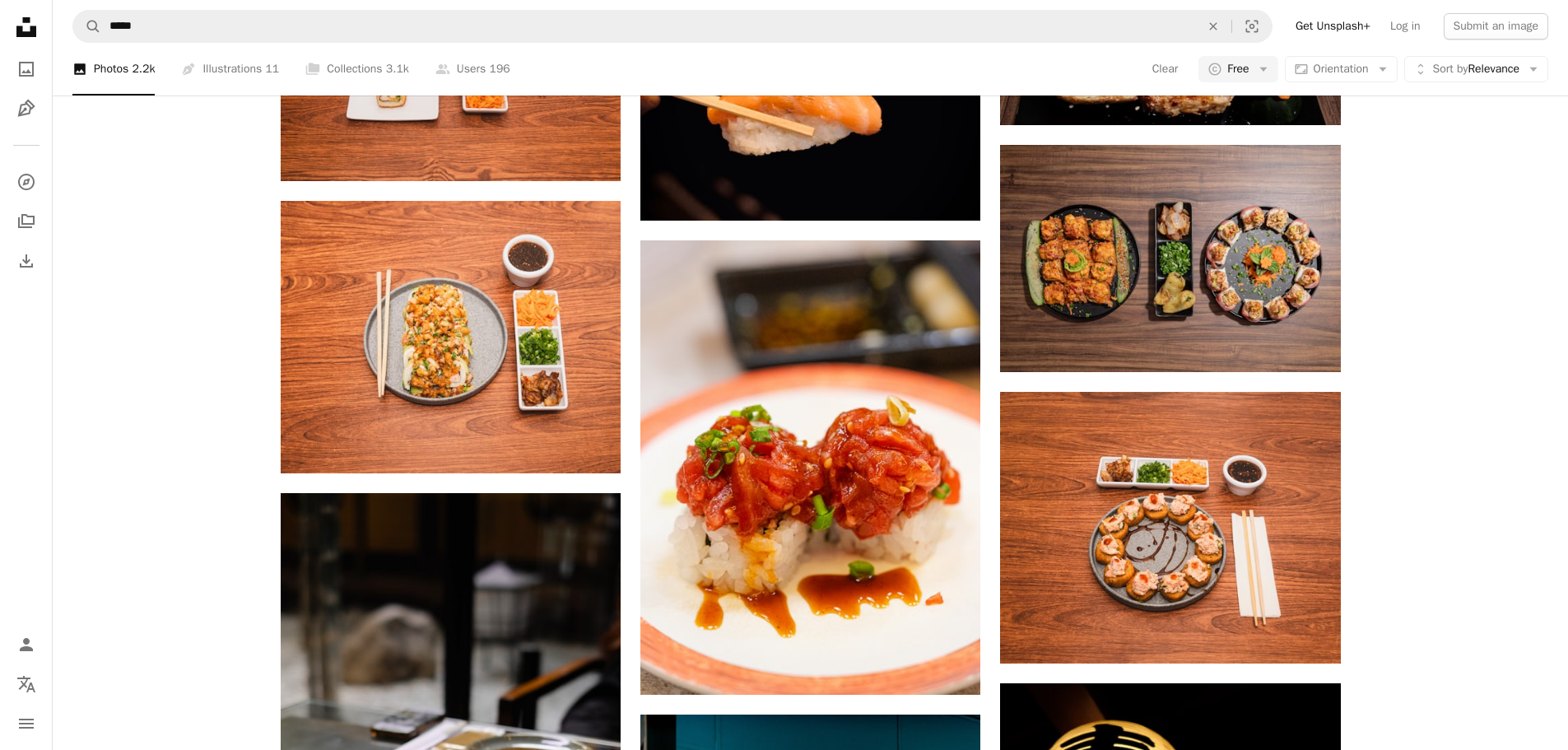 click on "A magnifying glass ***** An X shape Visual search Get Unsplash+ Log in Submit an image" at bounding box center [810, 26] 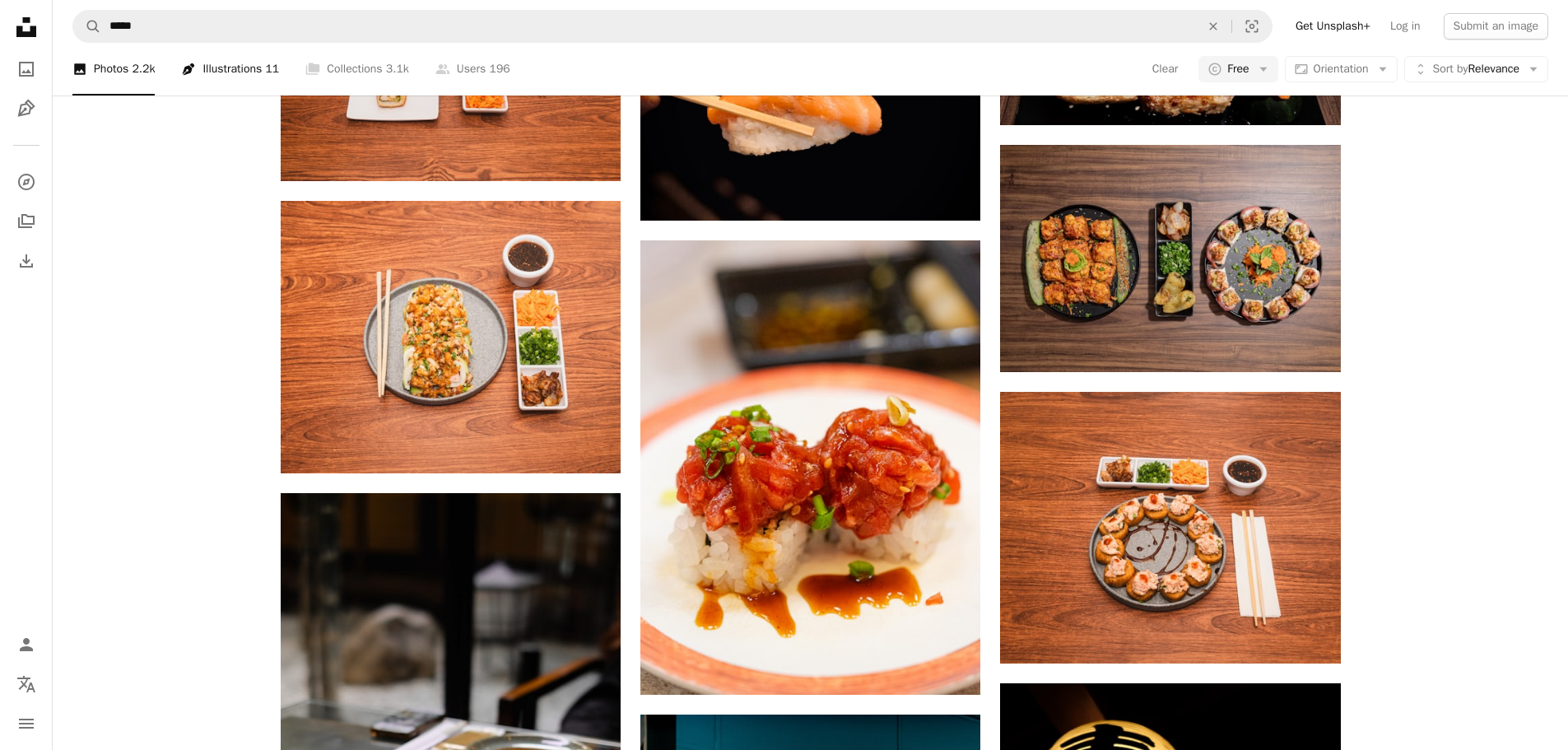 click on "Pen Tool Illustrations   11" at bounding box center (230, 69) 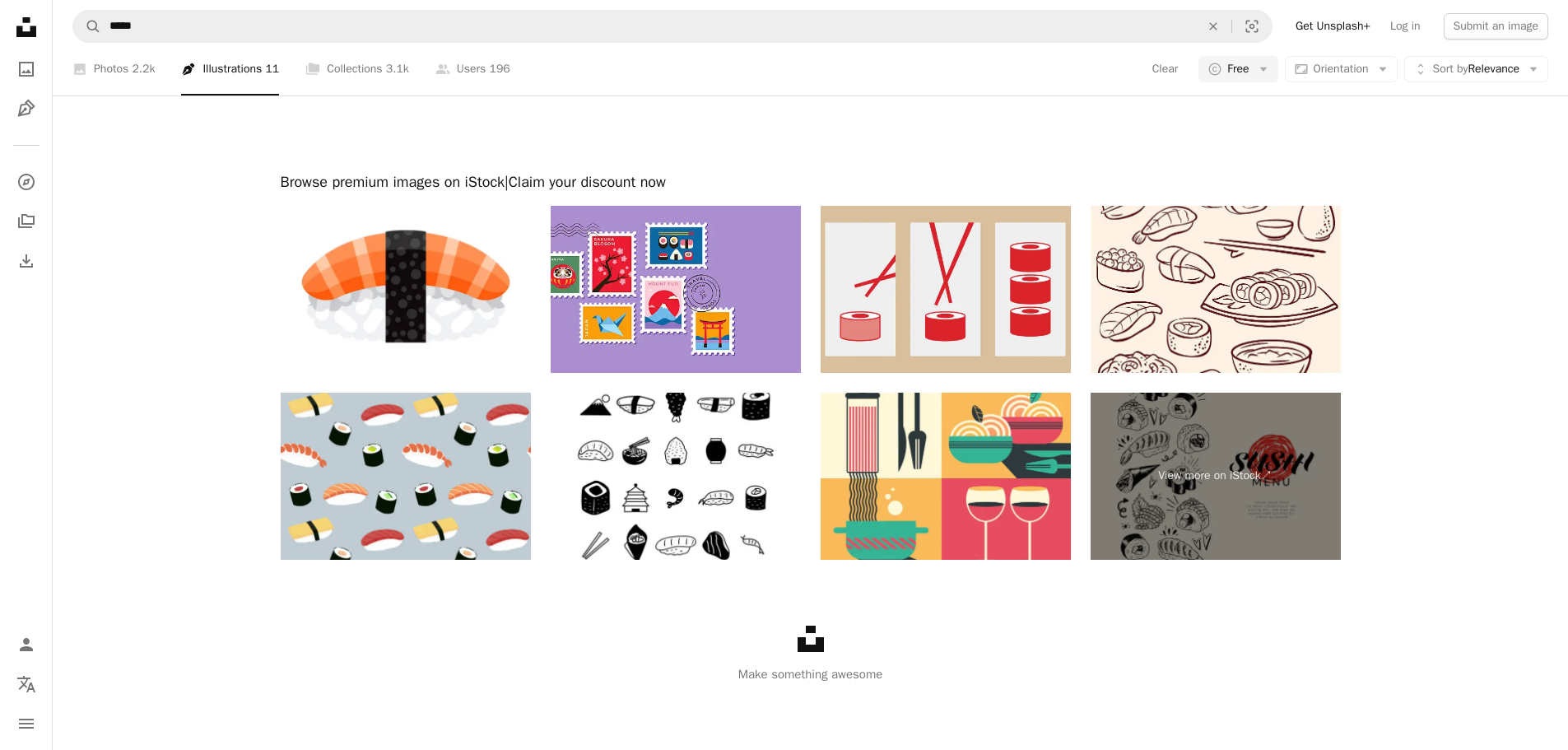 scroll, scrollTop: 2141, scrollLeft: 0, axis: vertical 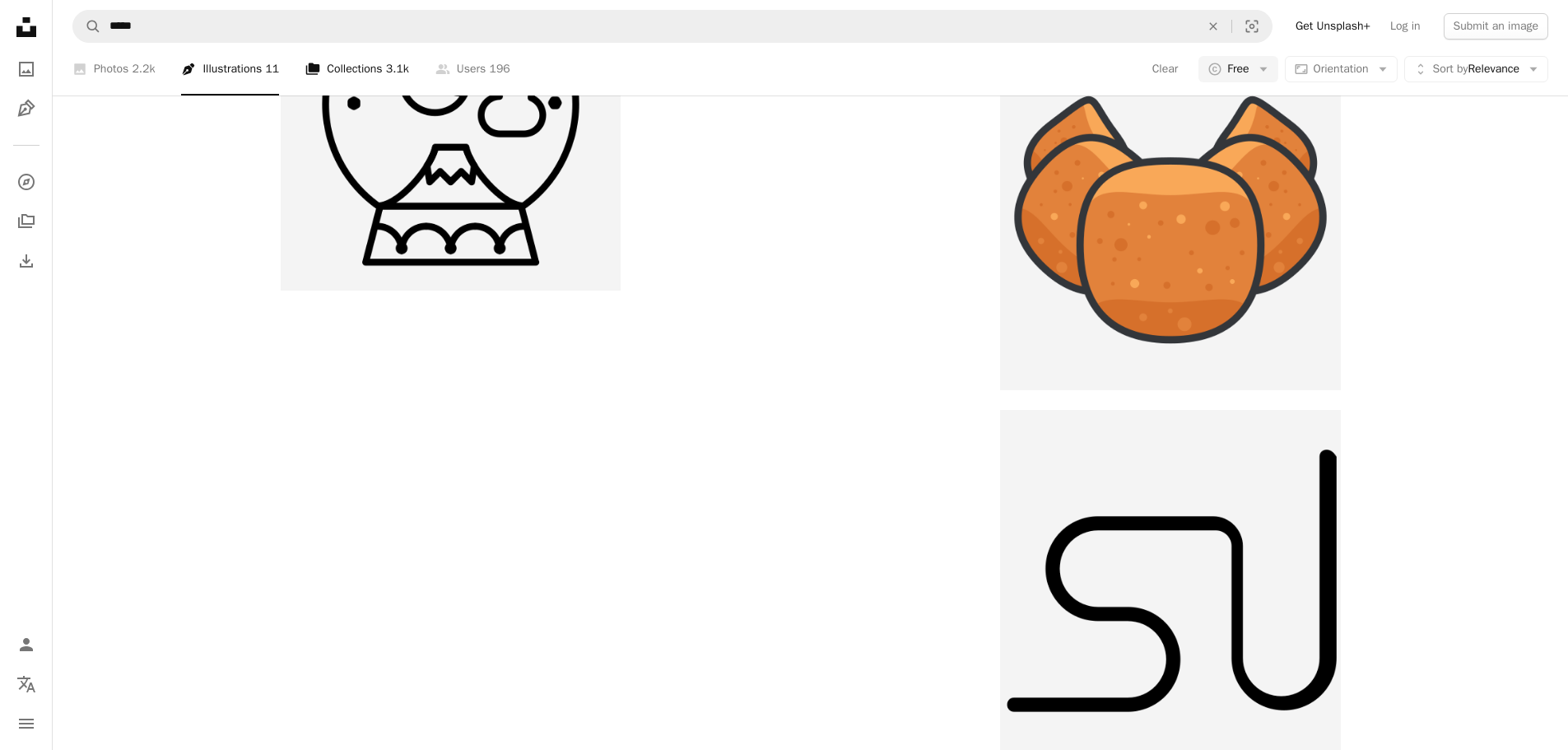 click on "A stack of folders Collections   3.1k" at bounding box center (357, 69) 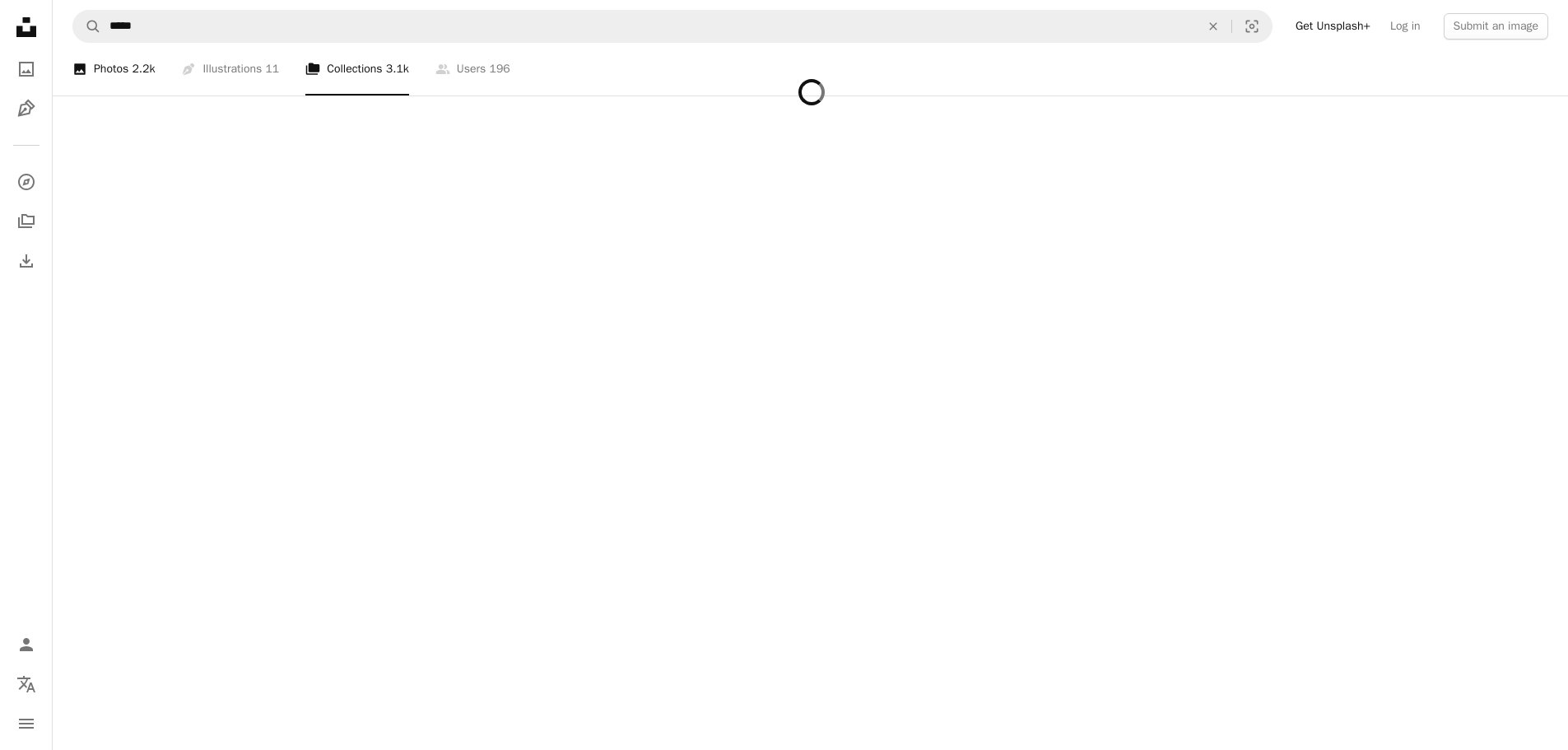 click on "A photo Photos   2.2k" at bounding box center [114, 69] 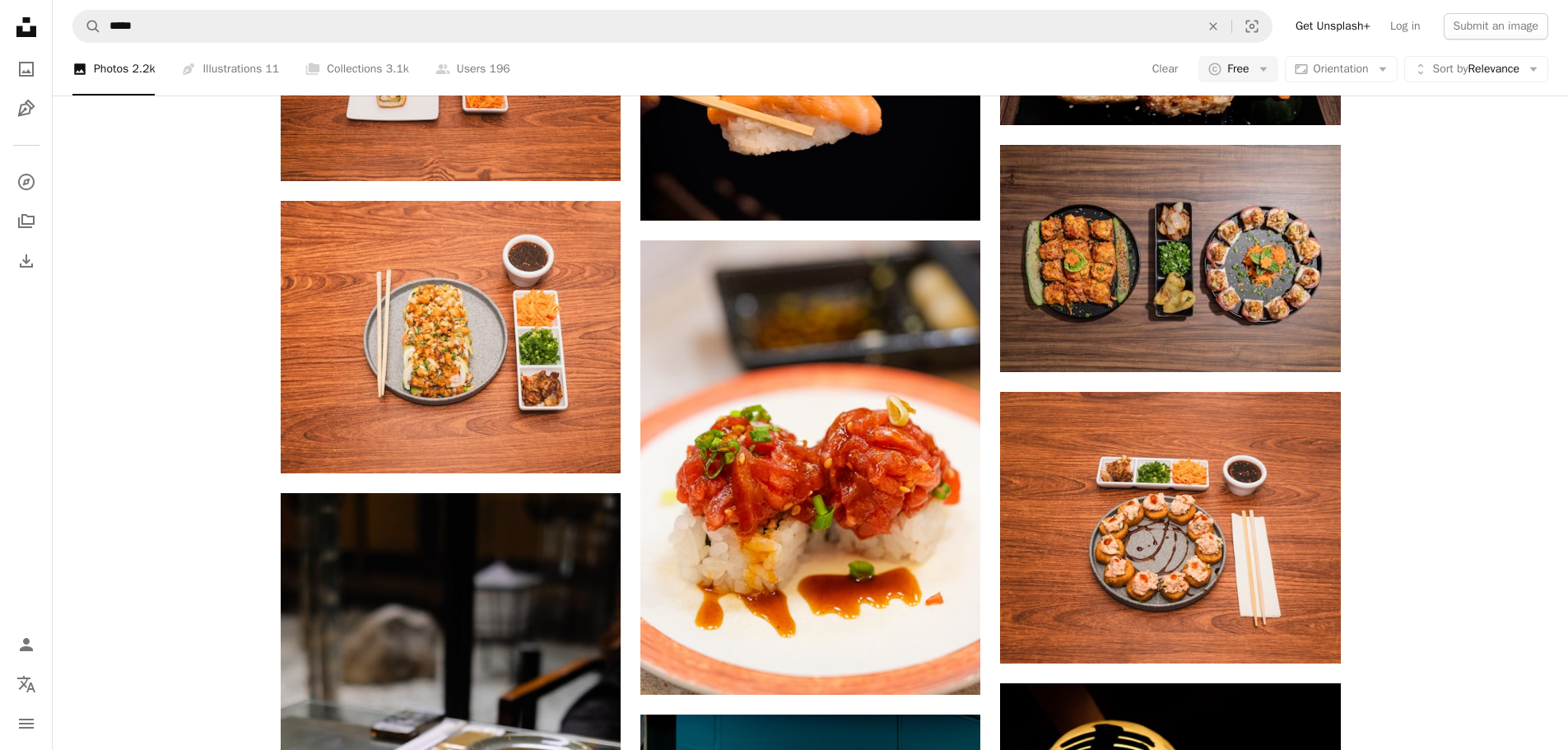 scroll, scrollTop: 18606, scrollLeft: 0, axis: vertical 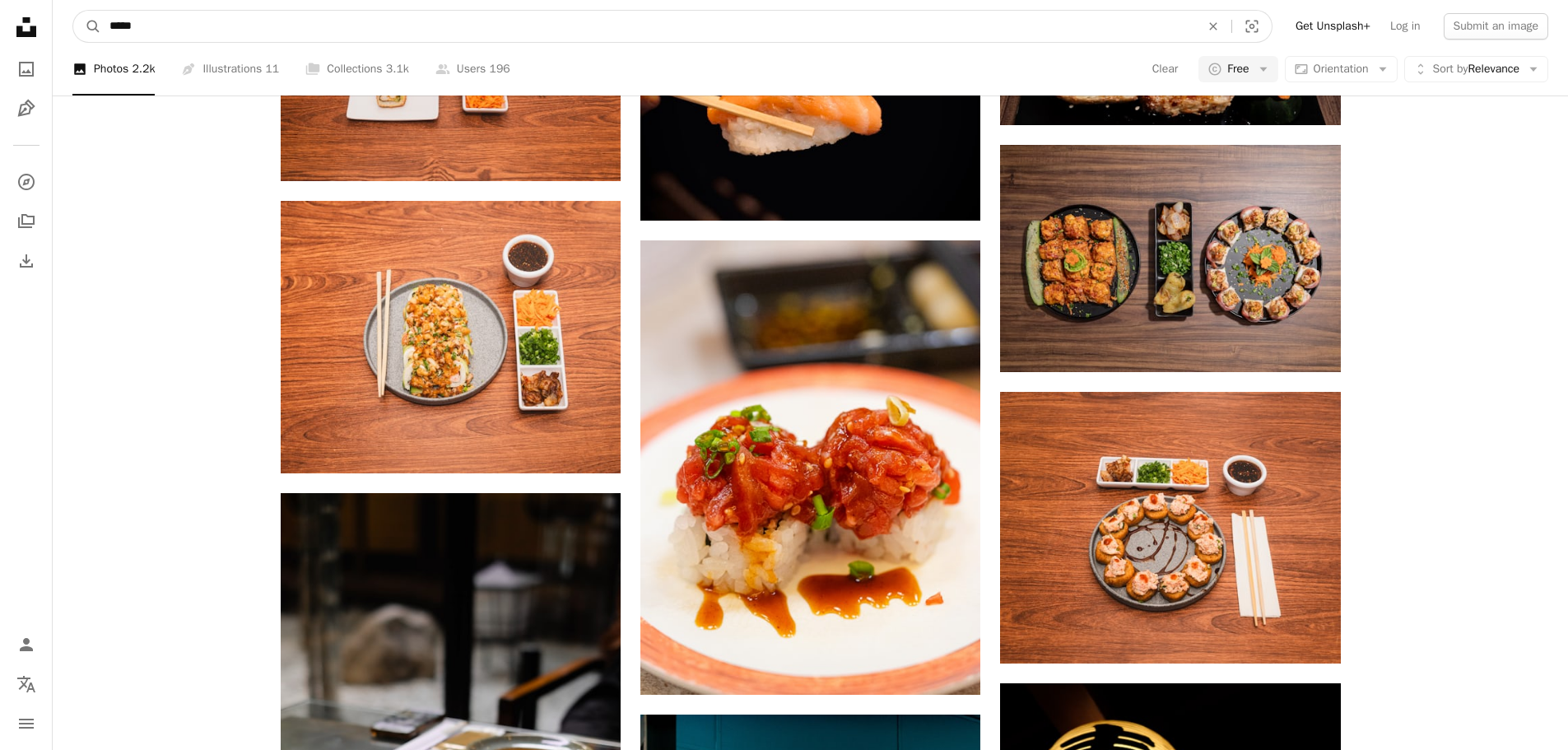 click on "*****" at bounding box center [648, 26] 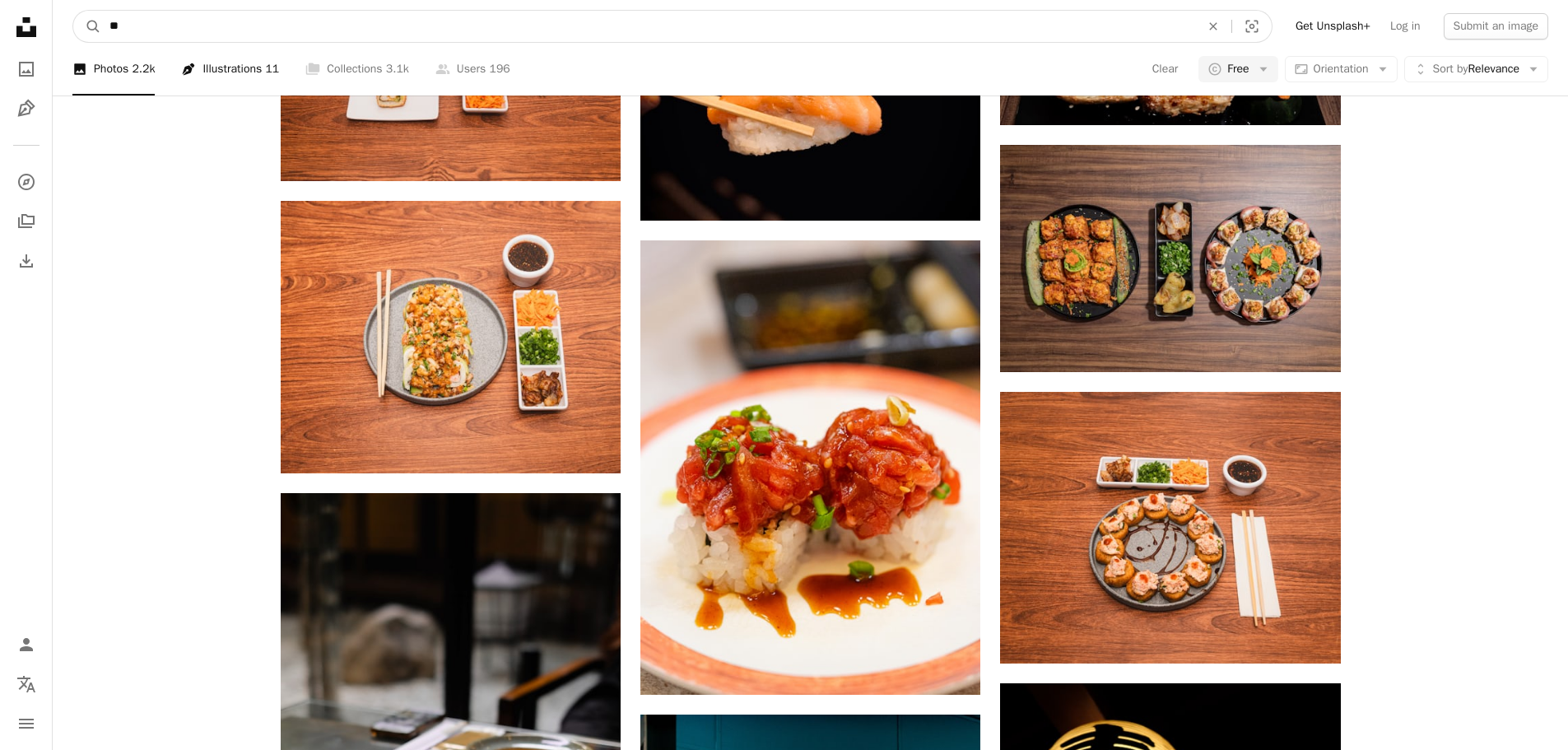 type on "*" 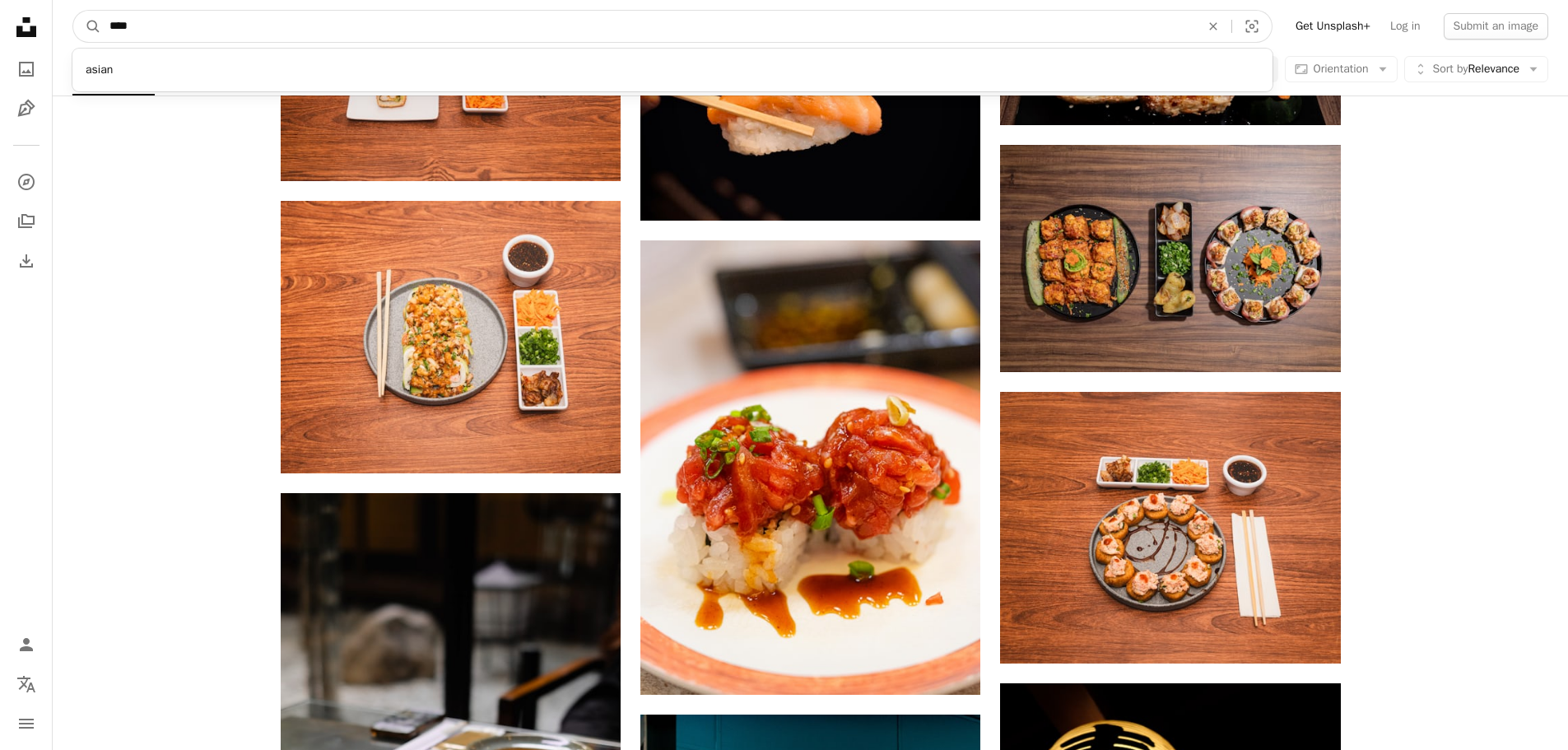 type on "****" 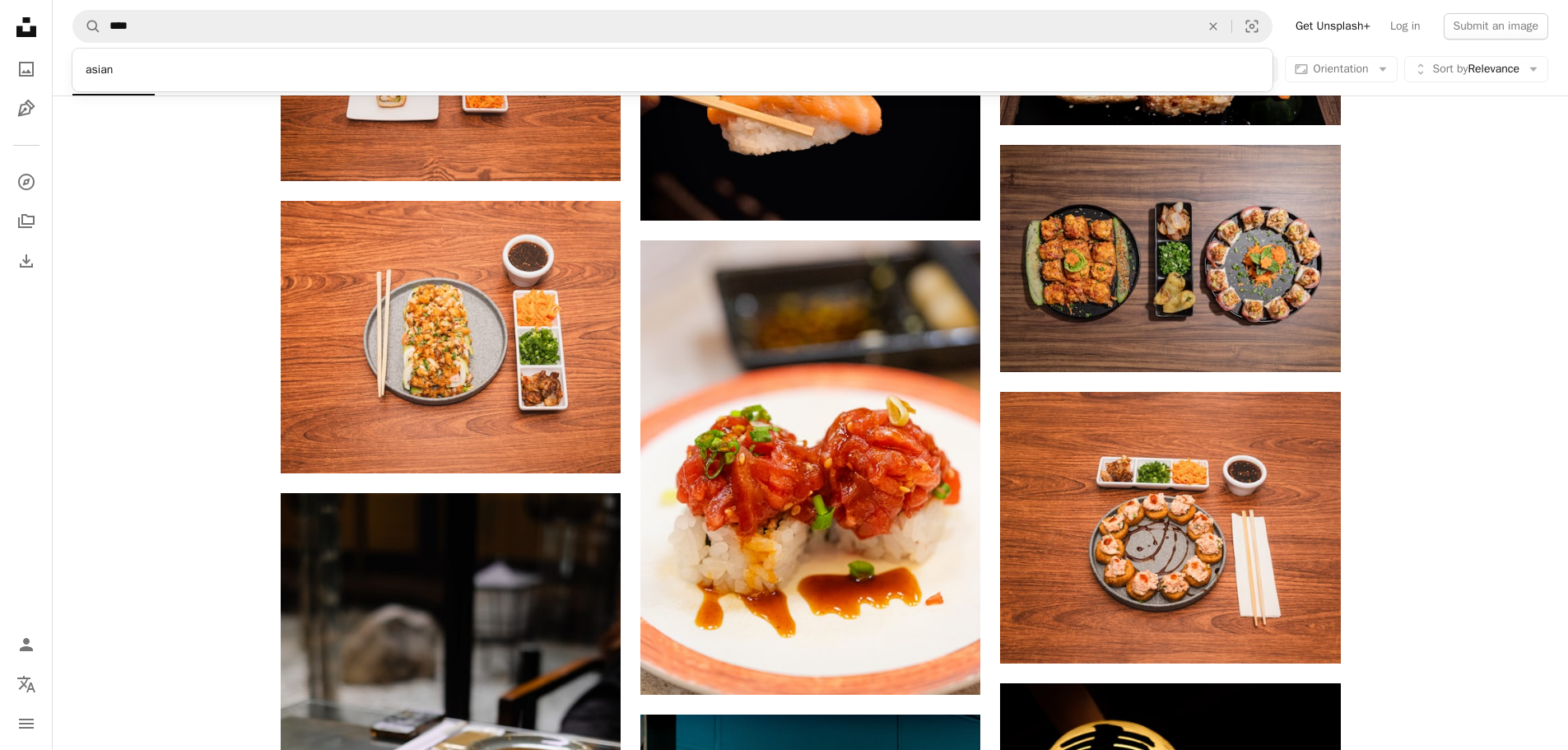 scroll, scrollTop: 0, scrollLeft: 0, axis: both 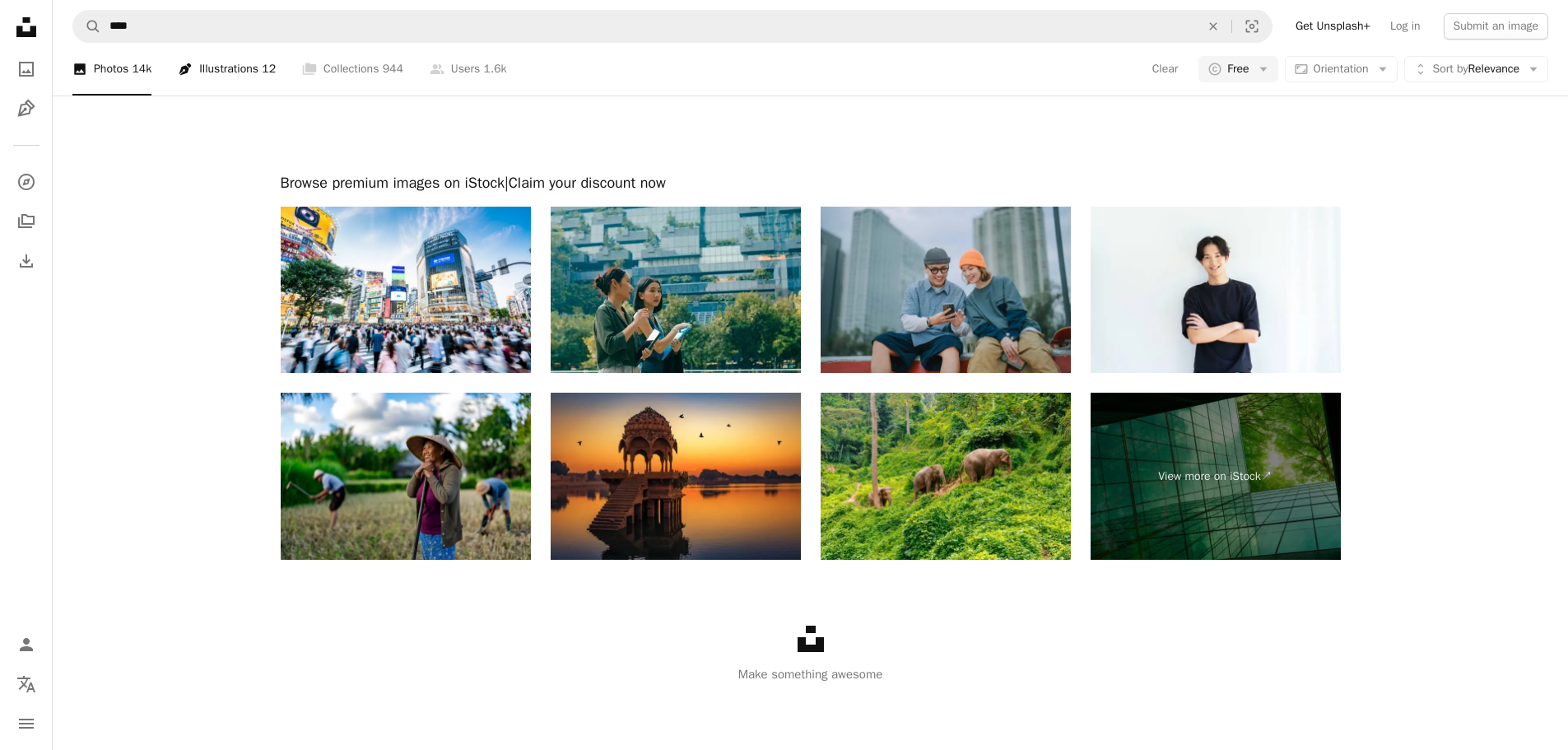 click on "Pen Tool Illustrations   12" at bounding box center [226, 69] 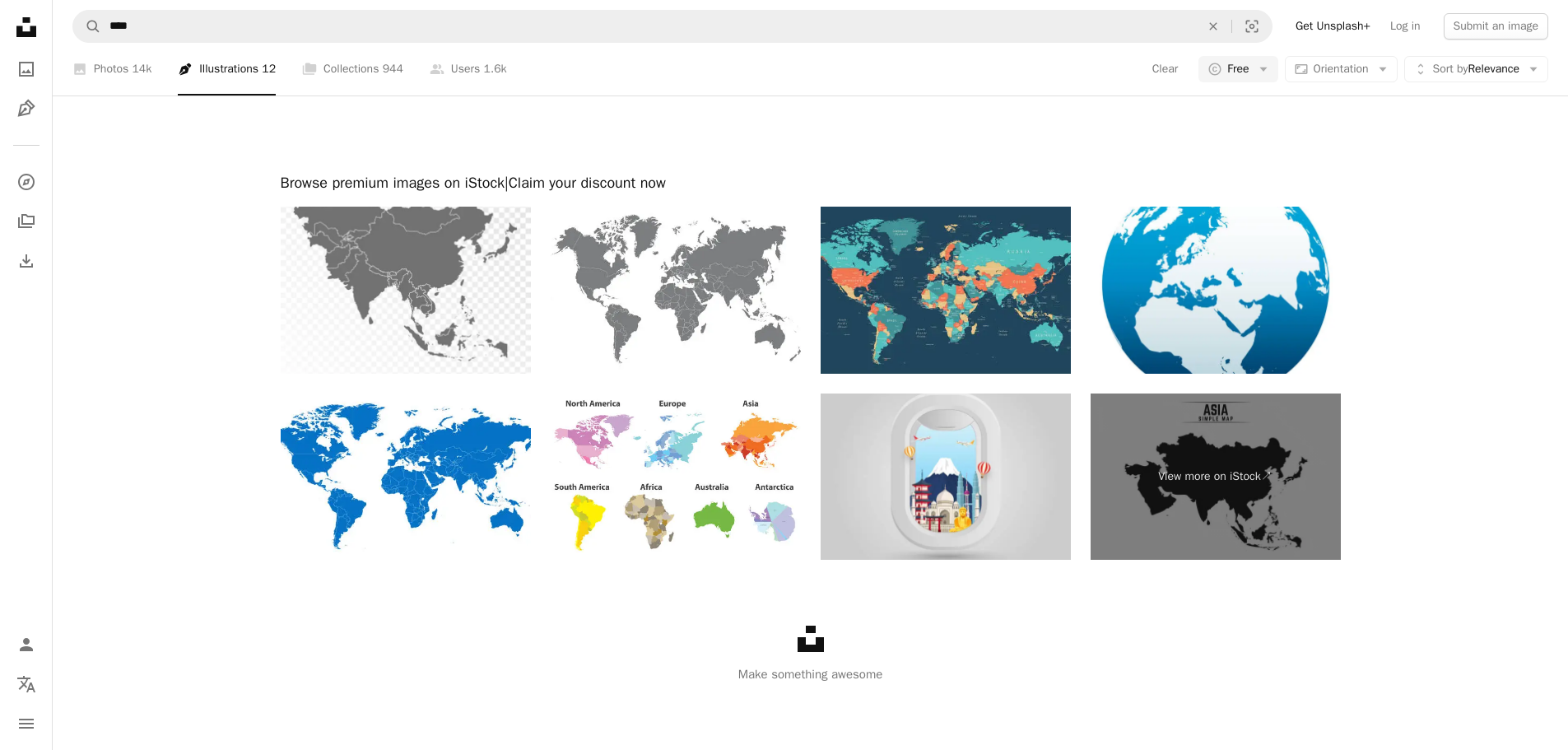 scroll, scrollTop: 2141, scrollLeft: 0, axis: vertical 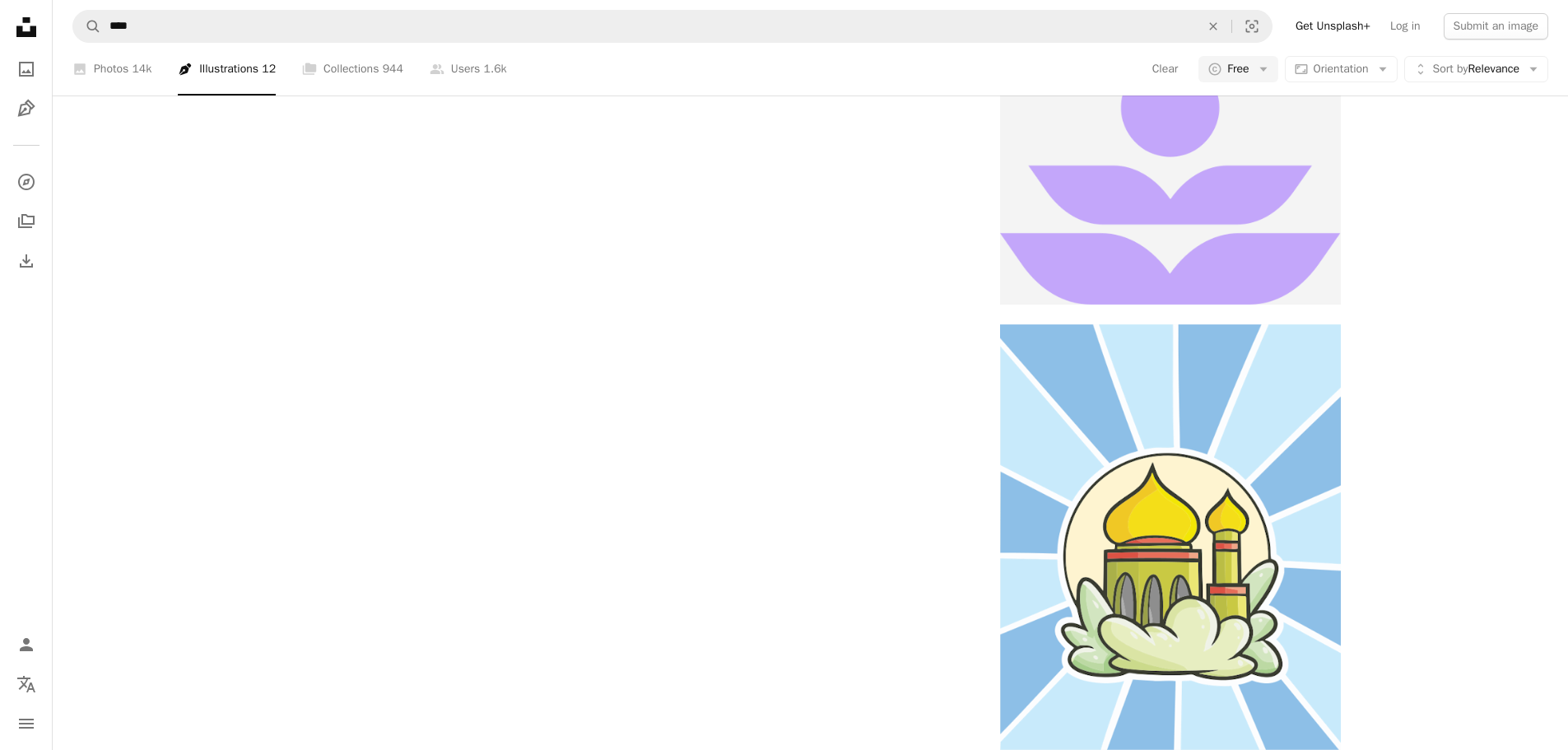 click at bounding box center [810, -4920] 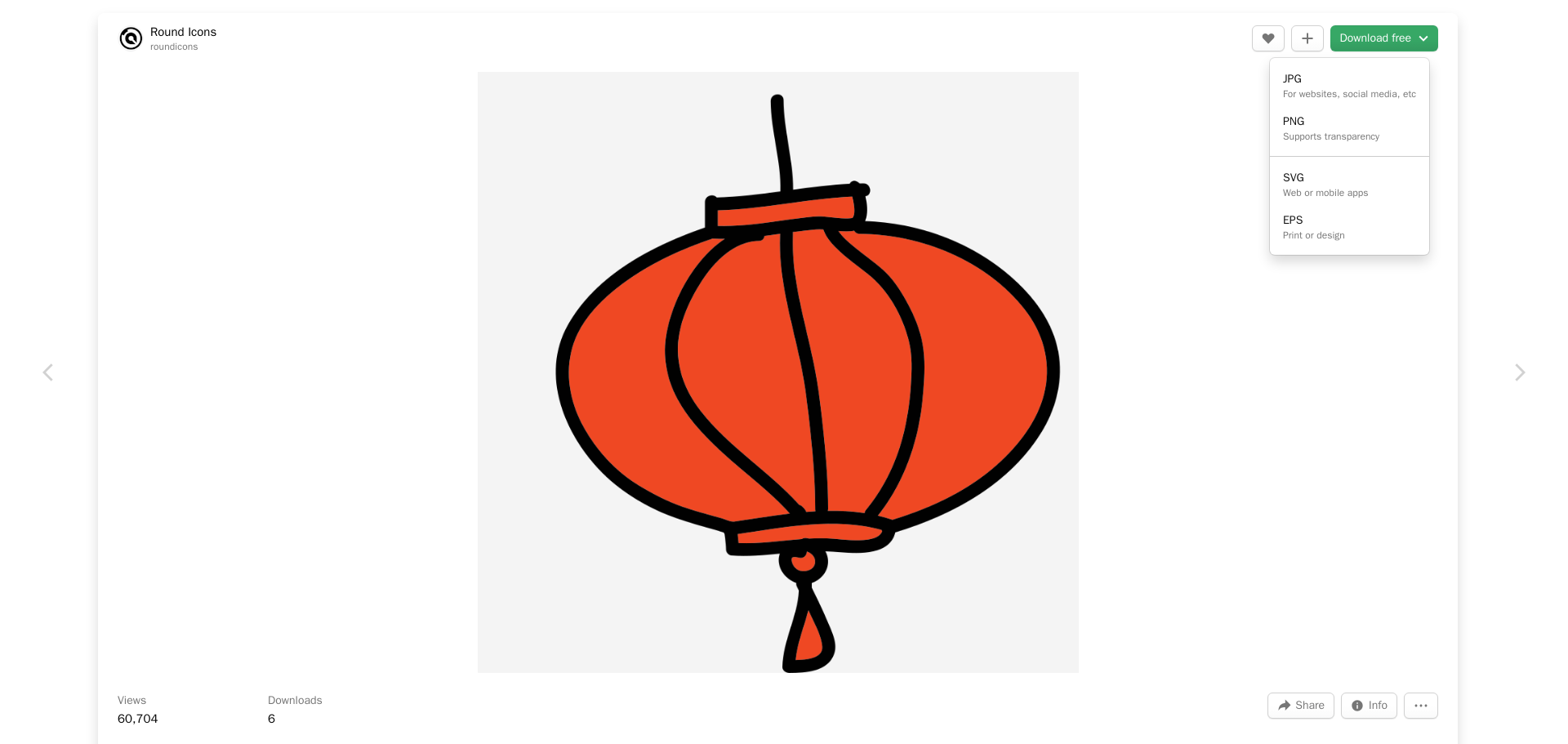 click on "Download free Chevron down" at bounding box center (1384, 38) 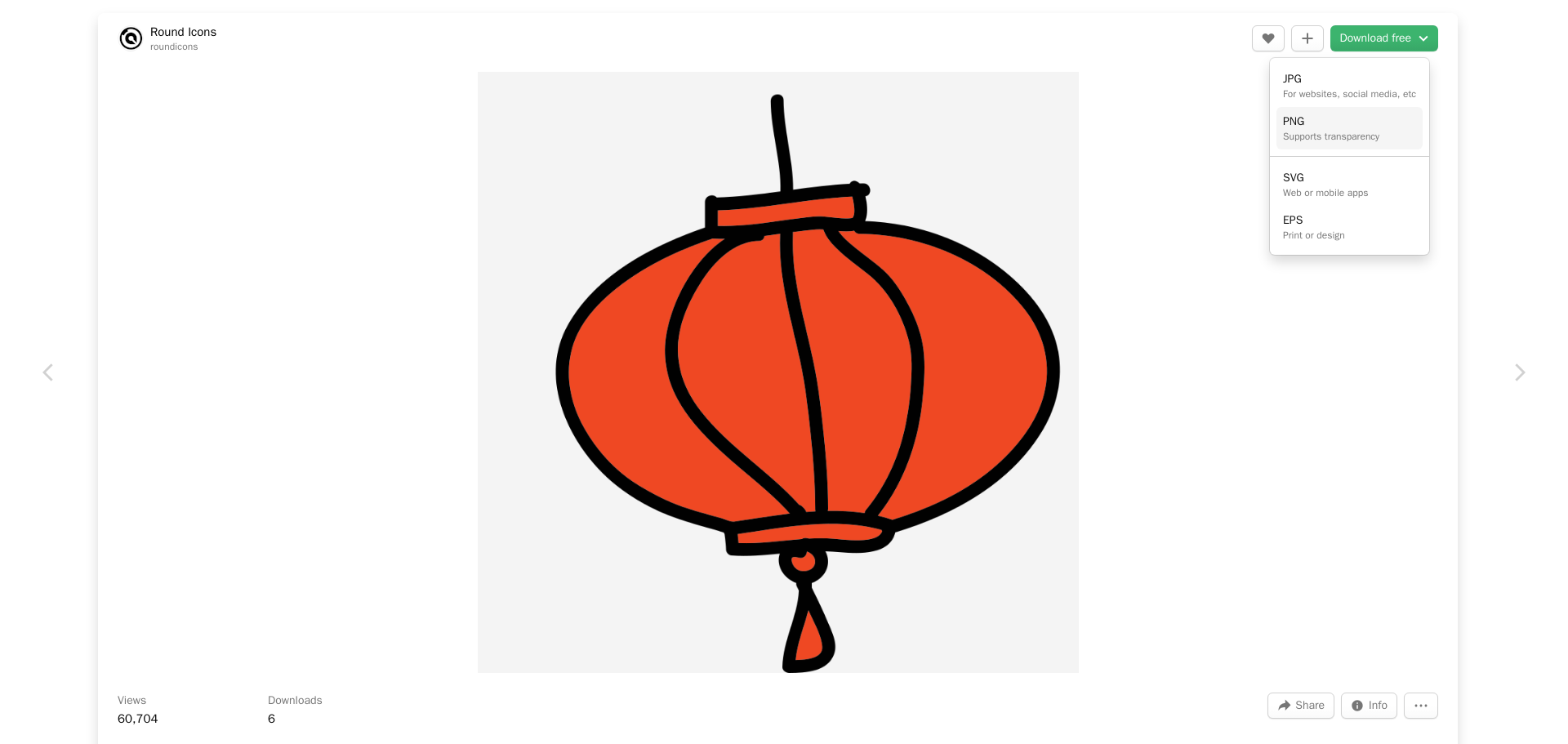 click on "PNG" at bounding box center (1331, 122) 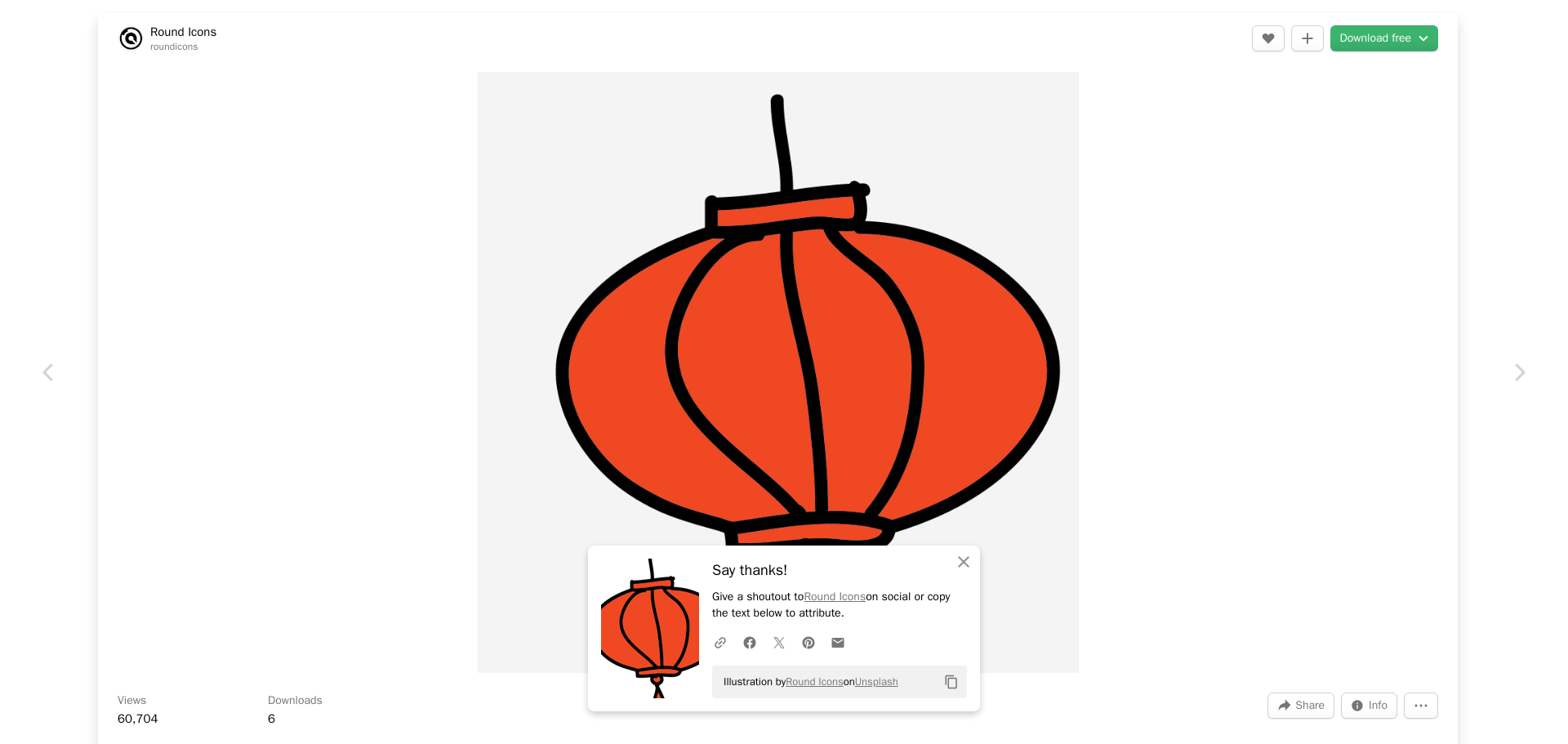 click on "Zoom in" at bounding box center (777, 372) 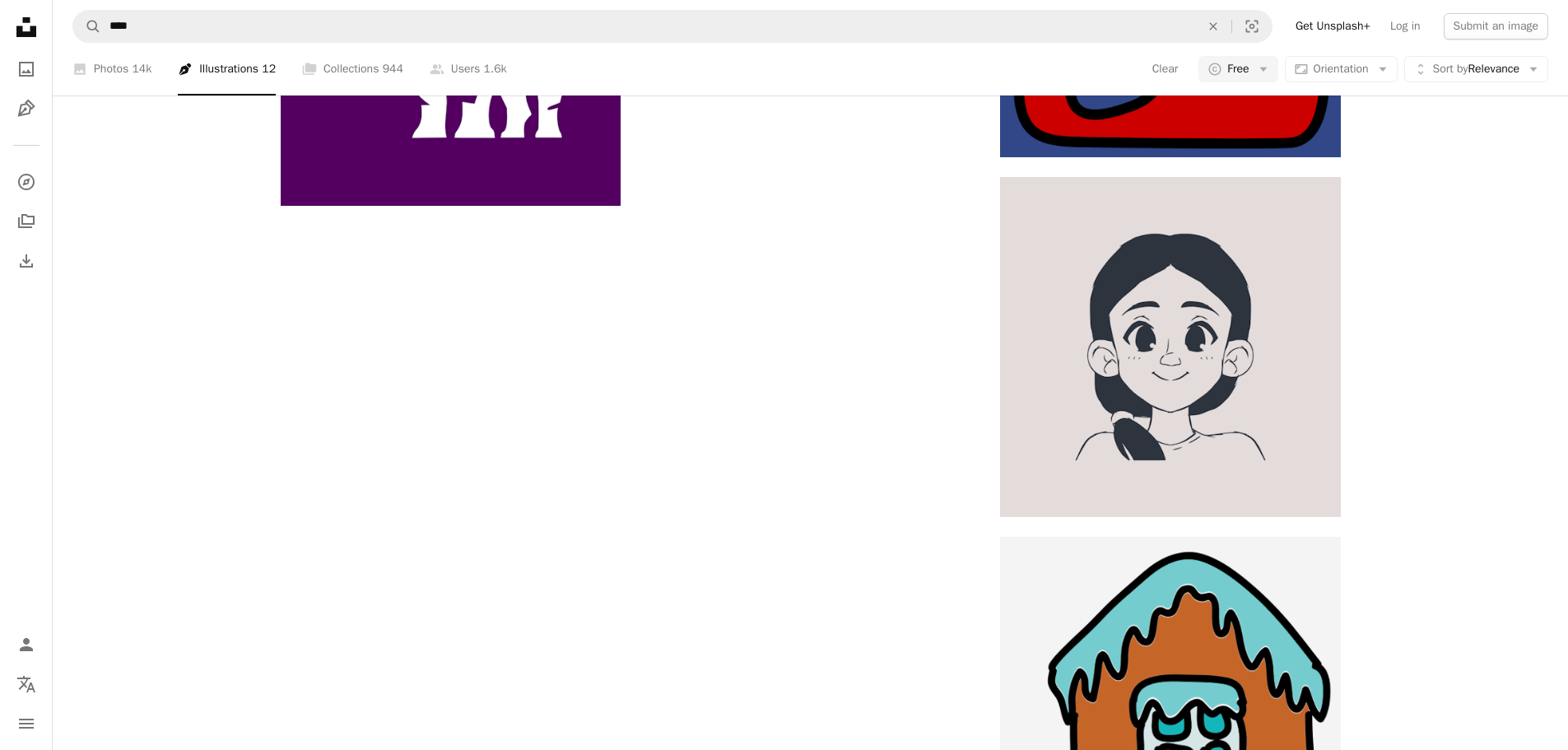 scroll, scrollTop: 11773, scrollLeft: 0, axis: vertical 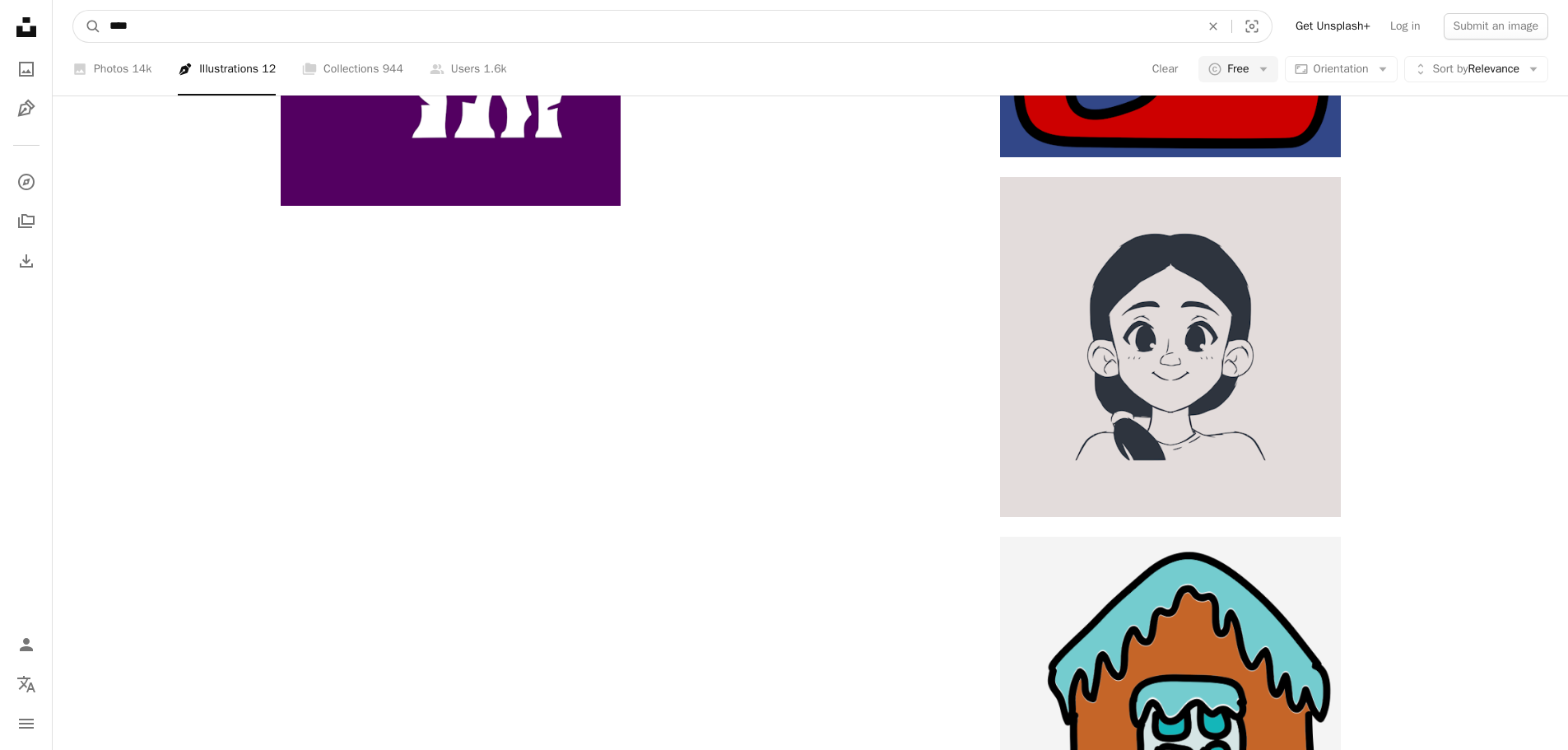 click on "****" at bounding box center (648, 26) 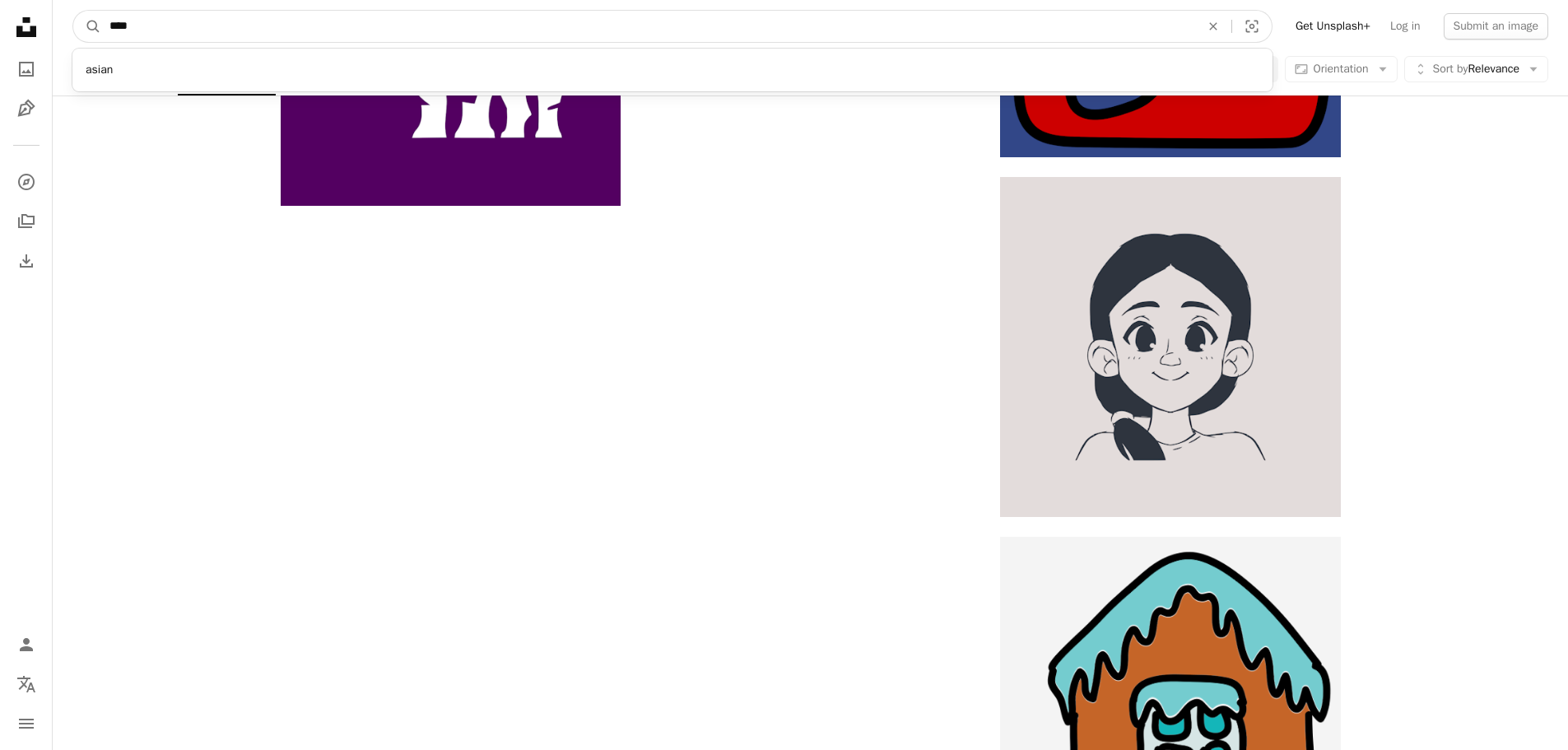 click on "****" at bounding box center (648, 26) 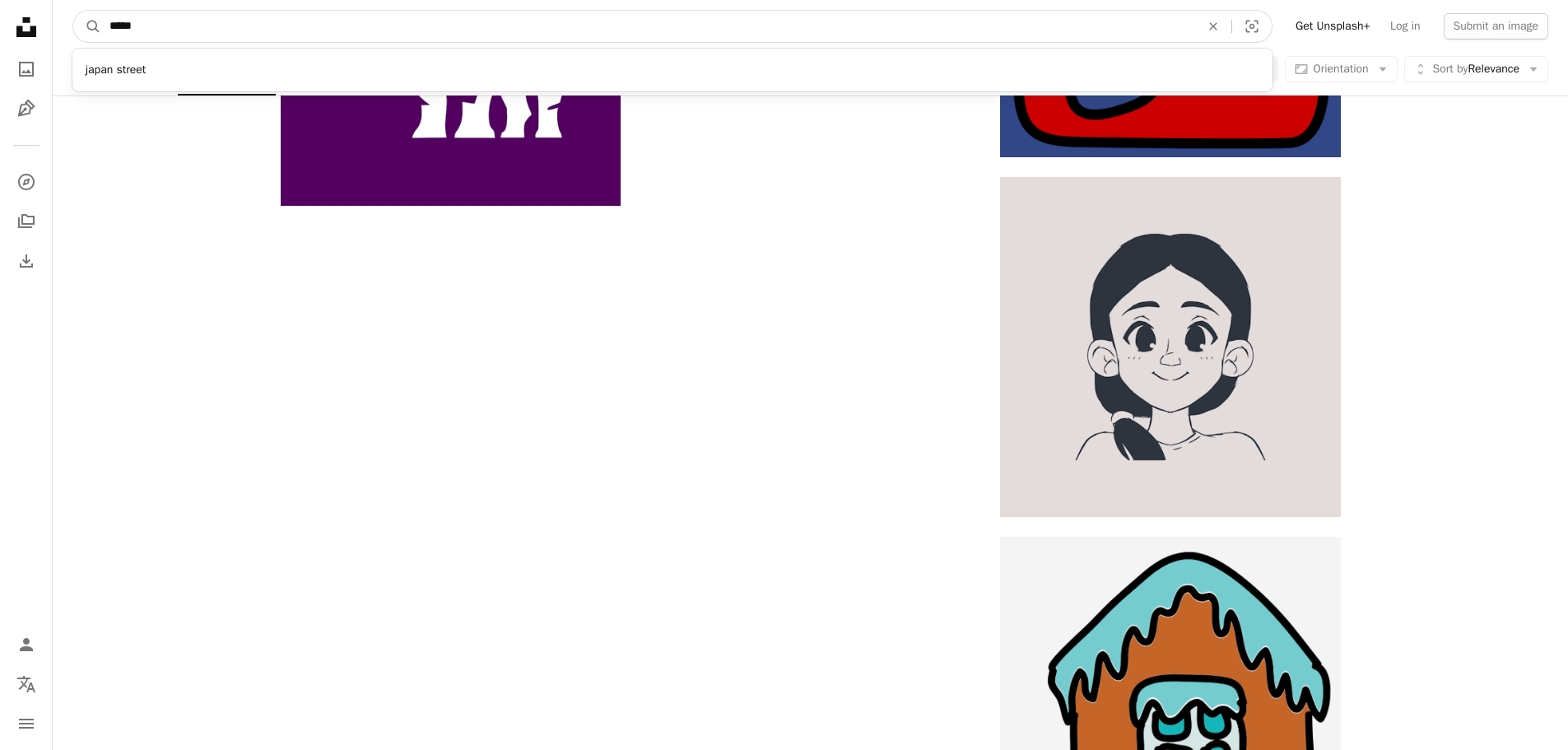 type on "*****" 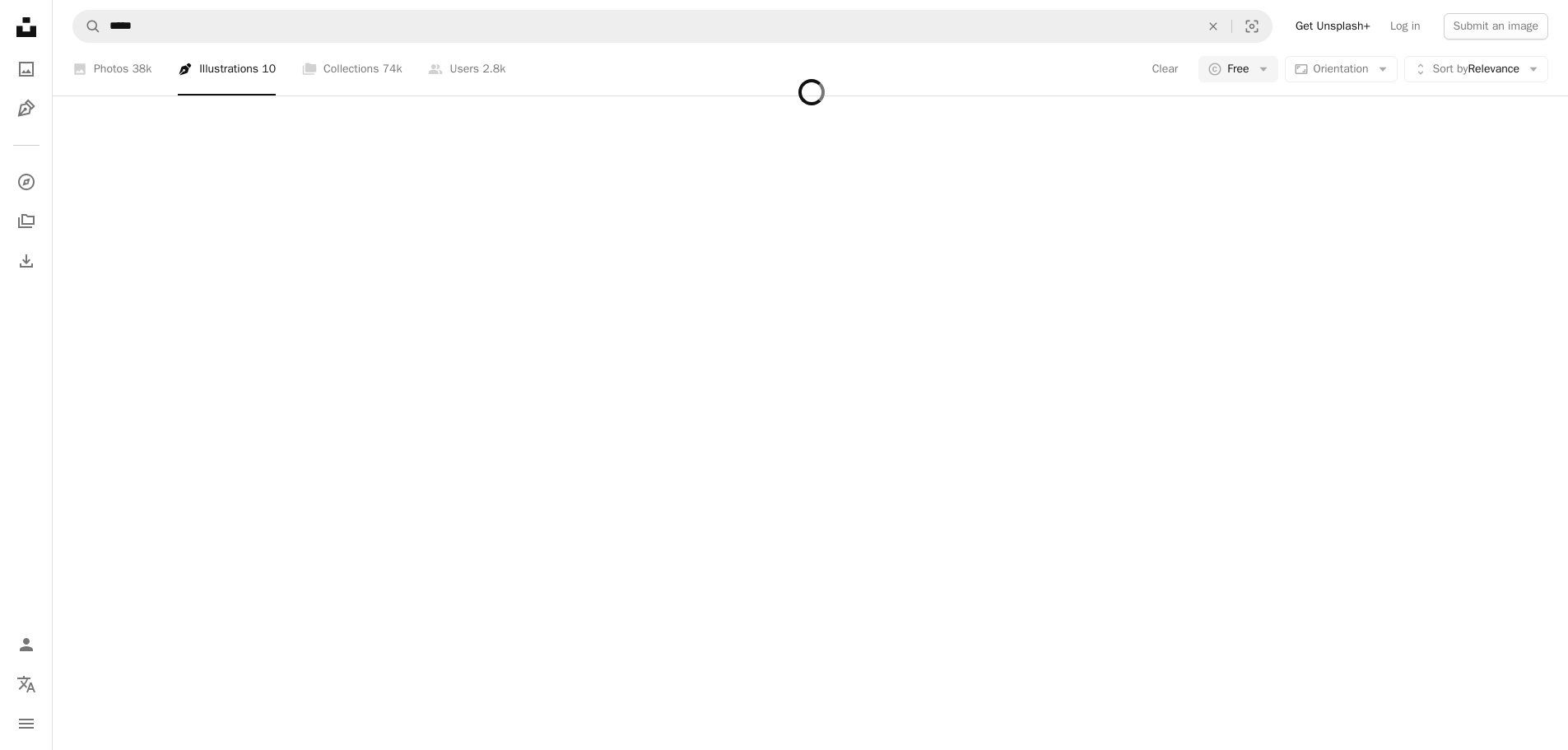 scroll, scrollTop: 10620, scrollLeft: 0, axis: vertical 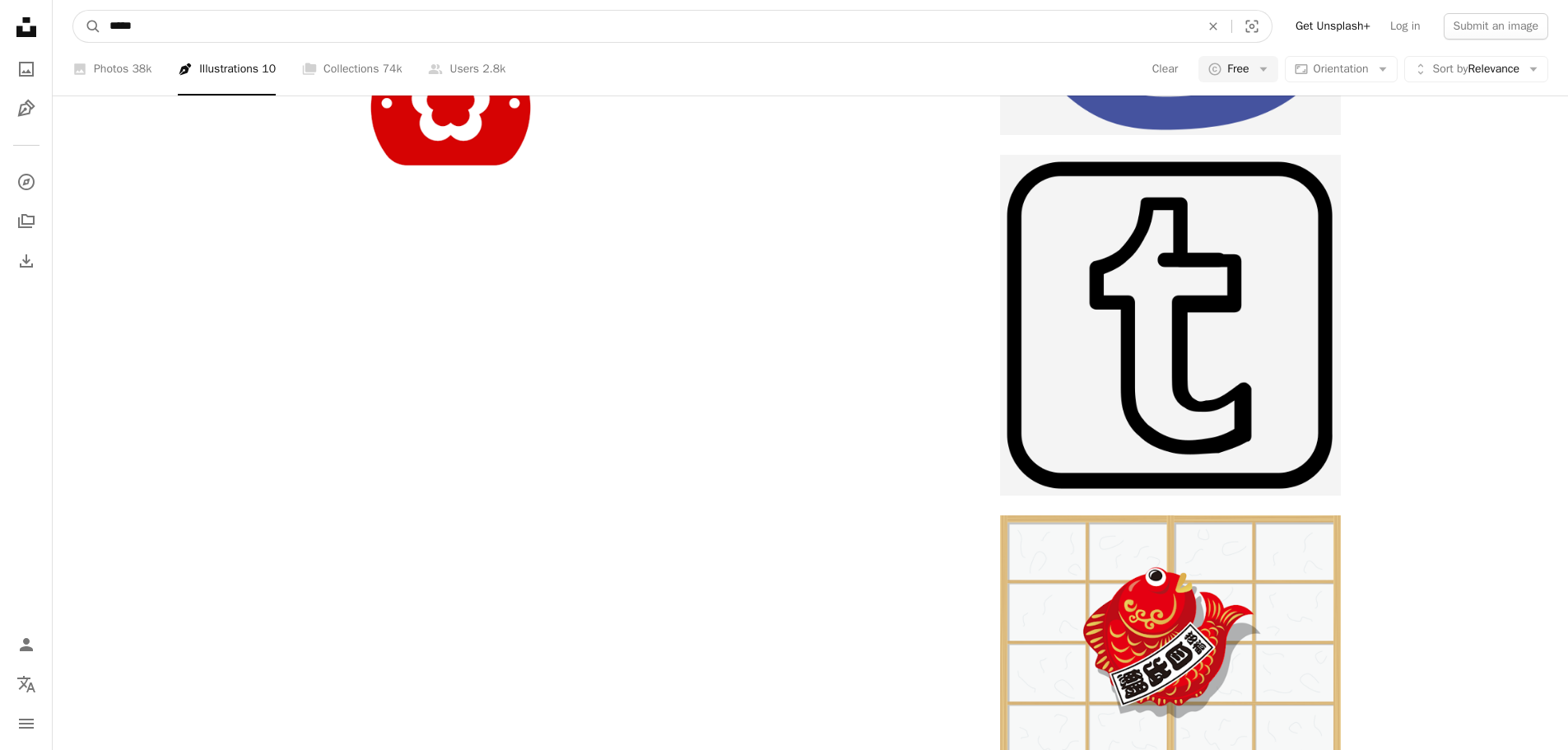 click on "*****" at bounding box center [648, 26] 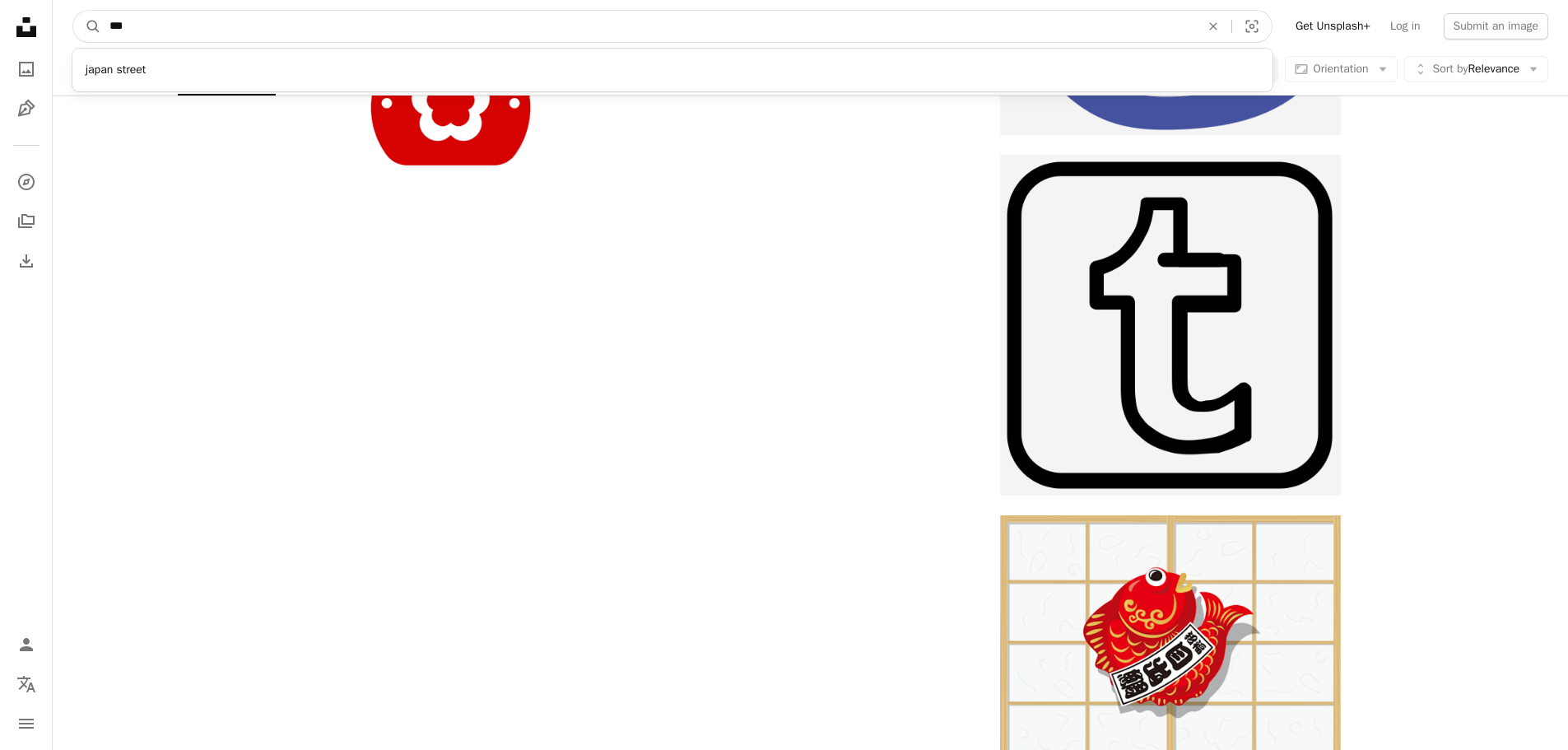 type on "****" 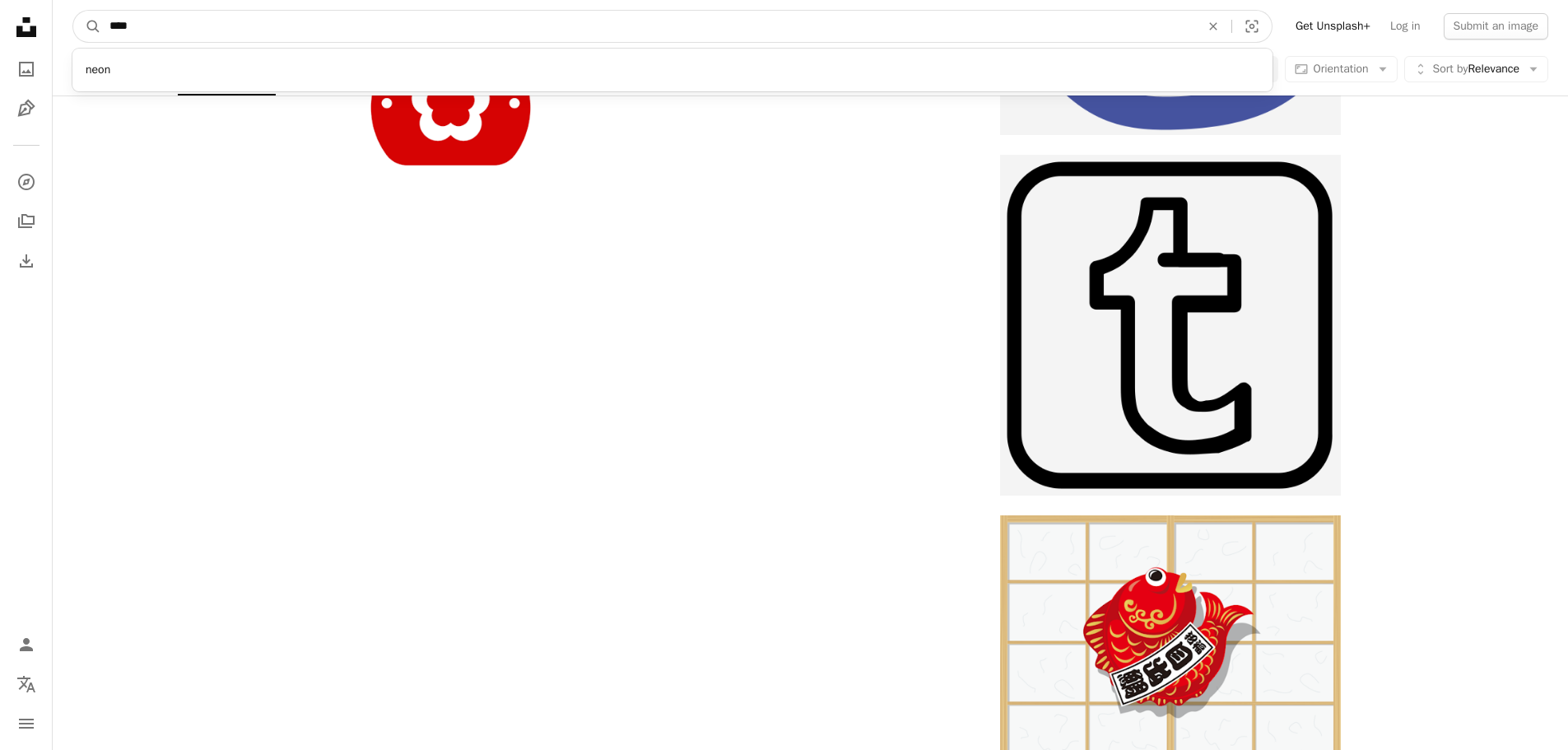 click on "A magnifying glass" at bounding box center (87, 26) 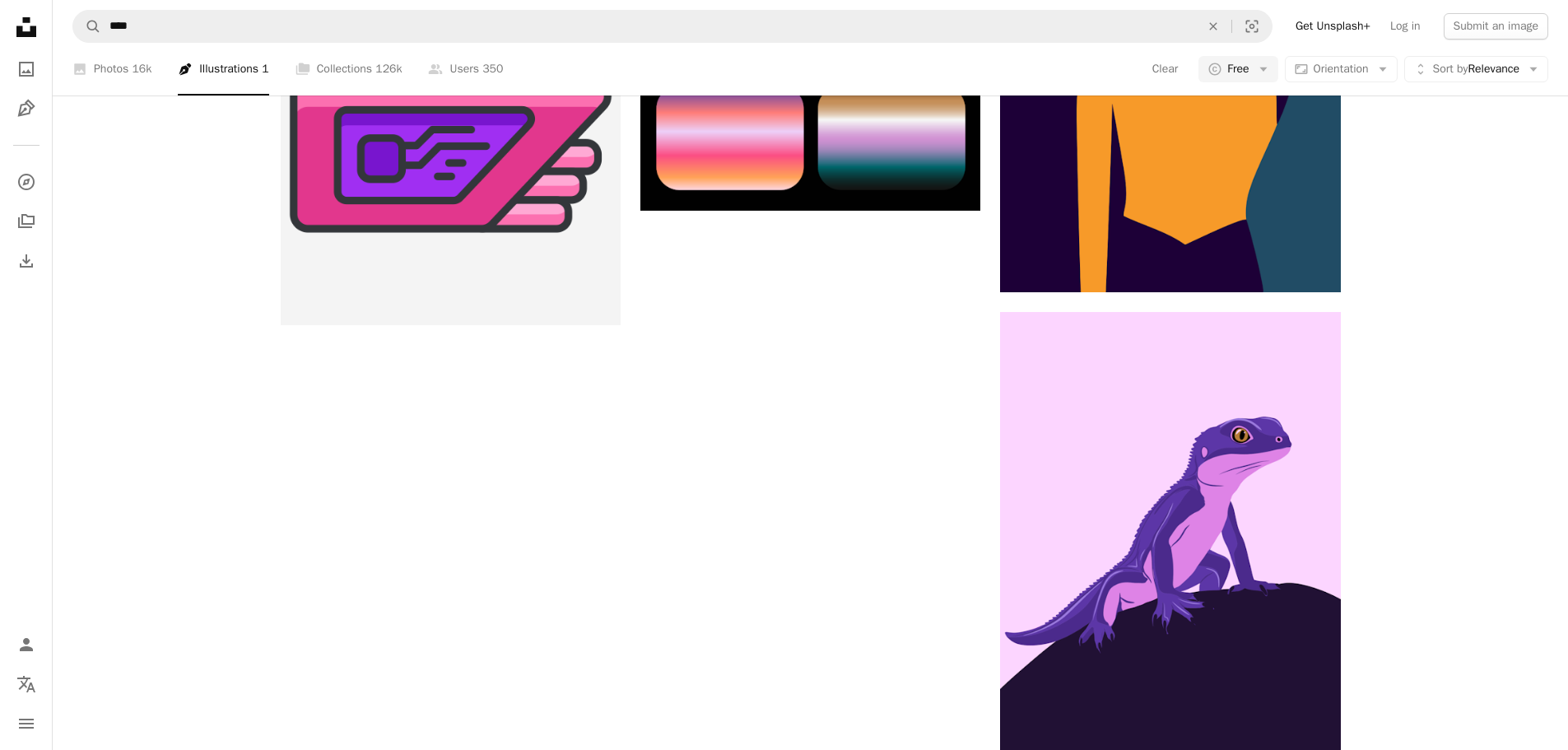 scroll, scrollTop: 1317, scrollLeft: 0, axis: vertical 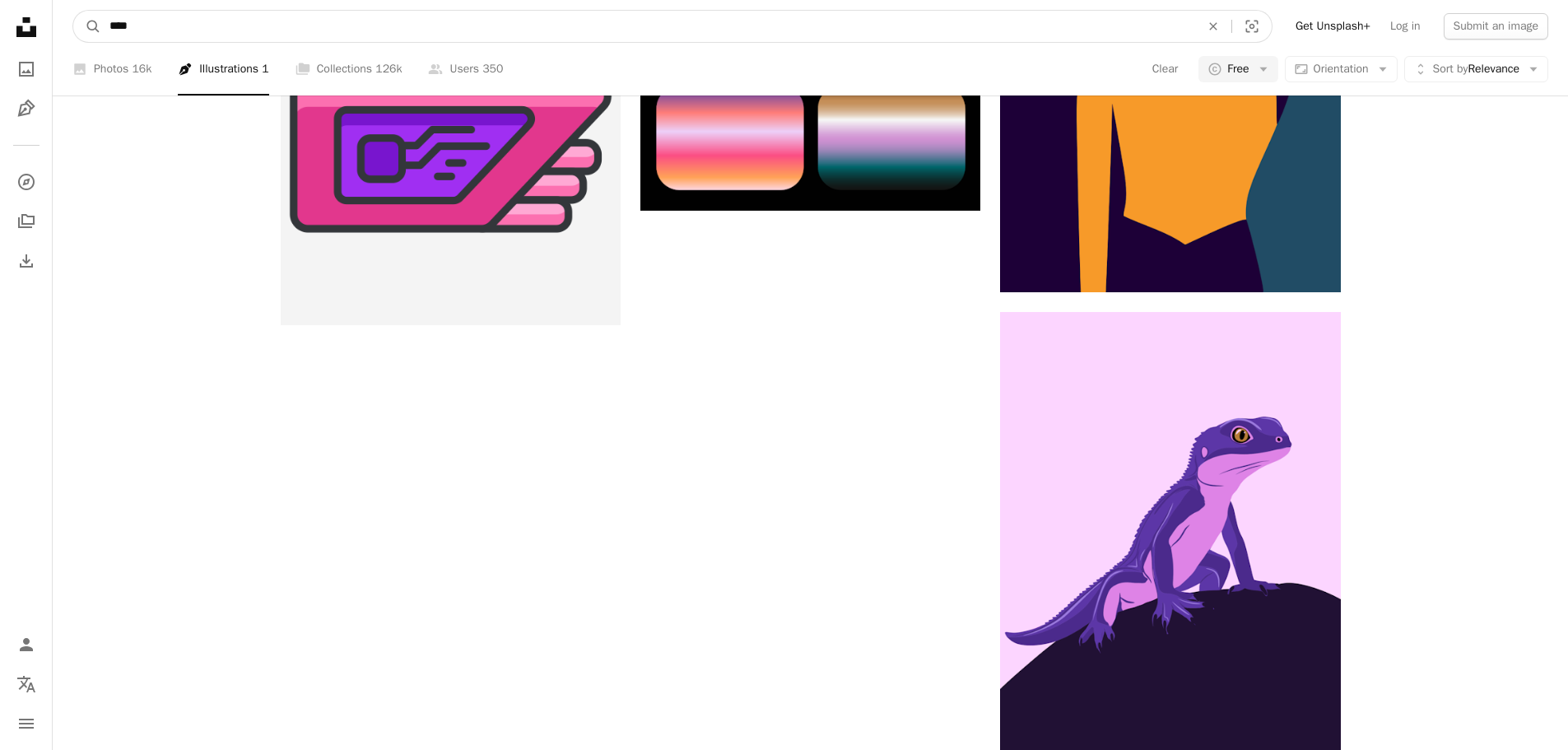 click on "****" at bounding box center (648, 26) 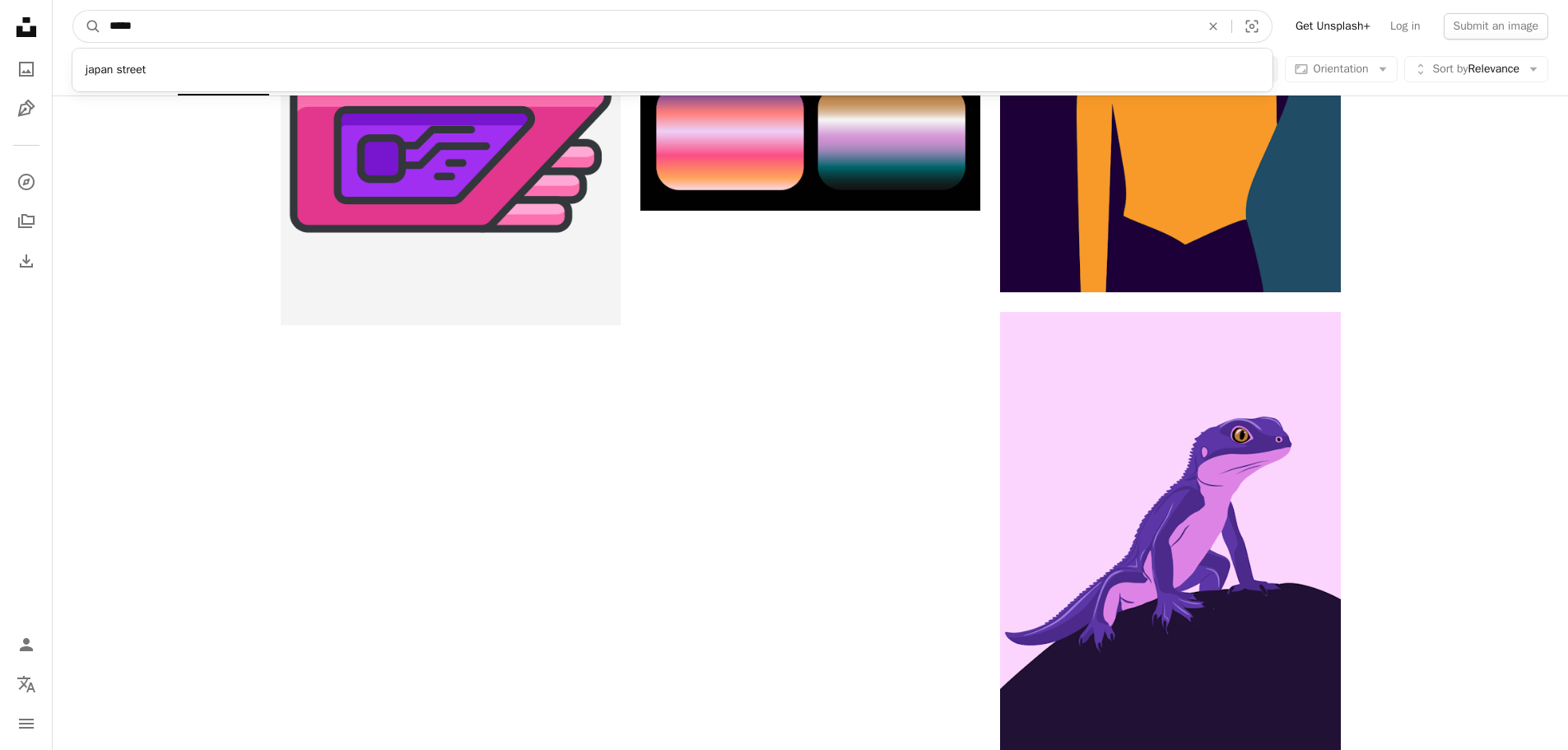 type on "*****" 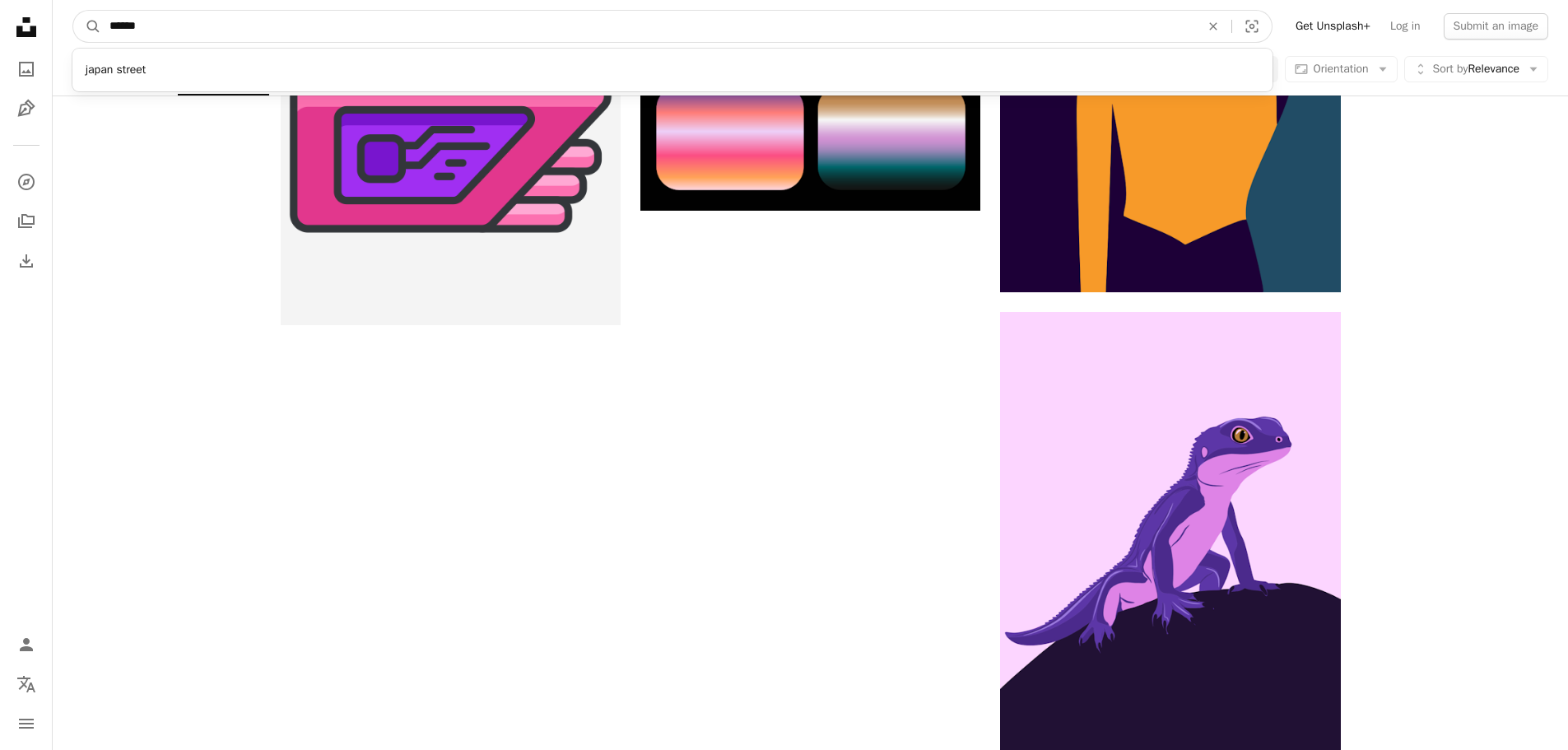 click on "A magnifying glass" at bounding box center (87, 26) 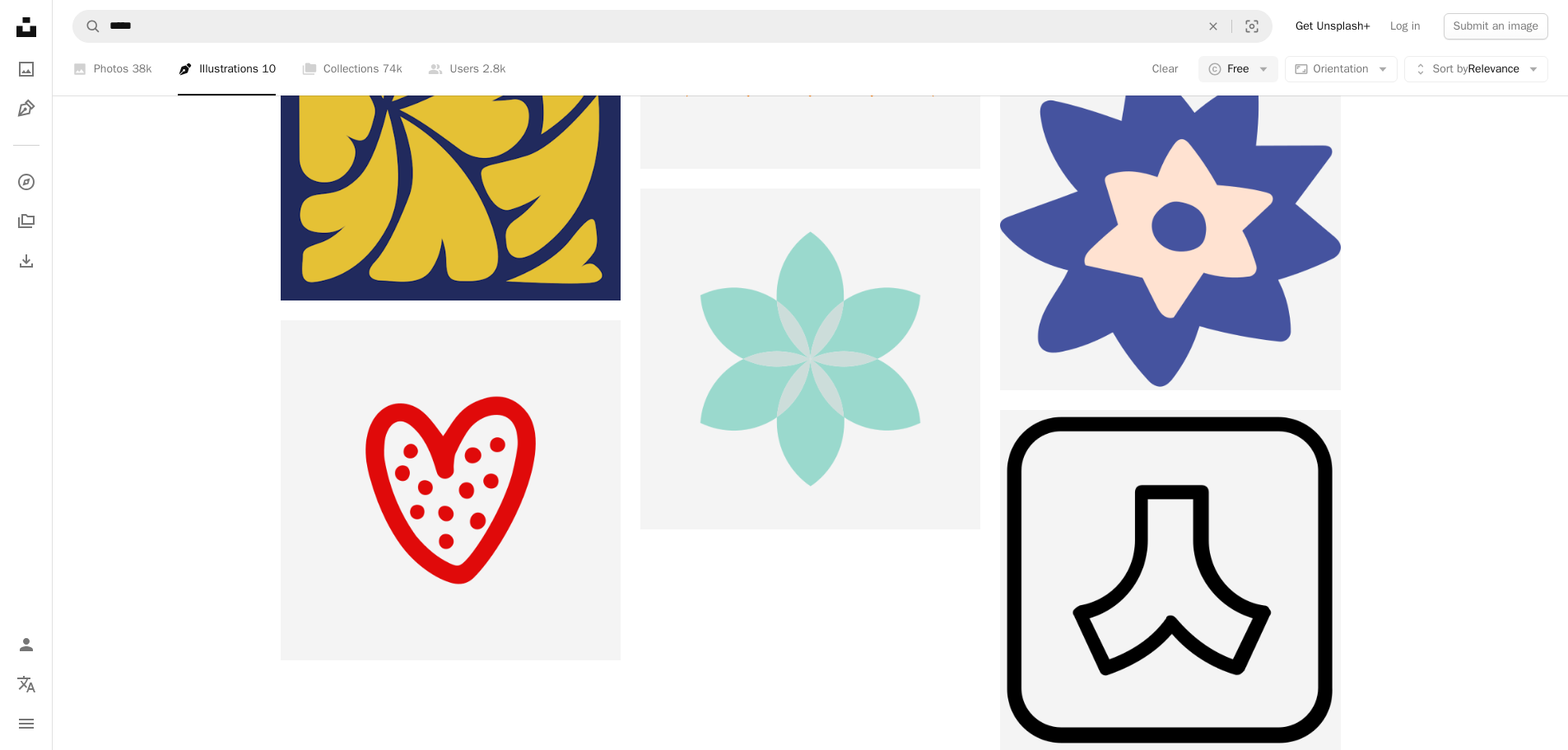 scroll, scrollTop: 1153, scrollLeft: 0, axis: vertical 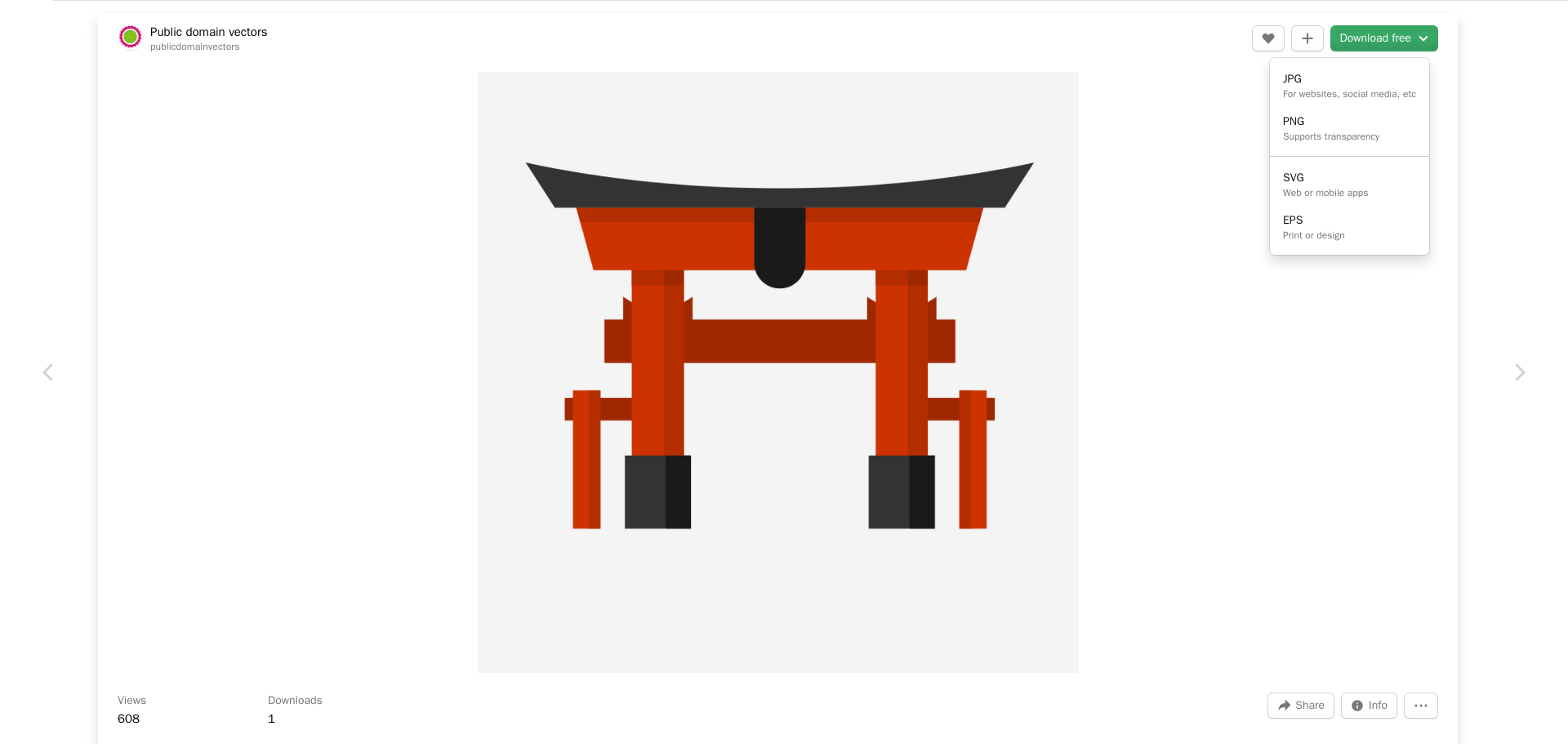 drag, startPoint x: 776, startPoint y: 528, endPoint x: 1409, endPoint y: 46, distance: 795.62114 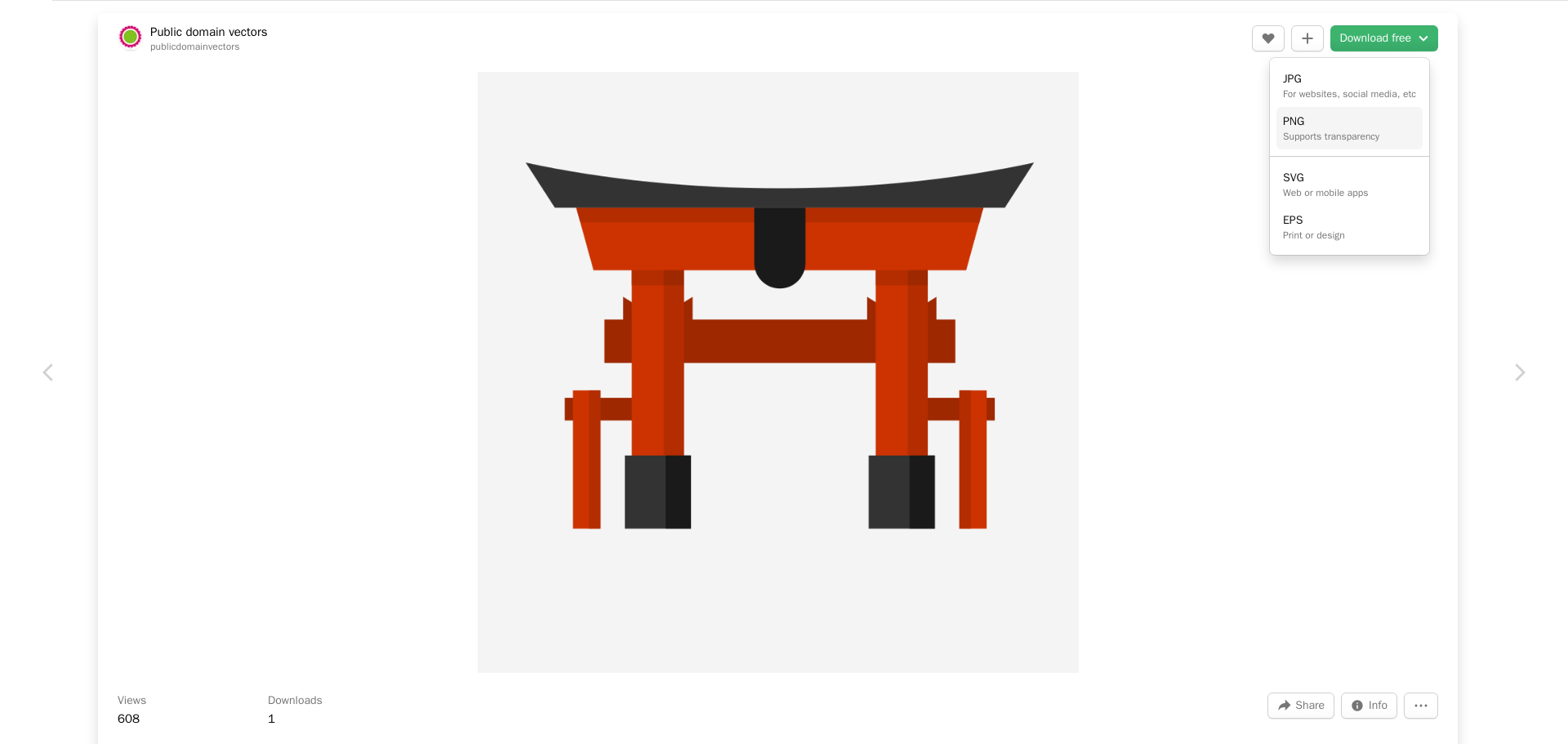 click on "PNG" at bounding box center (1331, 122) 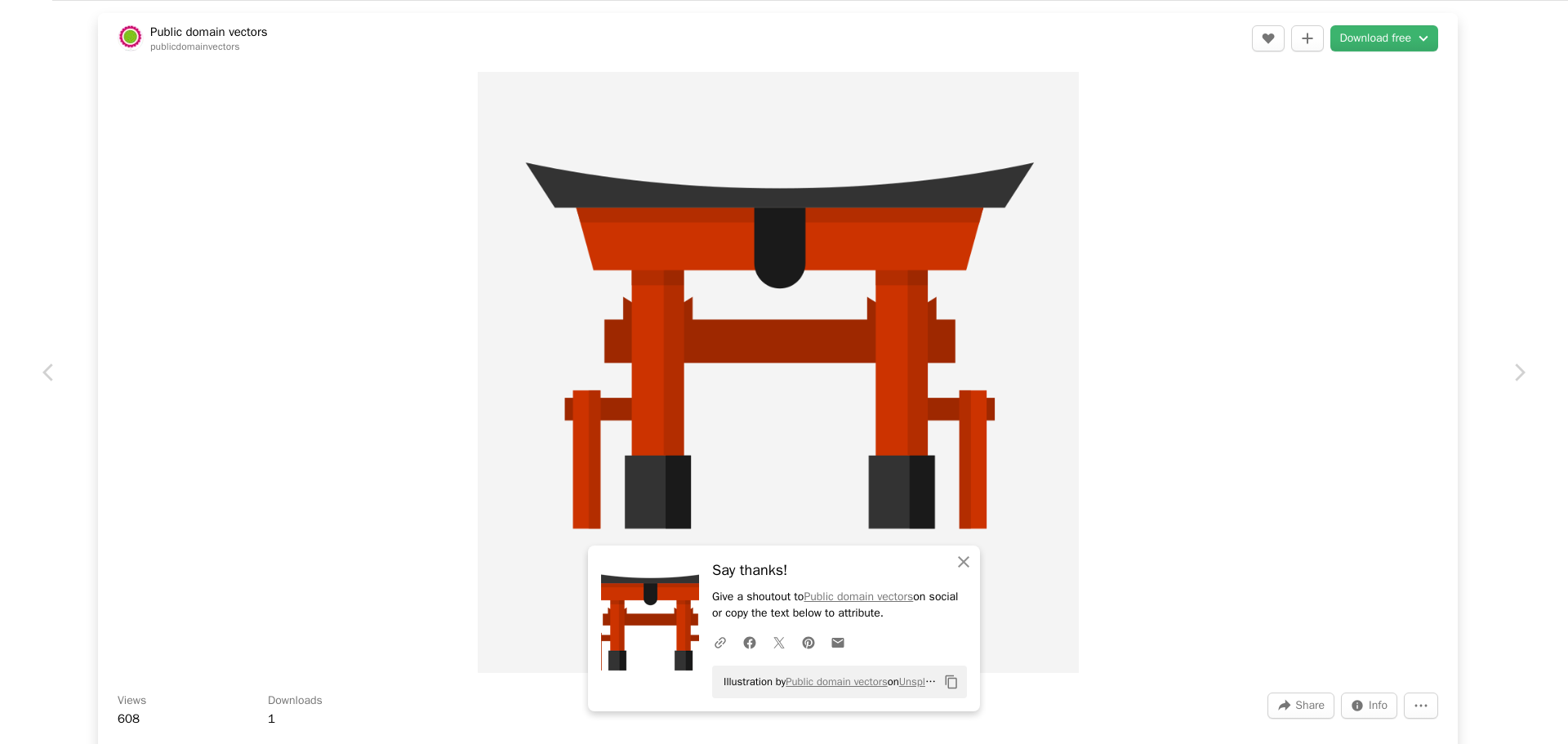 click on "Illustration by [FIRST] [LAST] on Unsplash Copy content [FIRST] [LAST] [FIRST] [LAST] Torii, Japanese gate. Calendar outlined Published on [MONTH] [DAY], [YEAR] Safety Free to use under the Unsplash License architecture vector japanese illustrations gate torii Free images Browse premium related images on iStock | Save 20% with code UNSPLASH20 View more on iStock ↗ Related images Plus sign for Unsplash+ A heart A plus sign [FIRST] [LAST] For Unsplash+ A lock Download A heart A plus sign [FIRST] [LAST] Arrow pointing down Plus sign for Unsplash+ A heart A plus sign [FIRST] [LAST]" at bounding box center (784, 372) 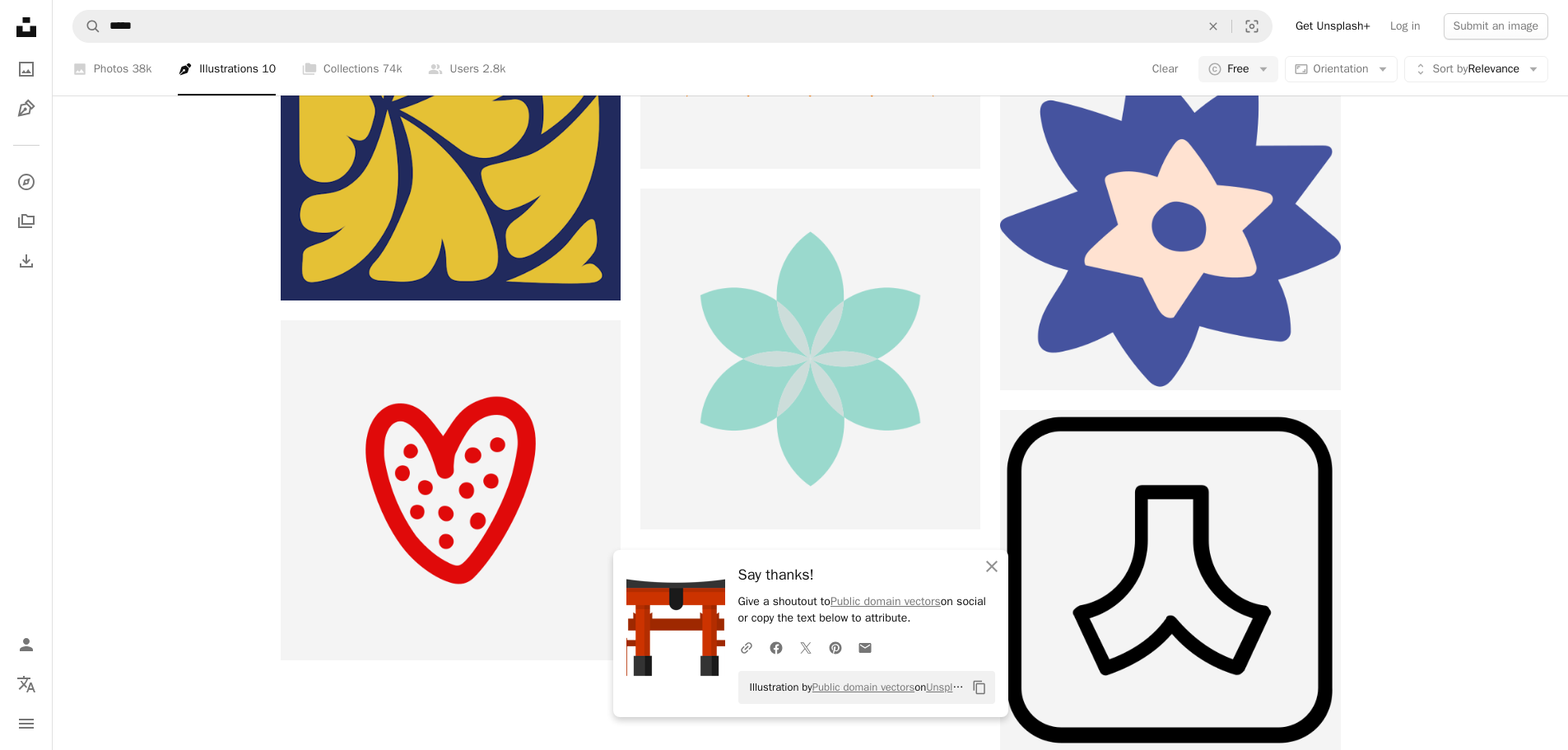 scroll, scrollTop: 2387, scrollLeft: 0, axis: vertical 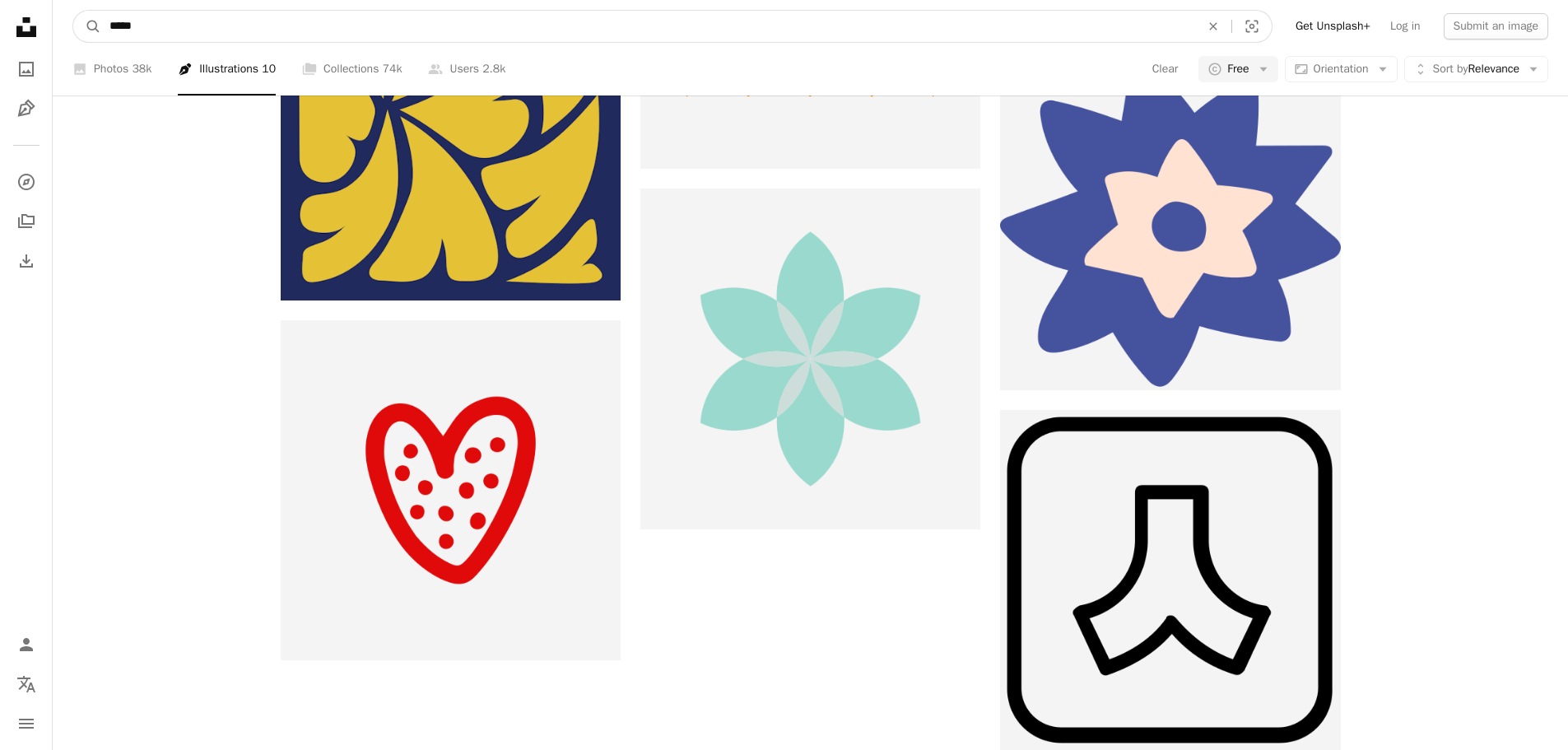 click on "*****" at bounding box center (648, 26) 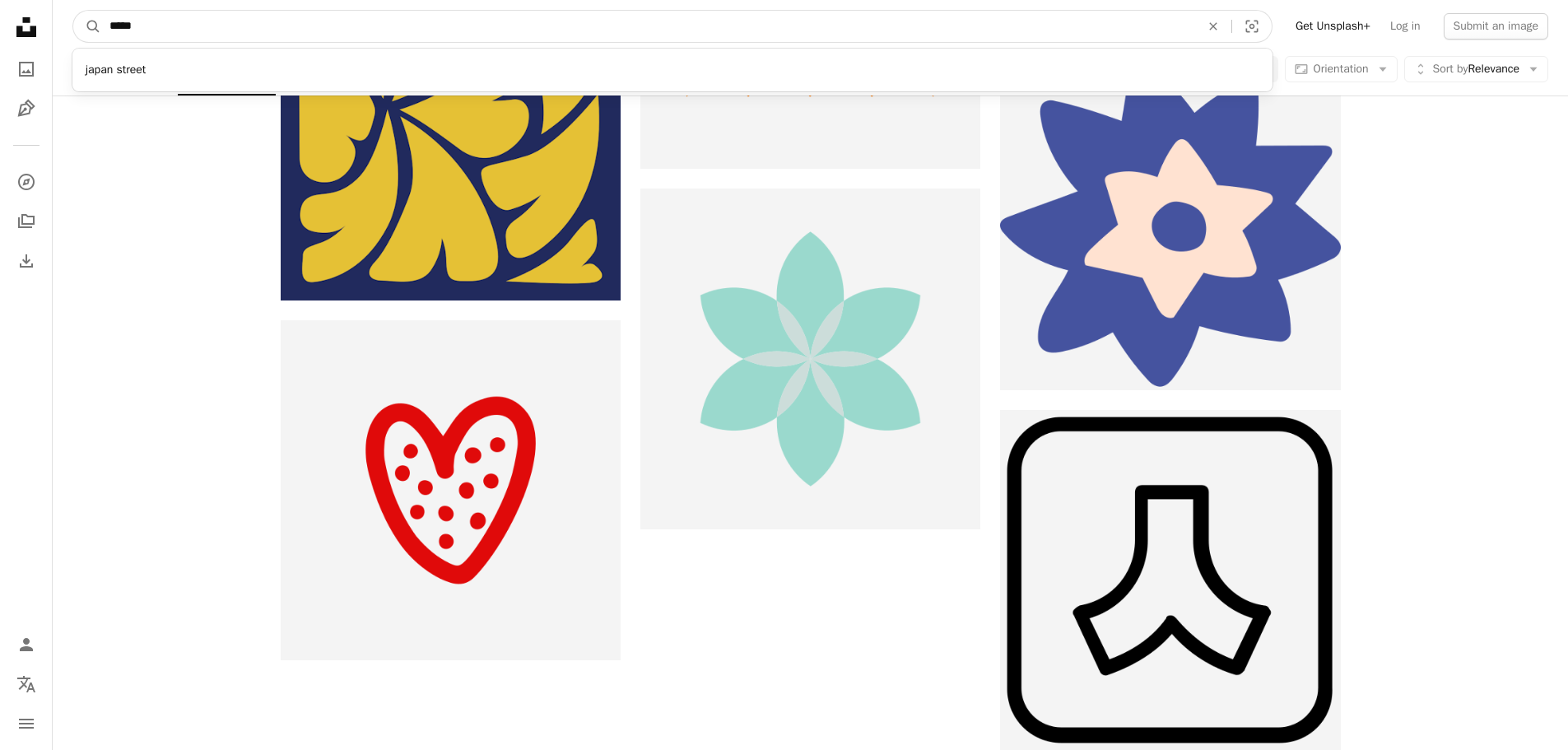 click on "*****" at bounding box center [648, 26] 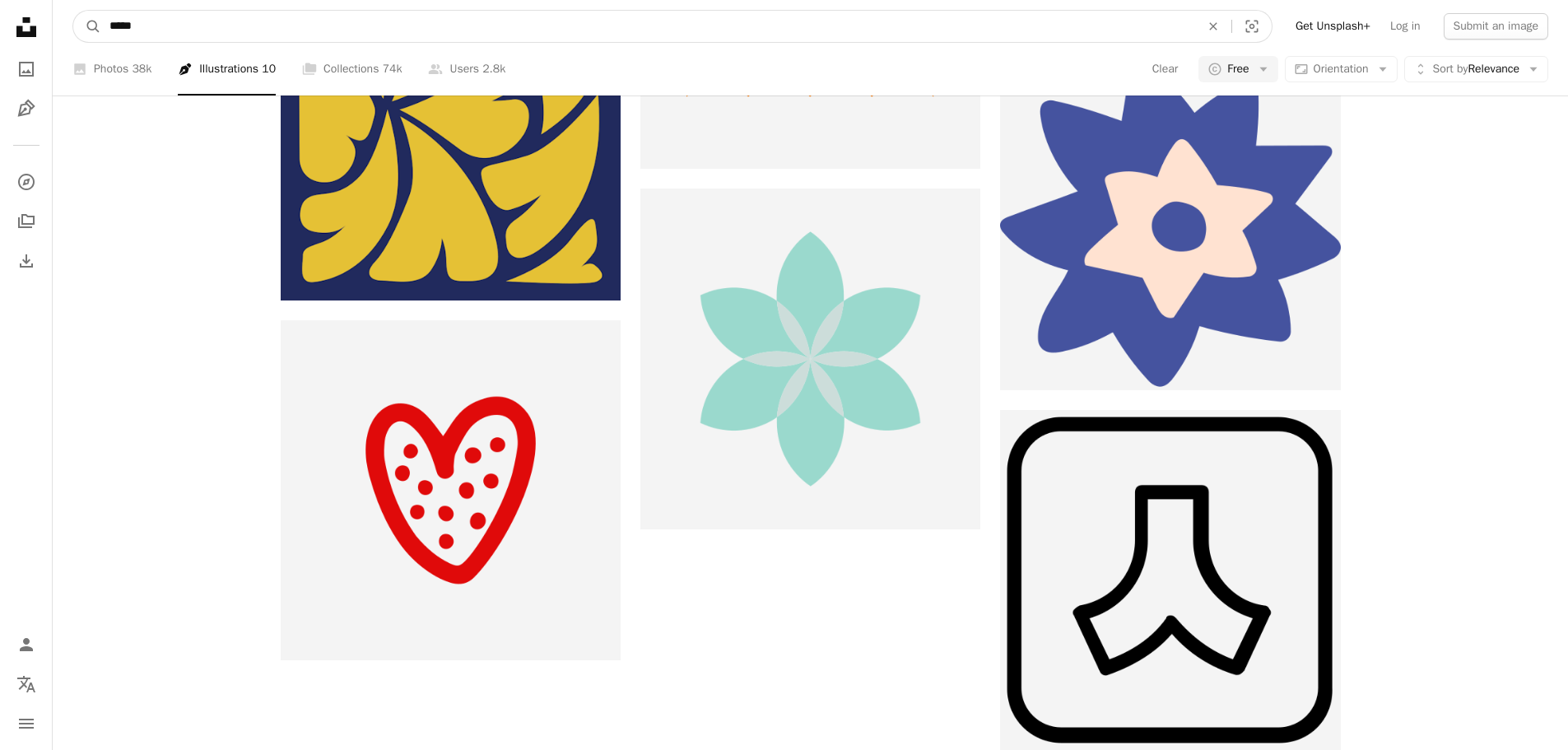 type on "*" 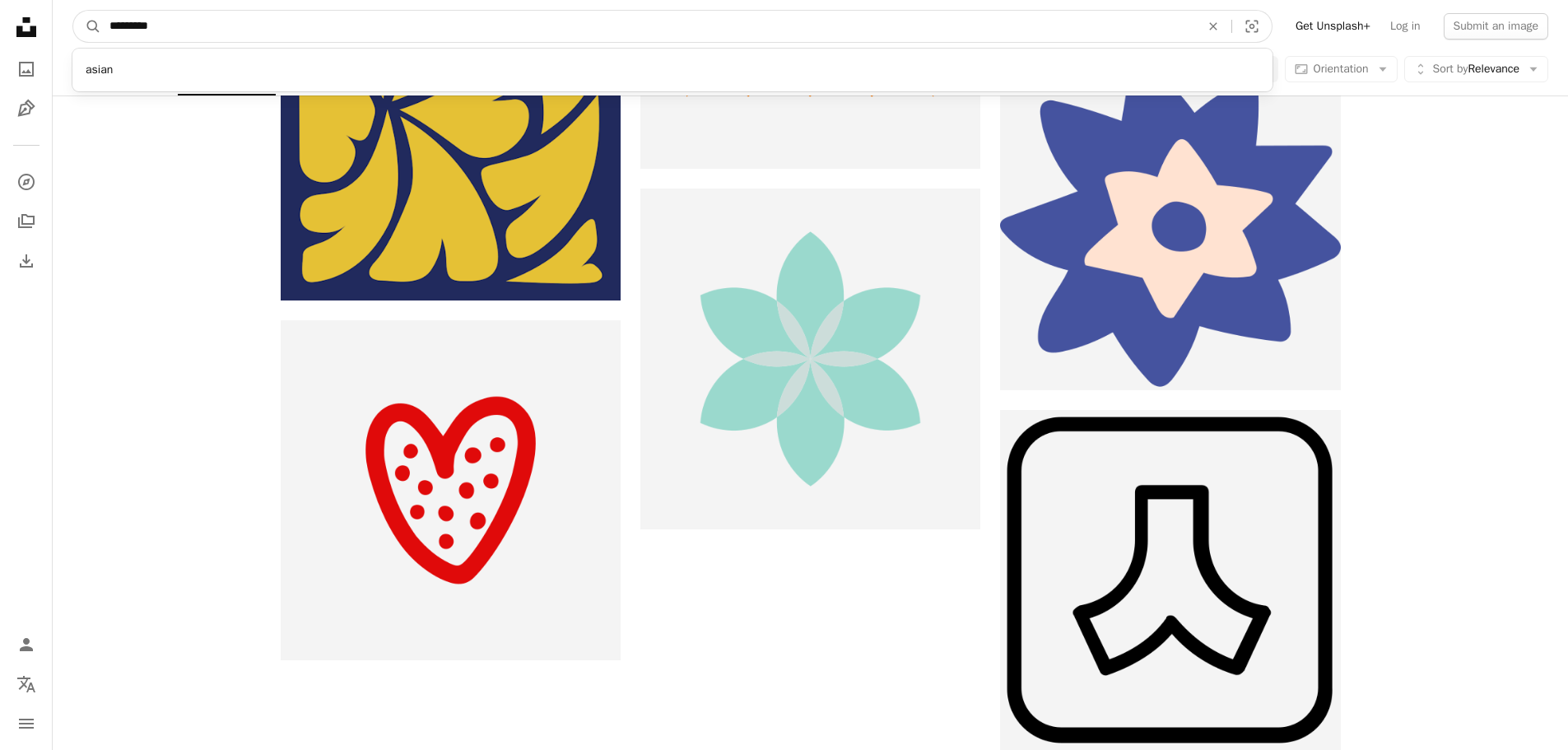type on "**********" 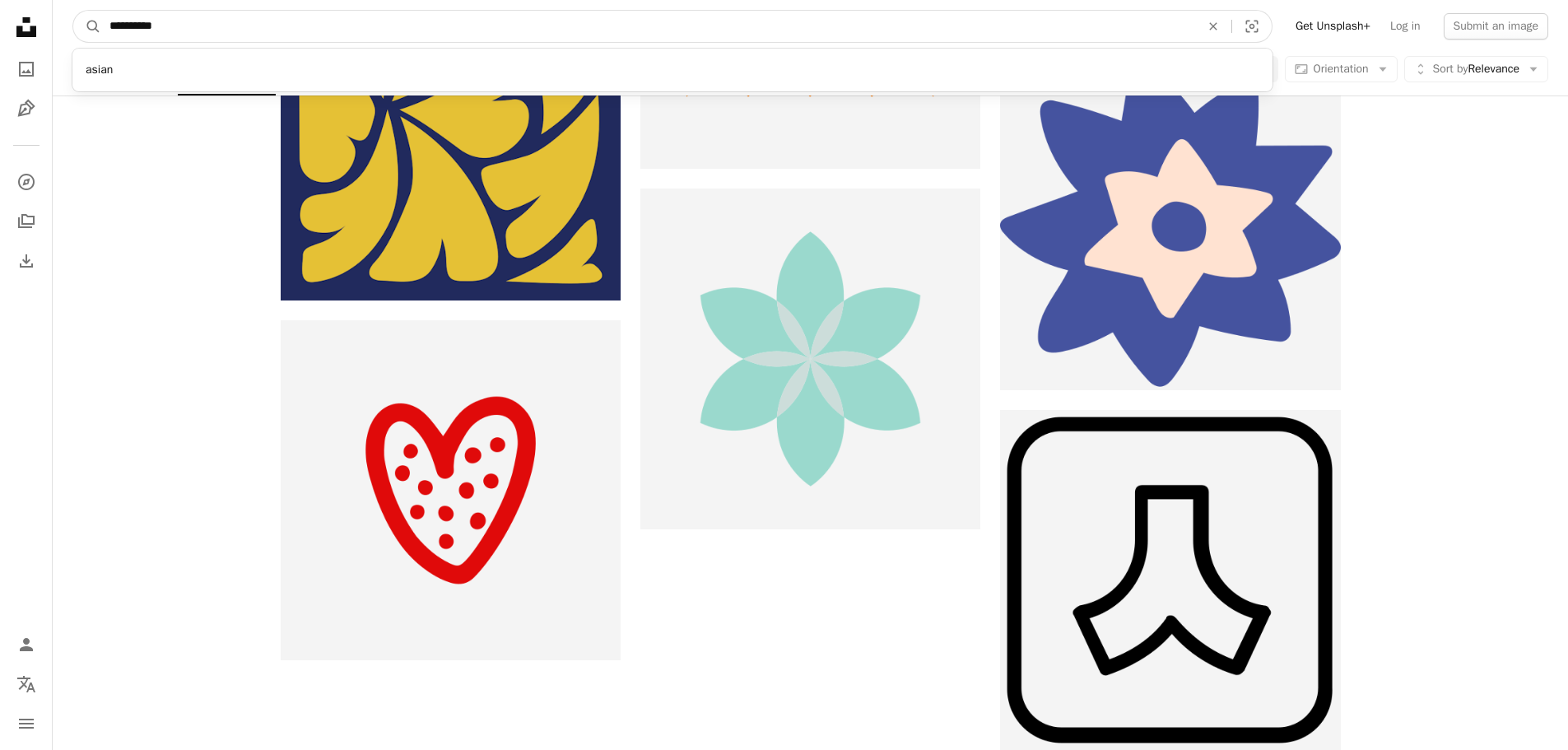 click on "A magnifying glass" at bounding box center (87, 26) 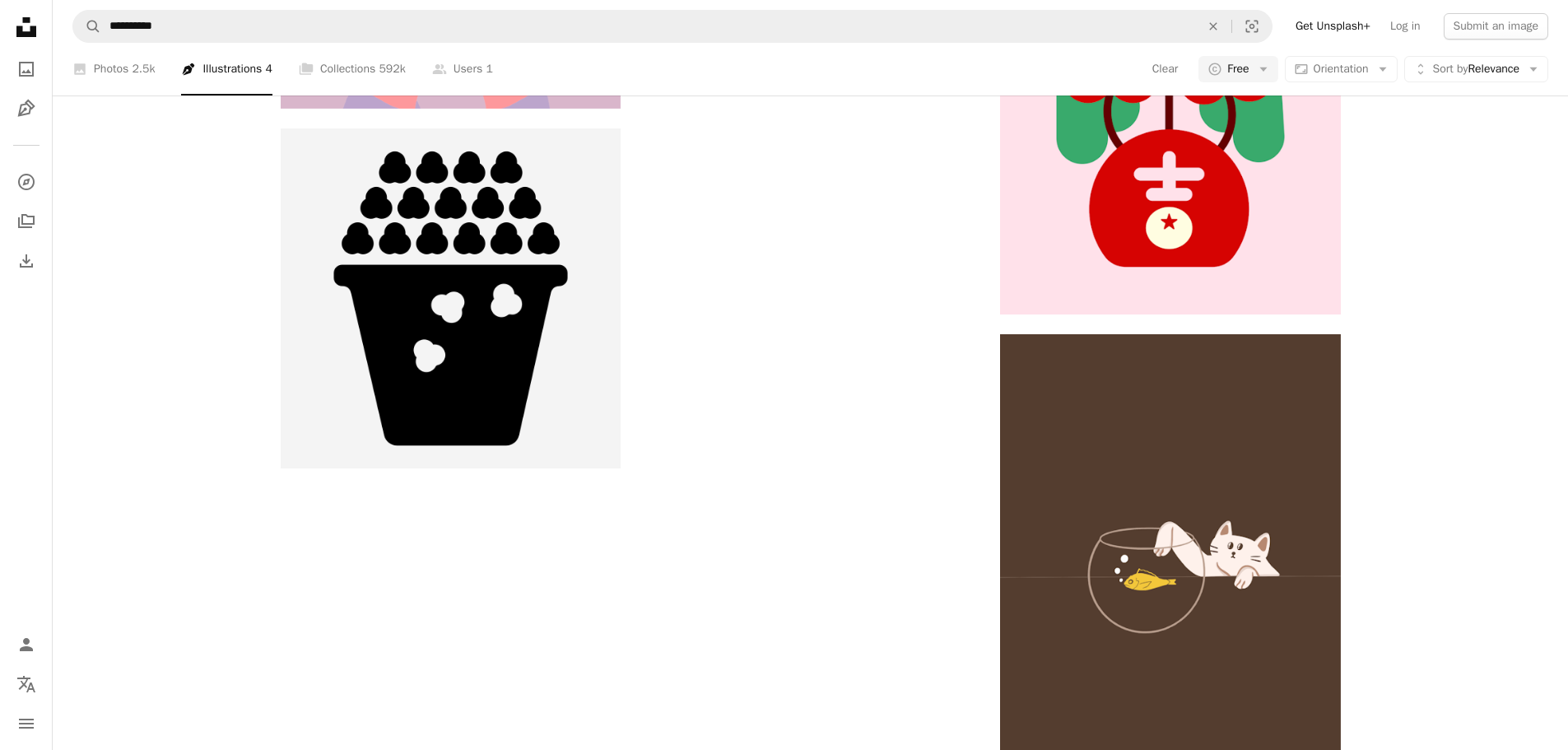 scroll, scrollTop: 11114, scrollLeft: 0, axis: vertical 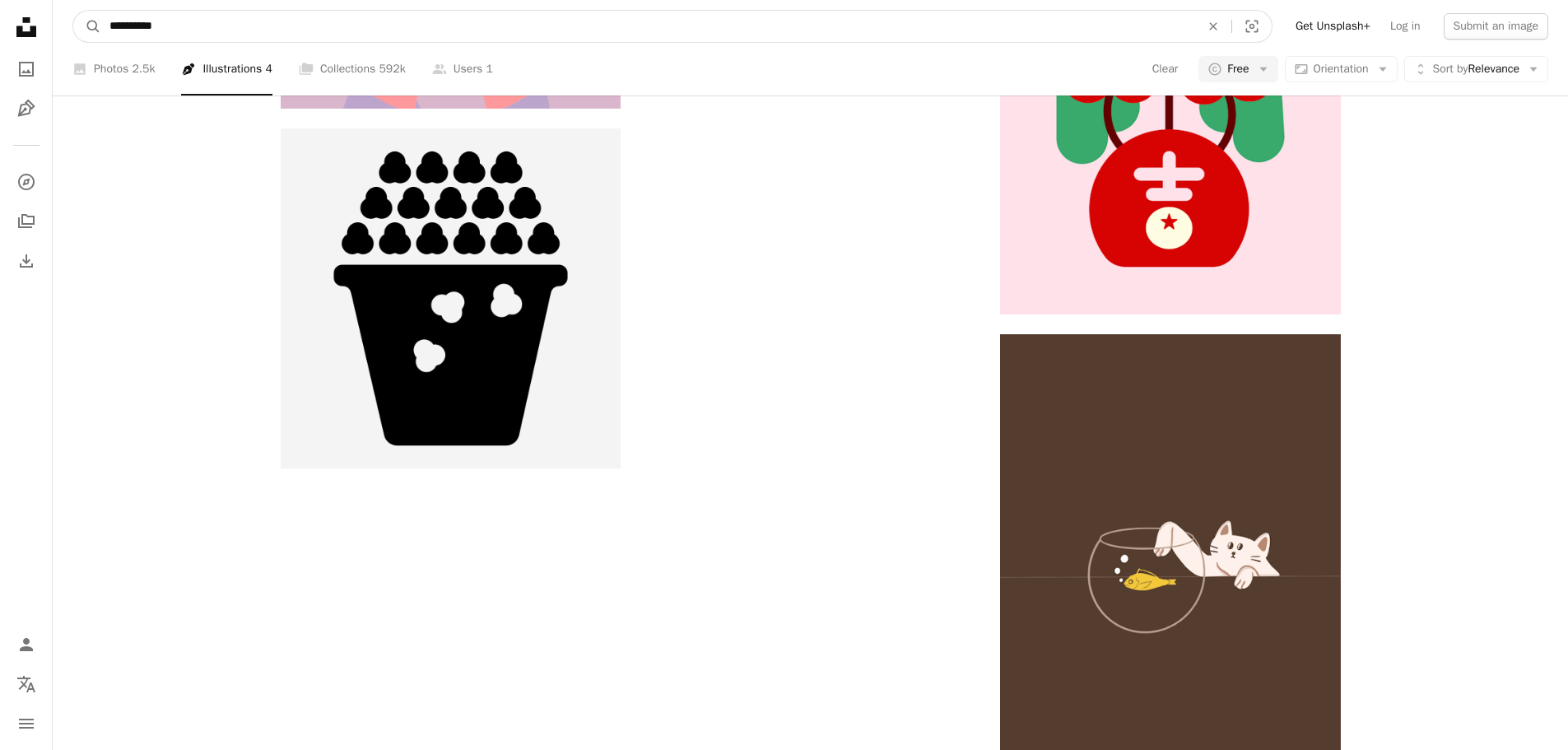 click on "**********" at bounding box center [648, 26] 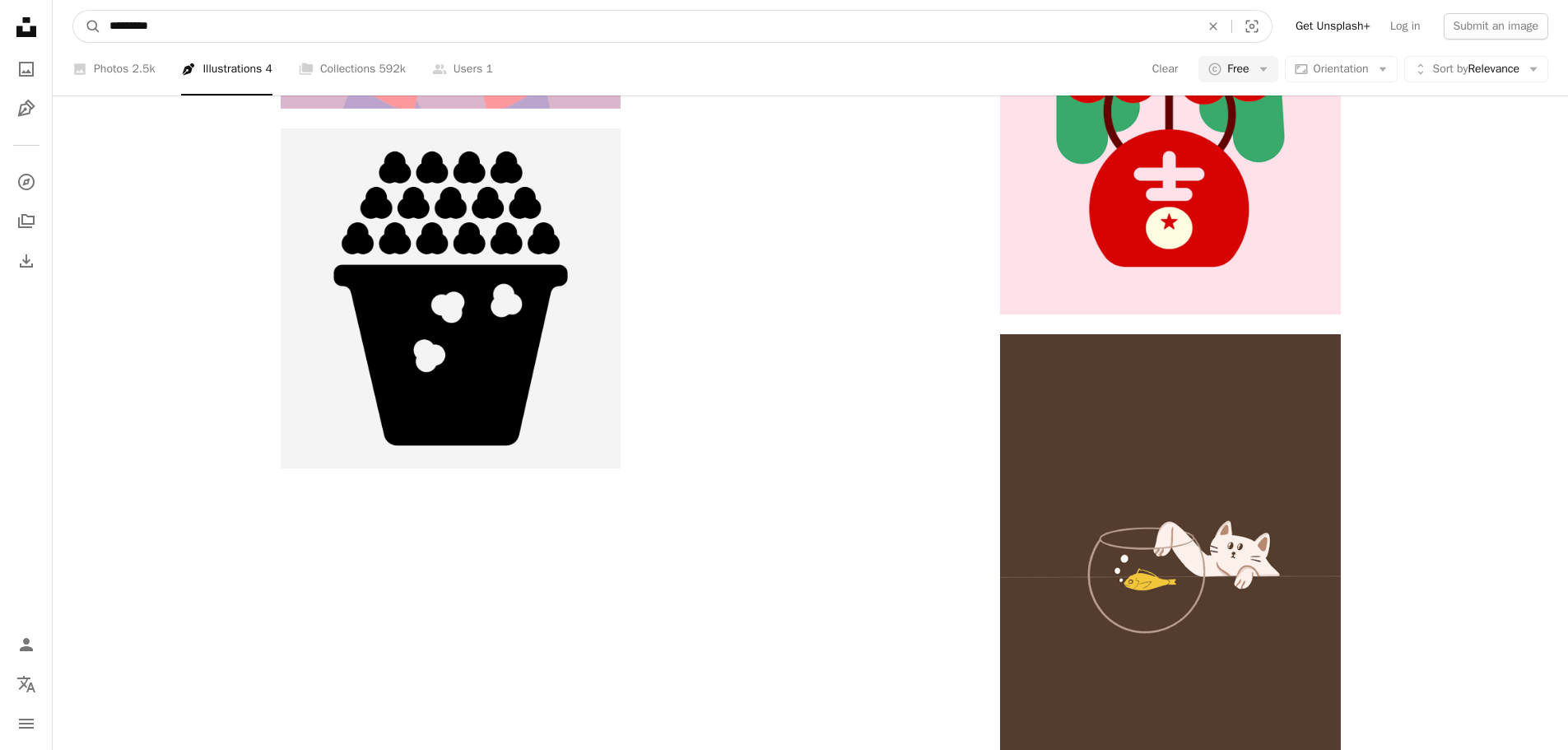 type on "*********" 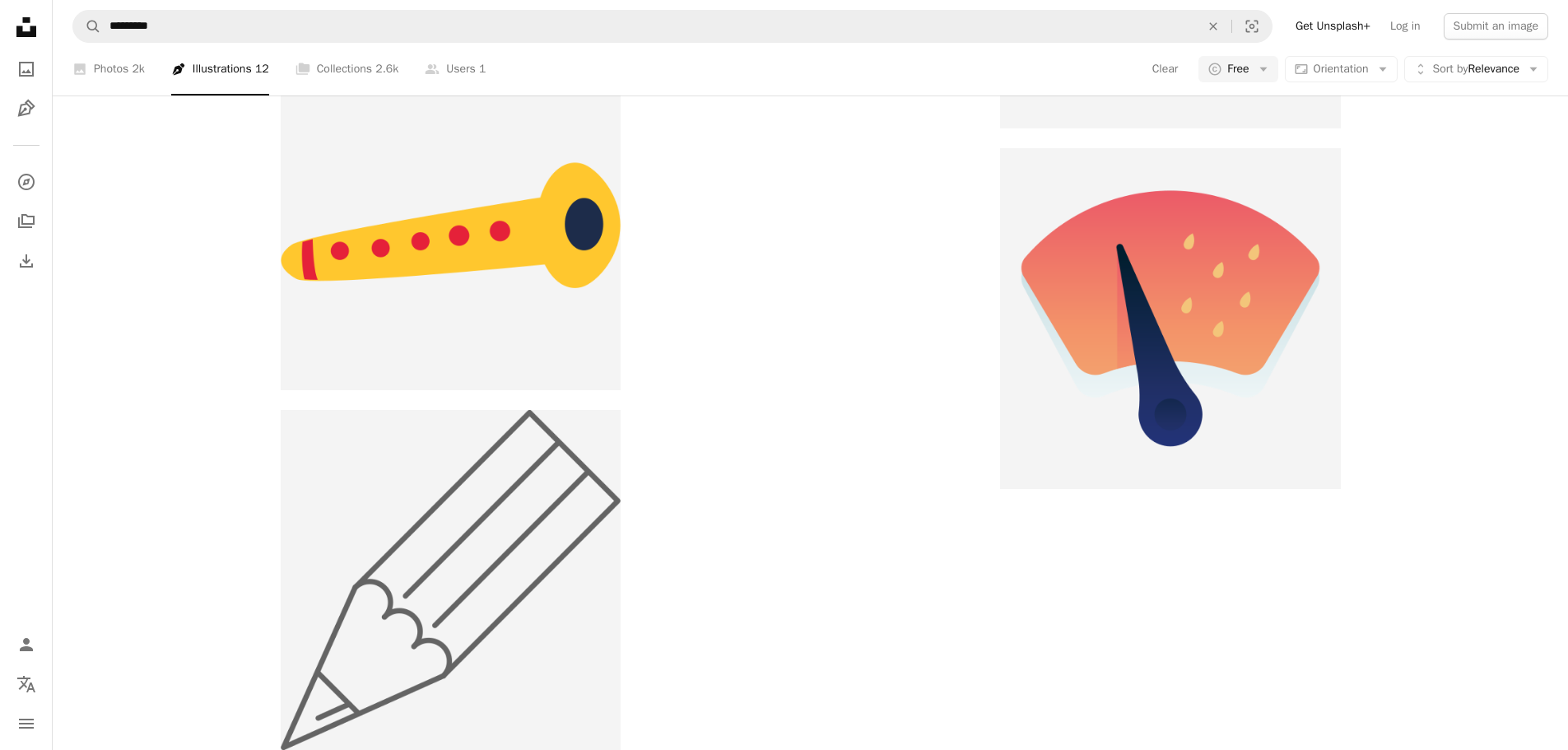 scroll, scrollTop: 1317, scrollLeft: 0, axis: vertical 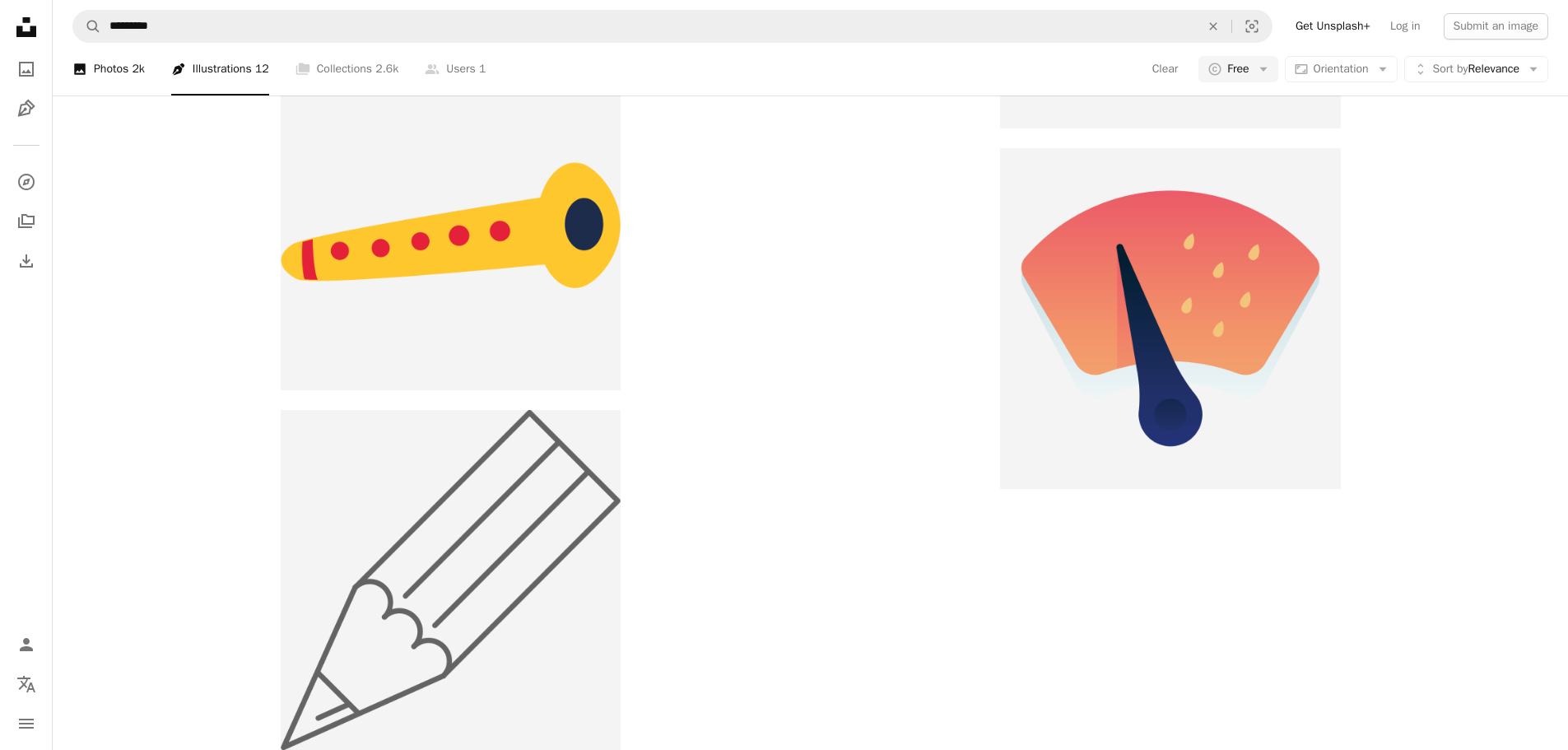 click on "A photo Photos   2k" at bounding box center (109, 69) 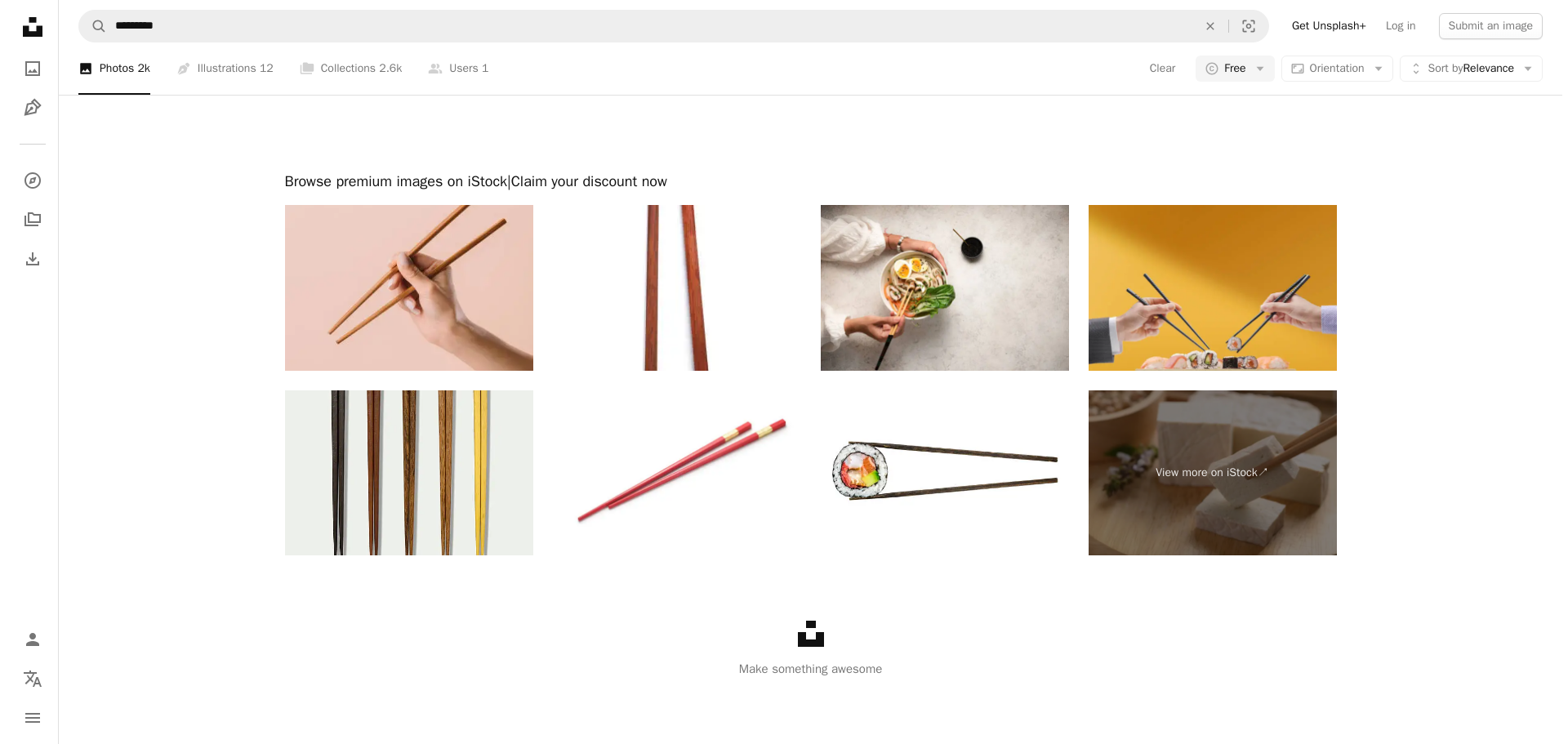 scroll, scrollTop: 163, scrollLeft: 0, axis: vertical 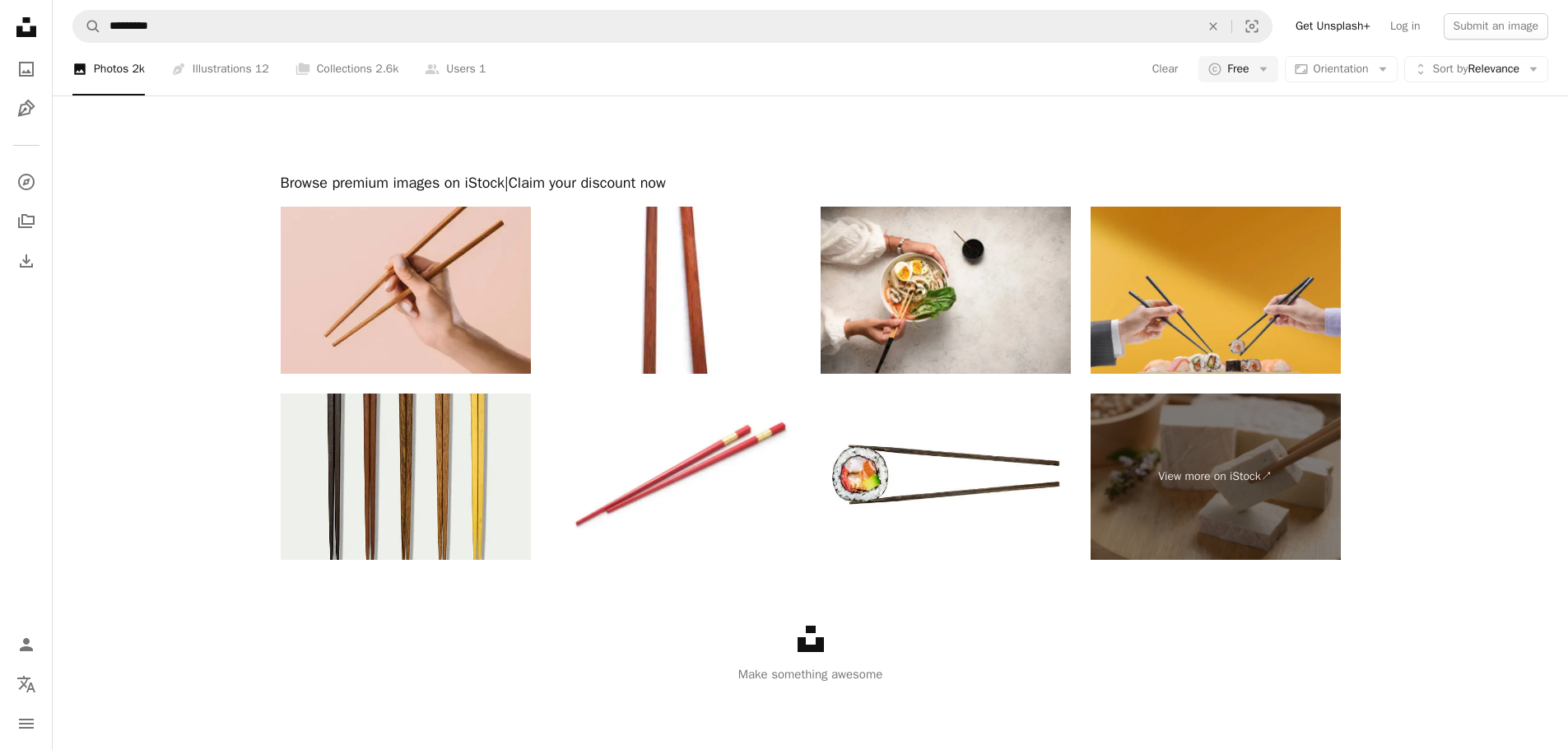 click at bounding box center [1170, -1883] 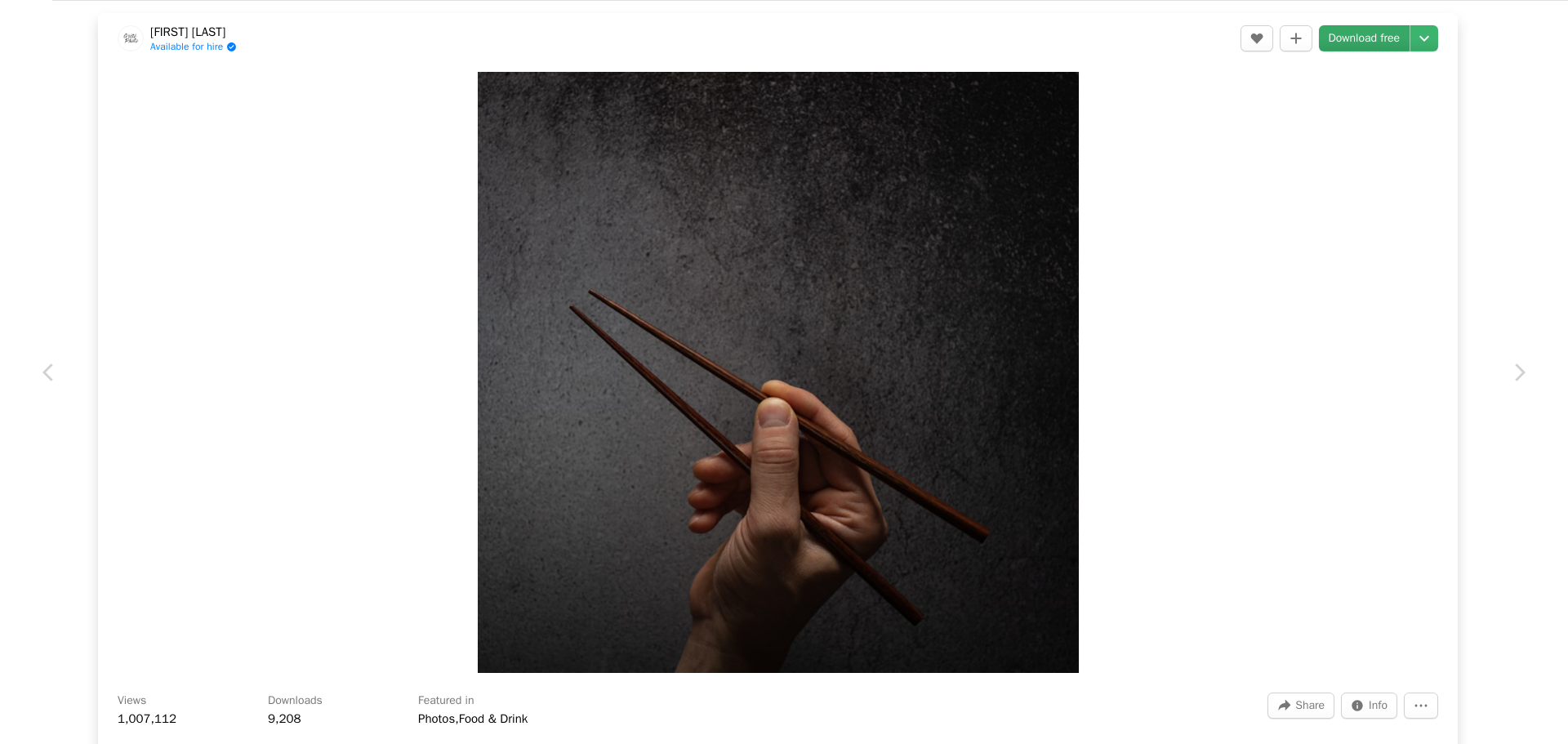 click on "Download free" at bounding box center [1365, 38] 